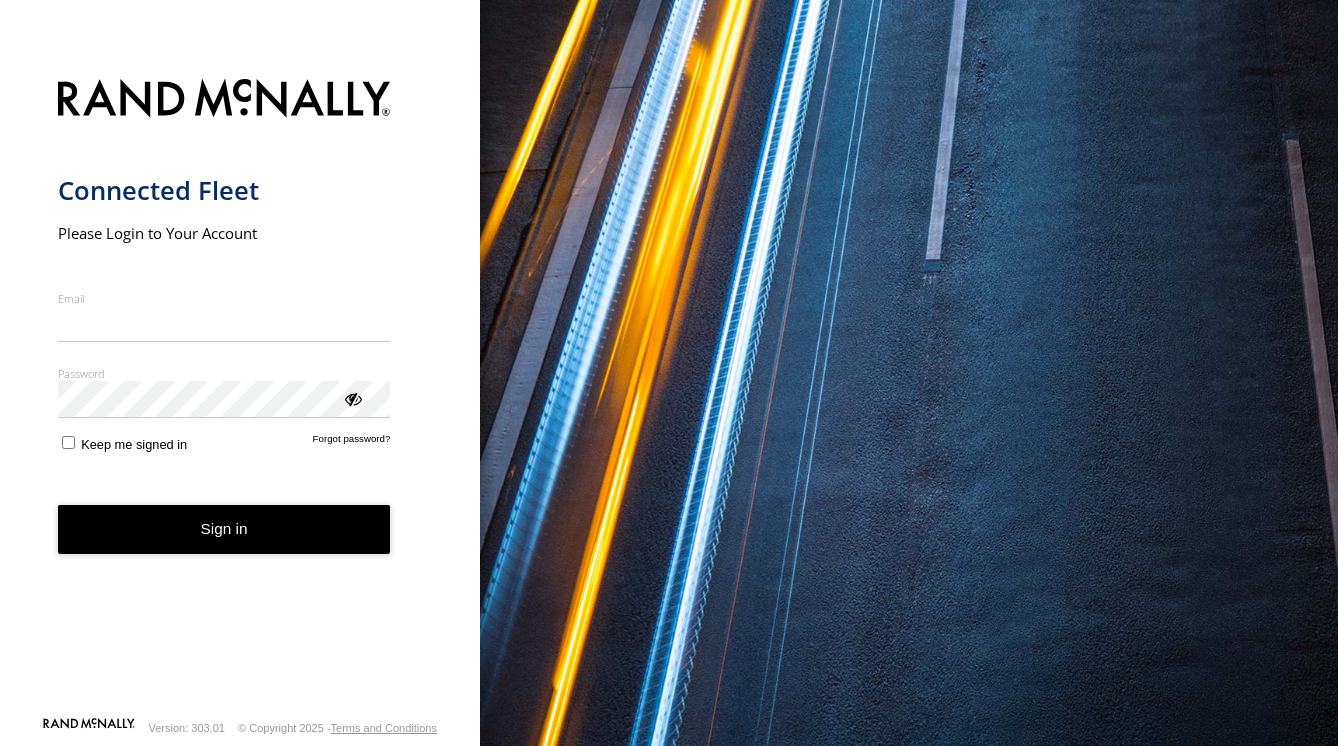 scroll, scrollTop: 0, scrollLeft: 0, axis: both 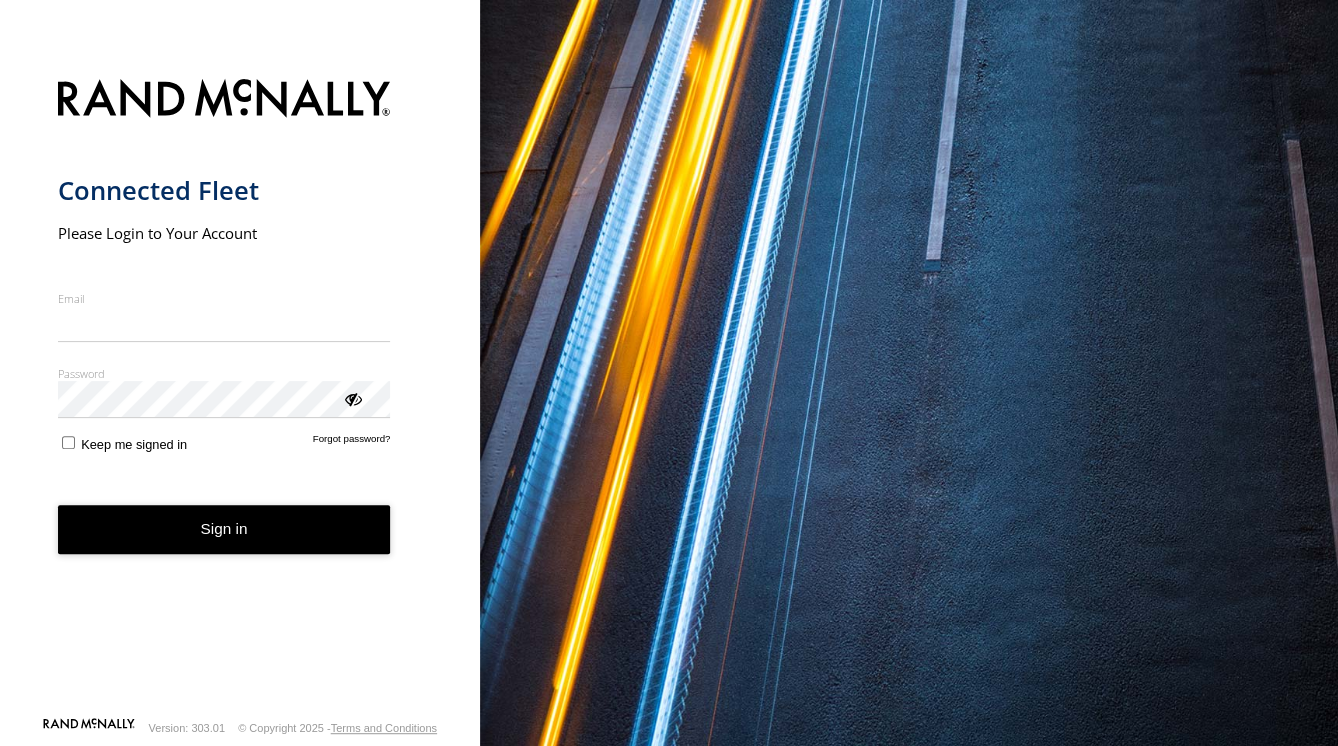 type on "**********" 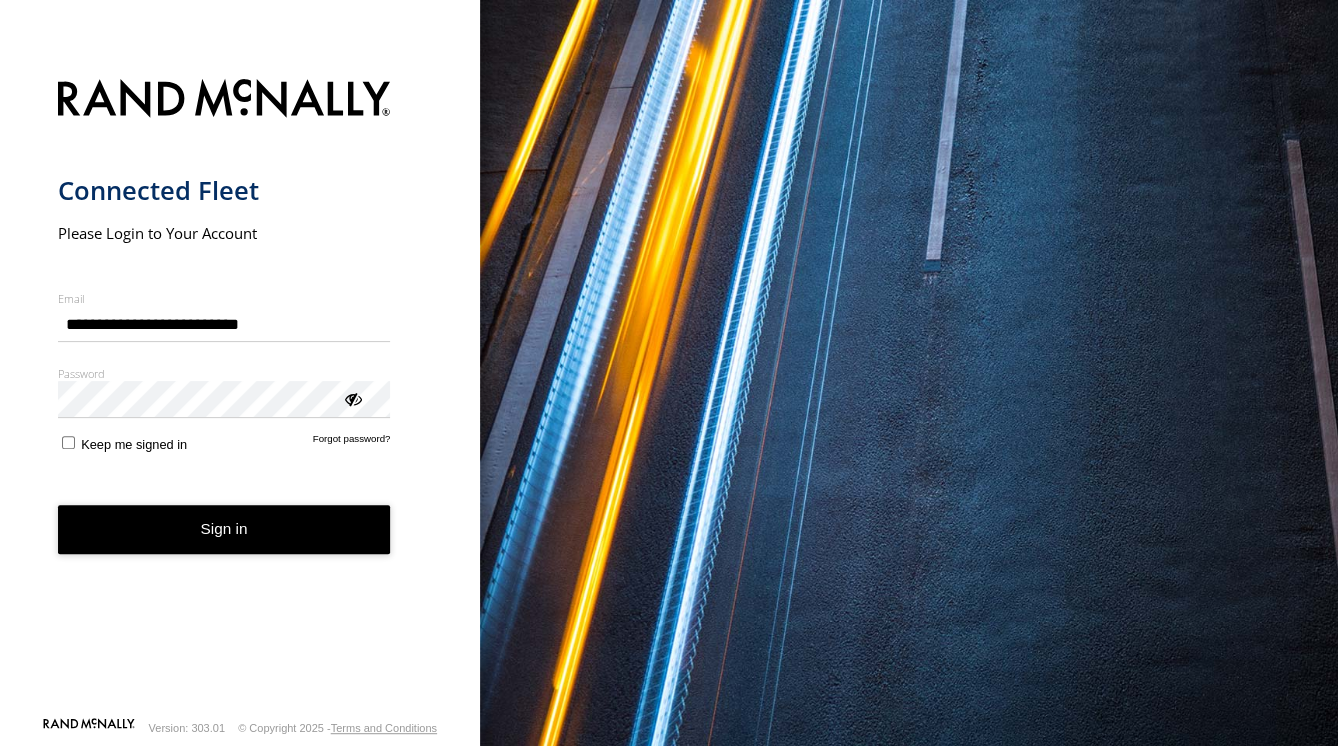 click on "Sign in" at bounding box center [224, 529] 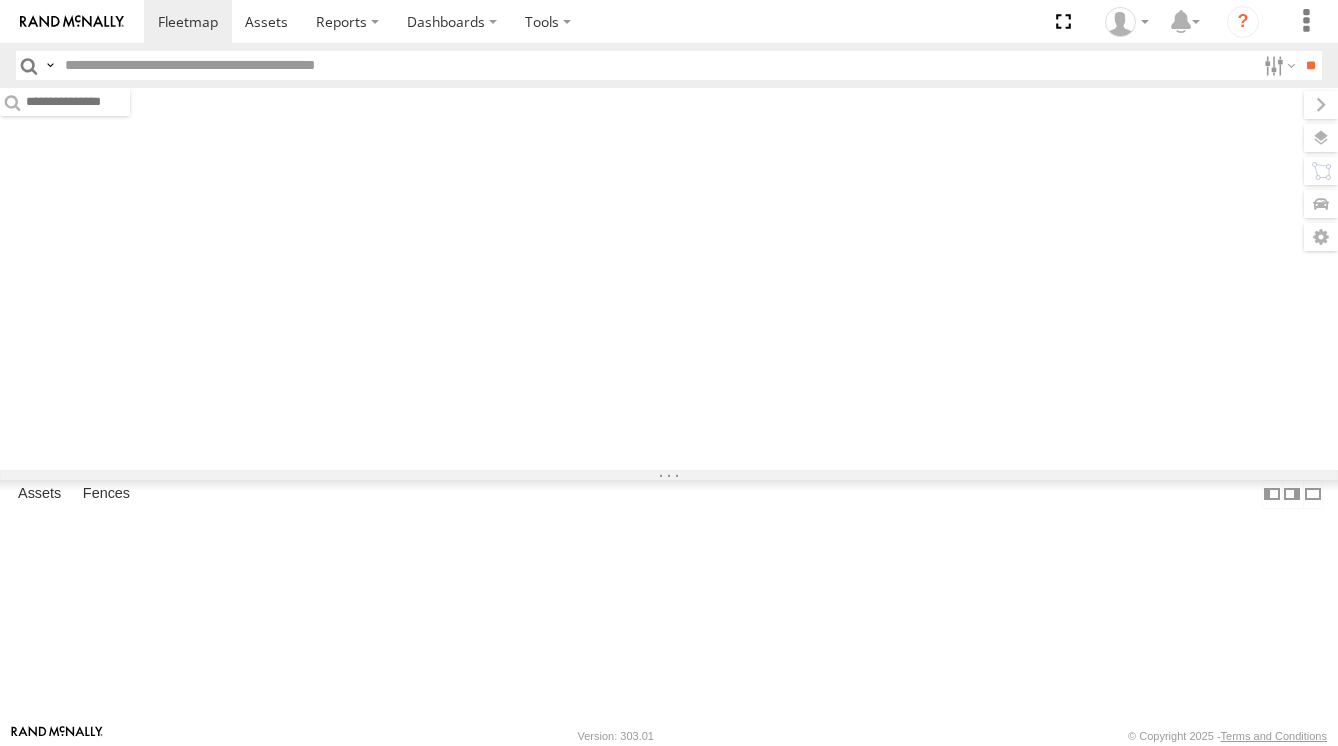 scroll, scrollTop: 0, scrollLeft: 0, axis: both 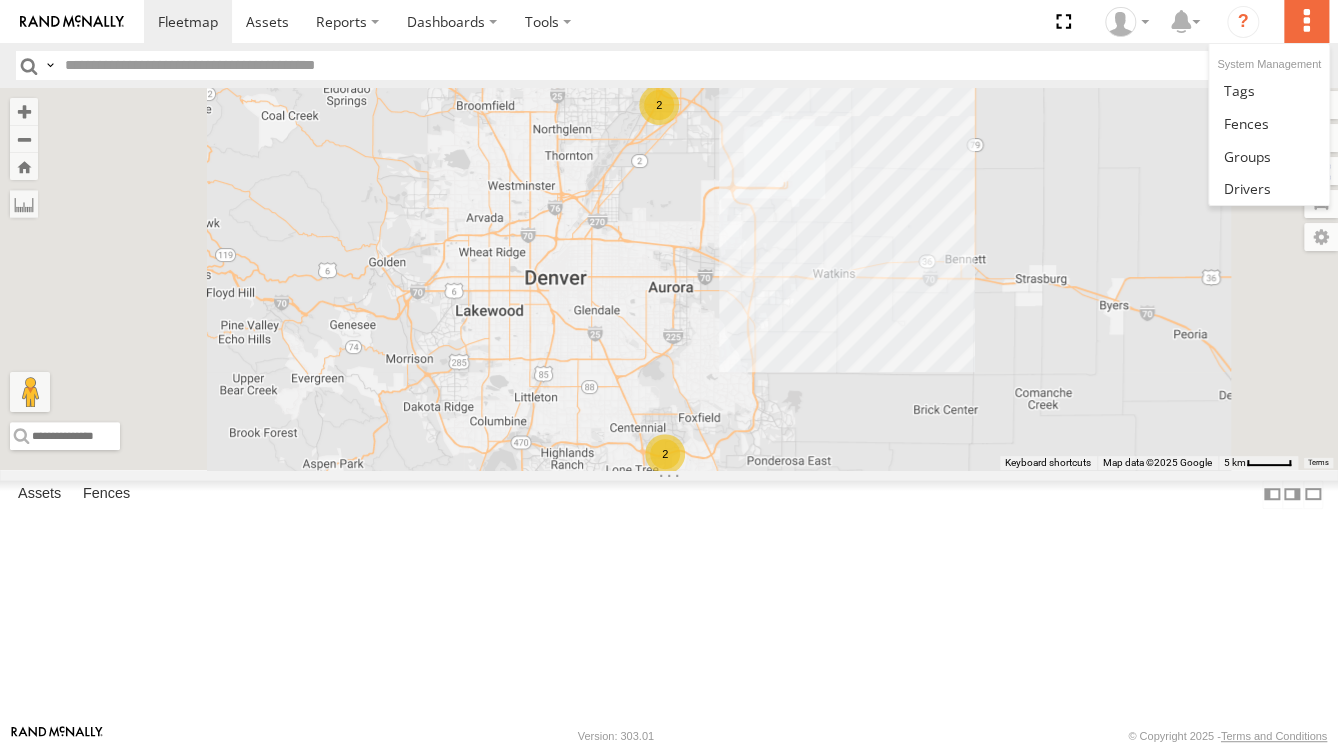 click at bounding box center (1306, 21) 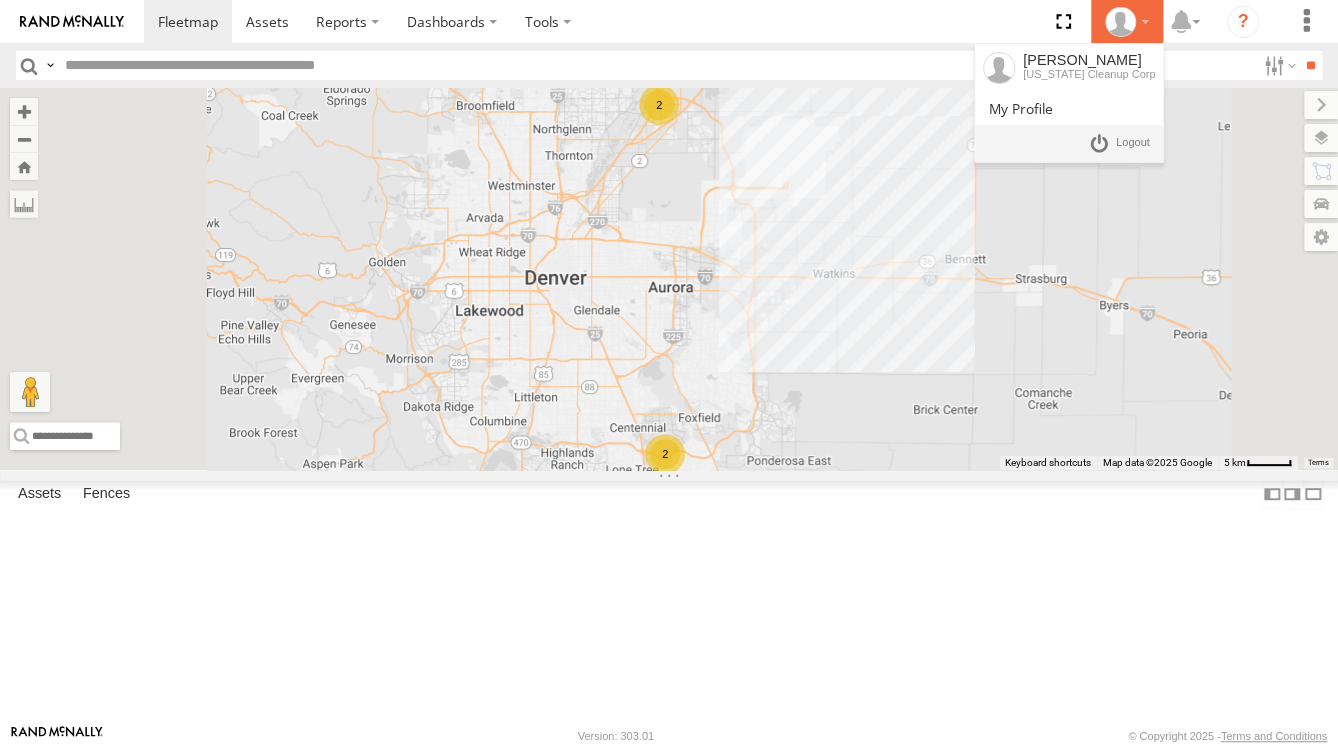 click at bounding box center (1120, 22) 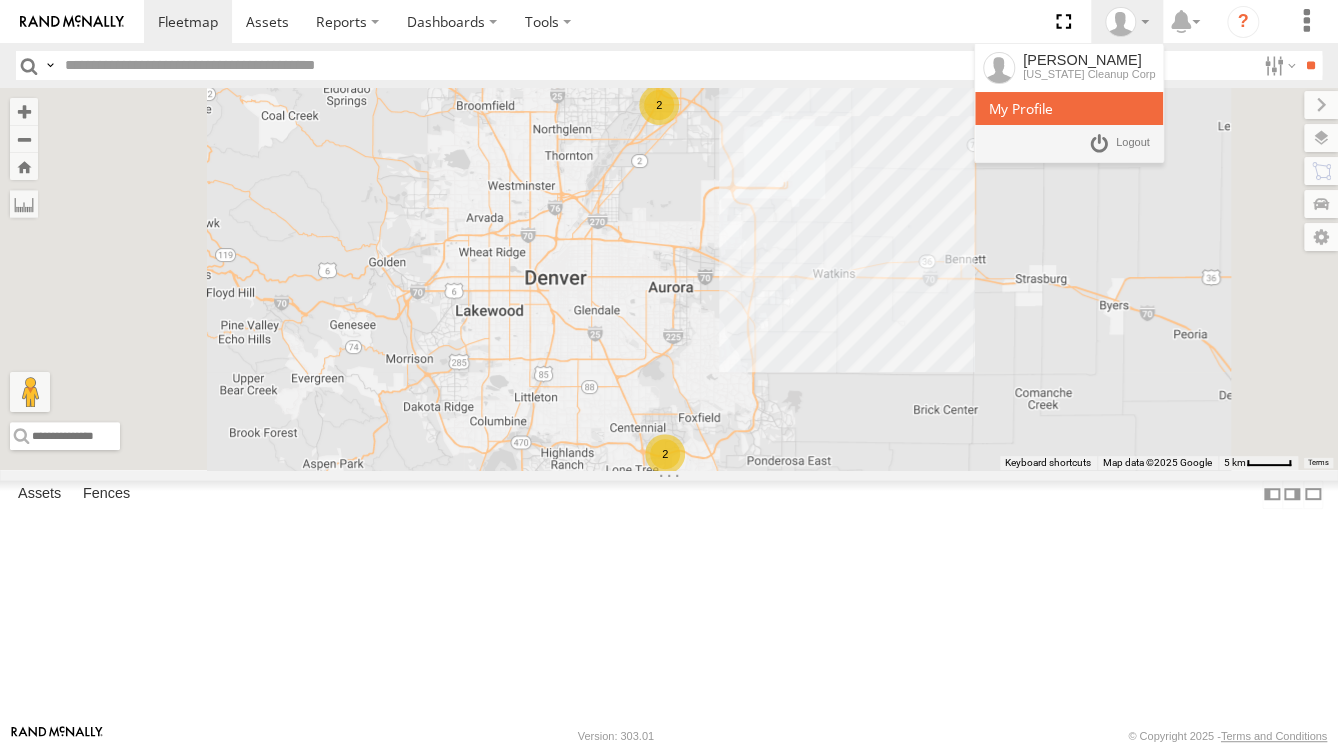 click at bounding box center [1021, 108] 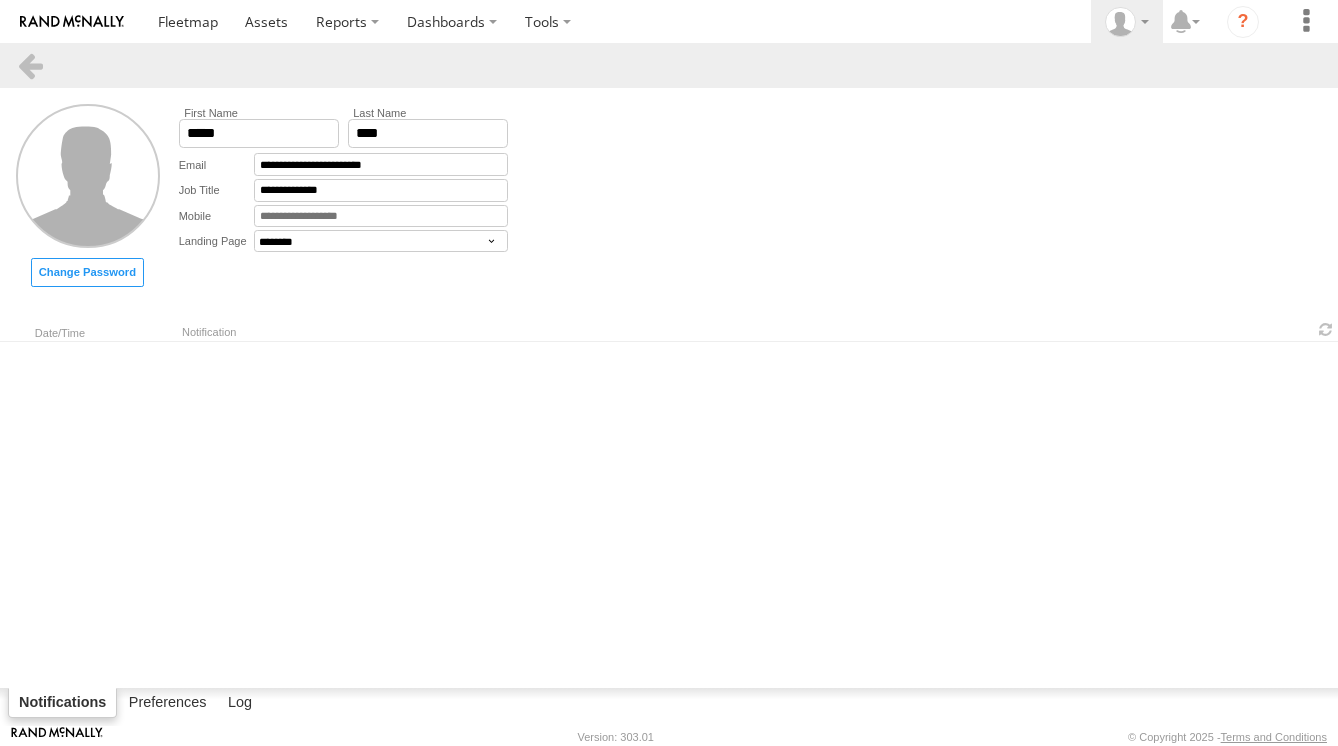 select on "********" 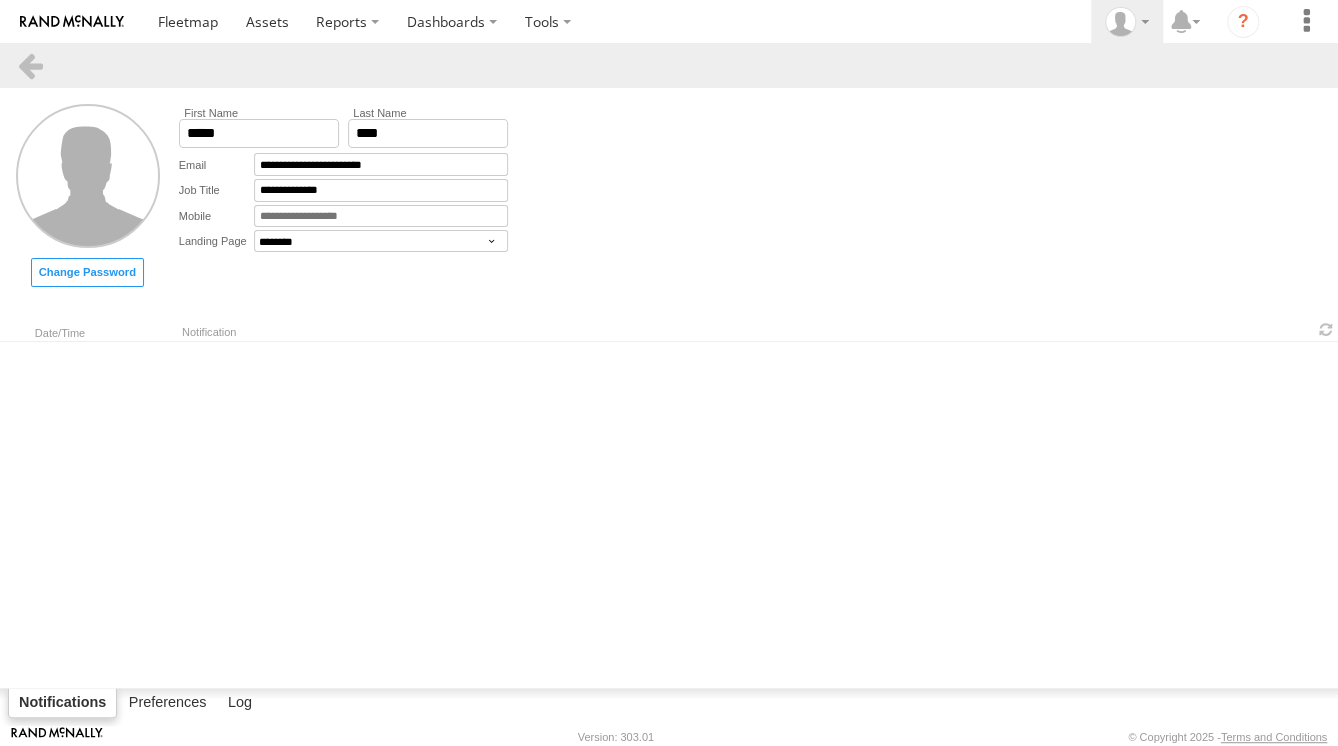 click at bounding box center [72, 22] 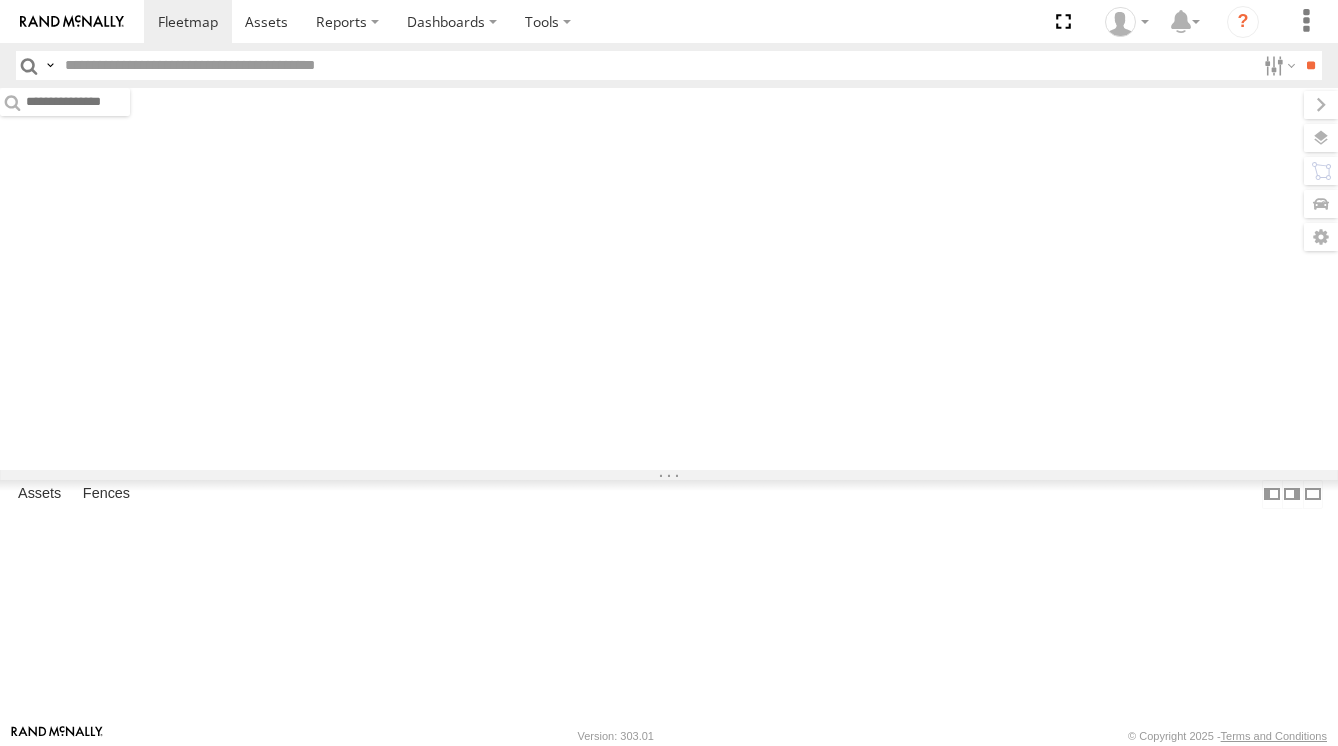 scroll, scrollTop: 0, scrollLeft: 0, axis: both 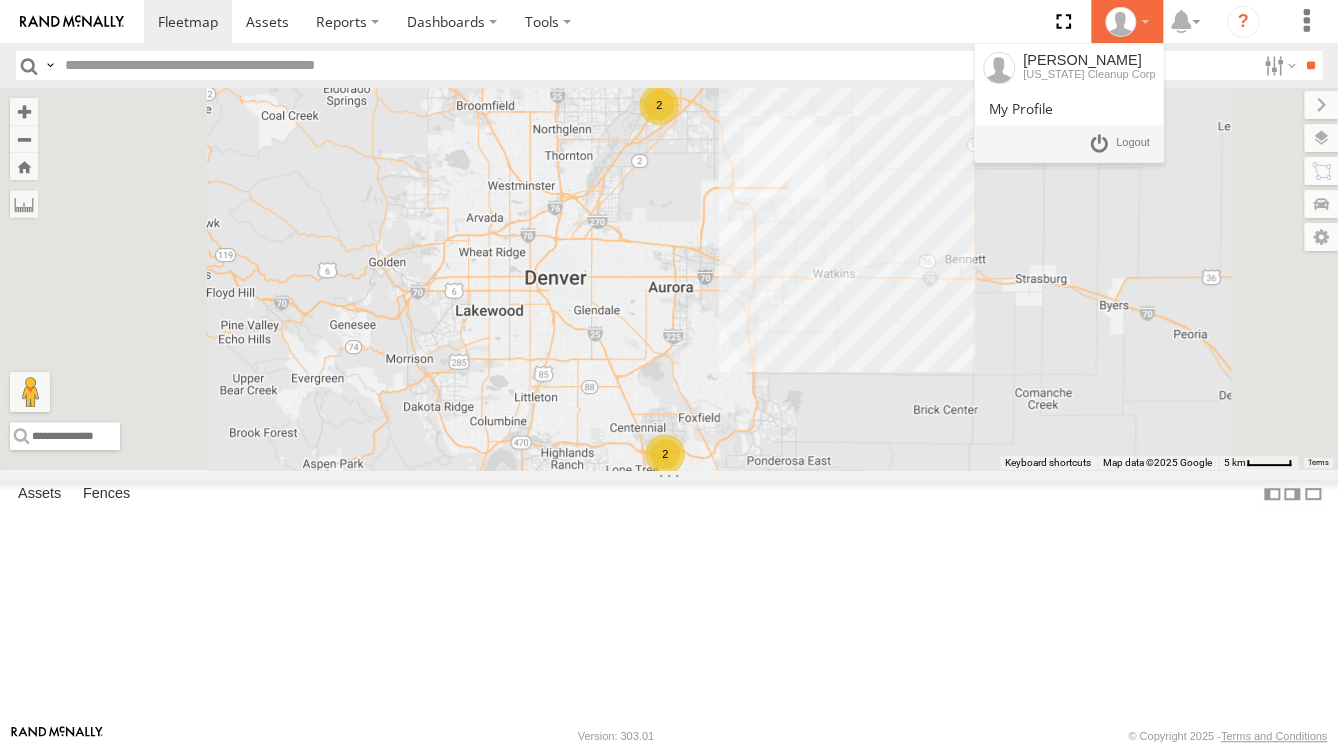 click at bounding box center [1127, 22] 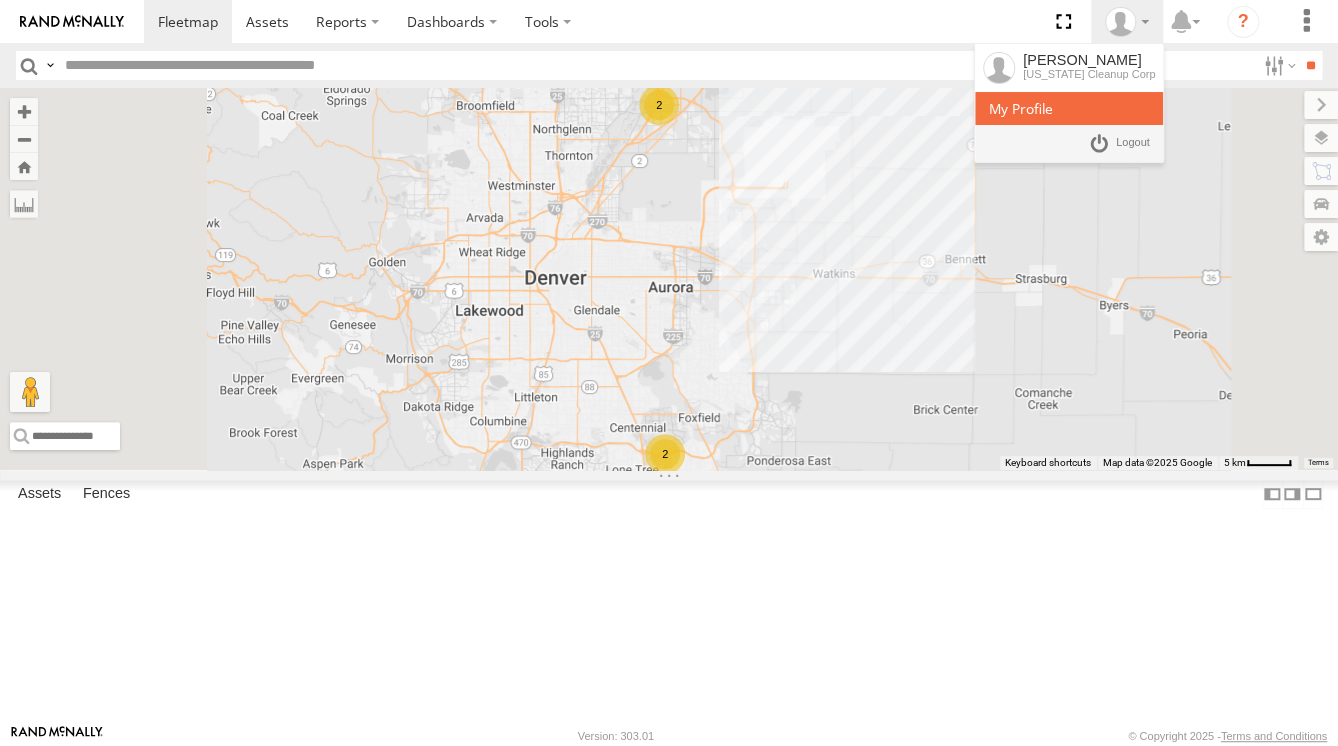 click at bounding box center [1021, 108] 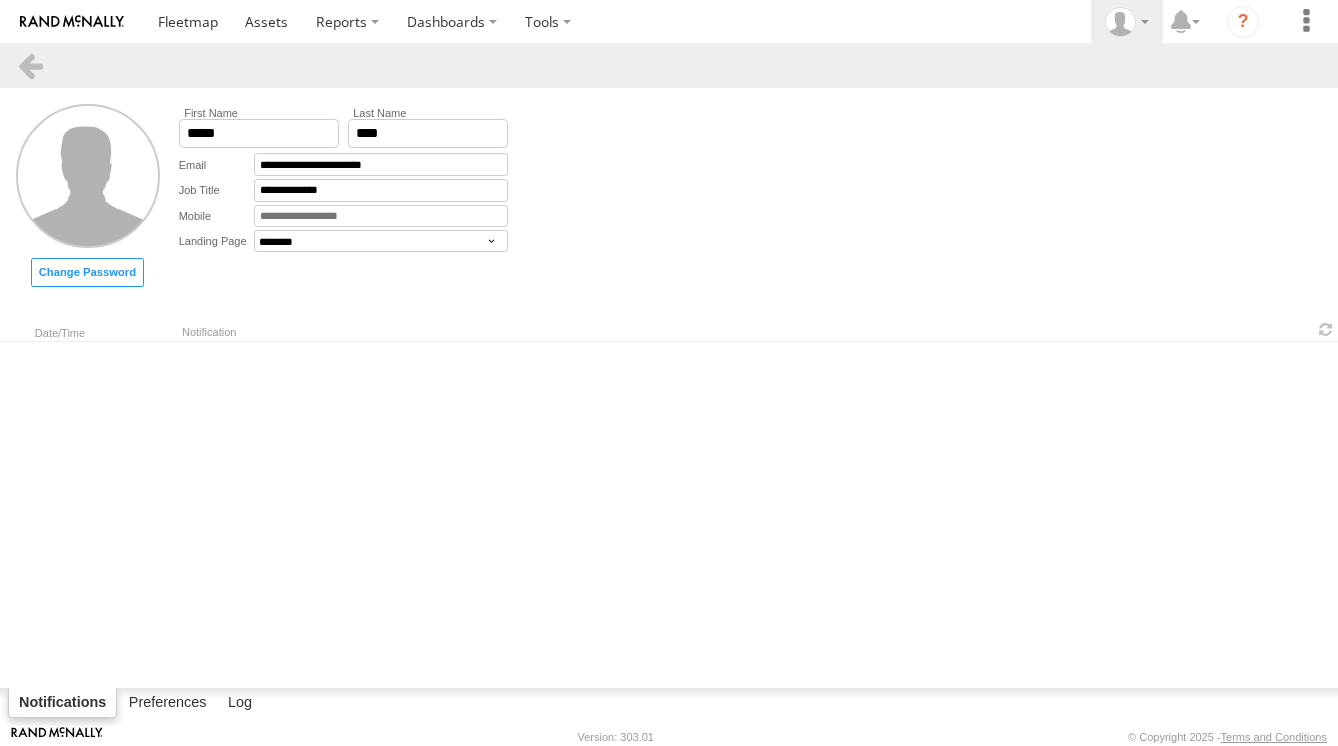 select on "********" 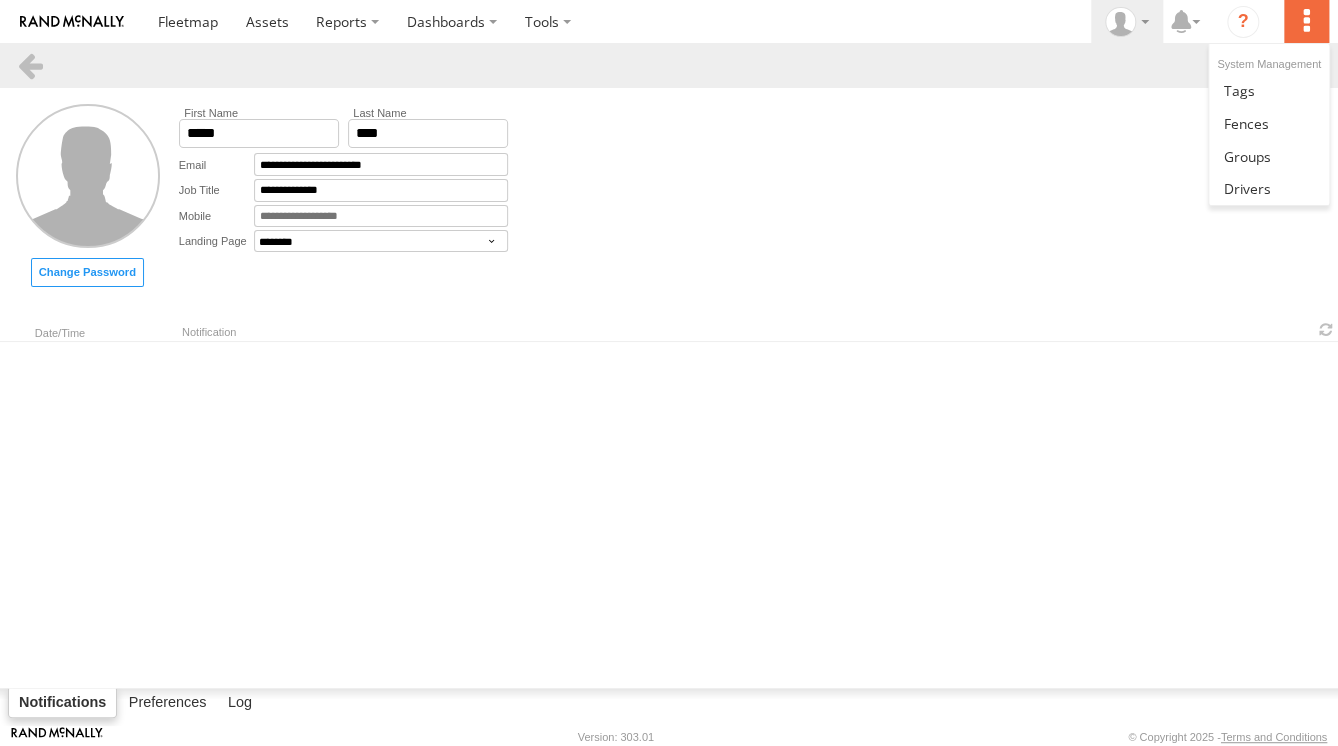 click at bounding box center [1306, 21] 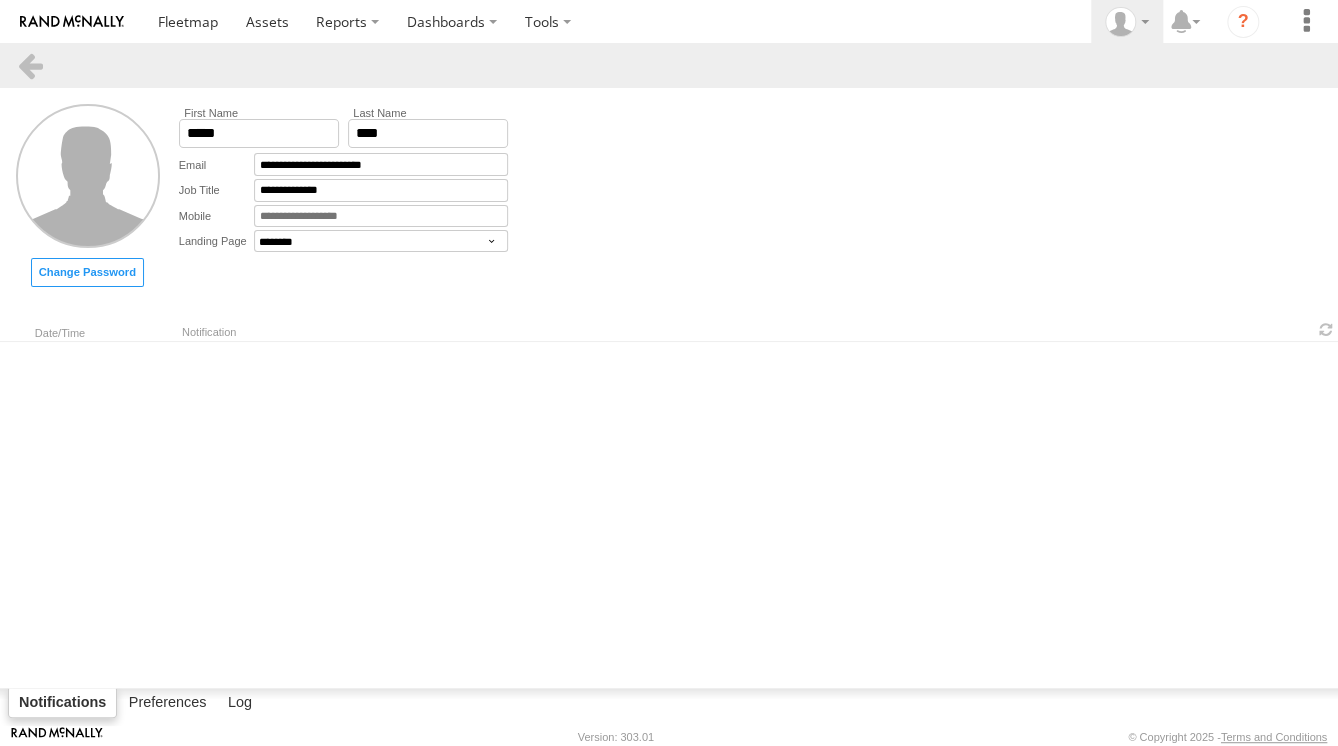click on "**********" at bounding box center [669, 195] 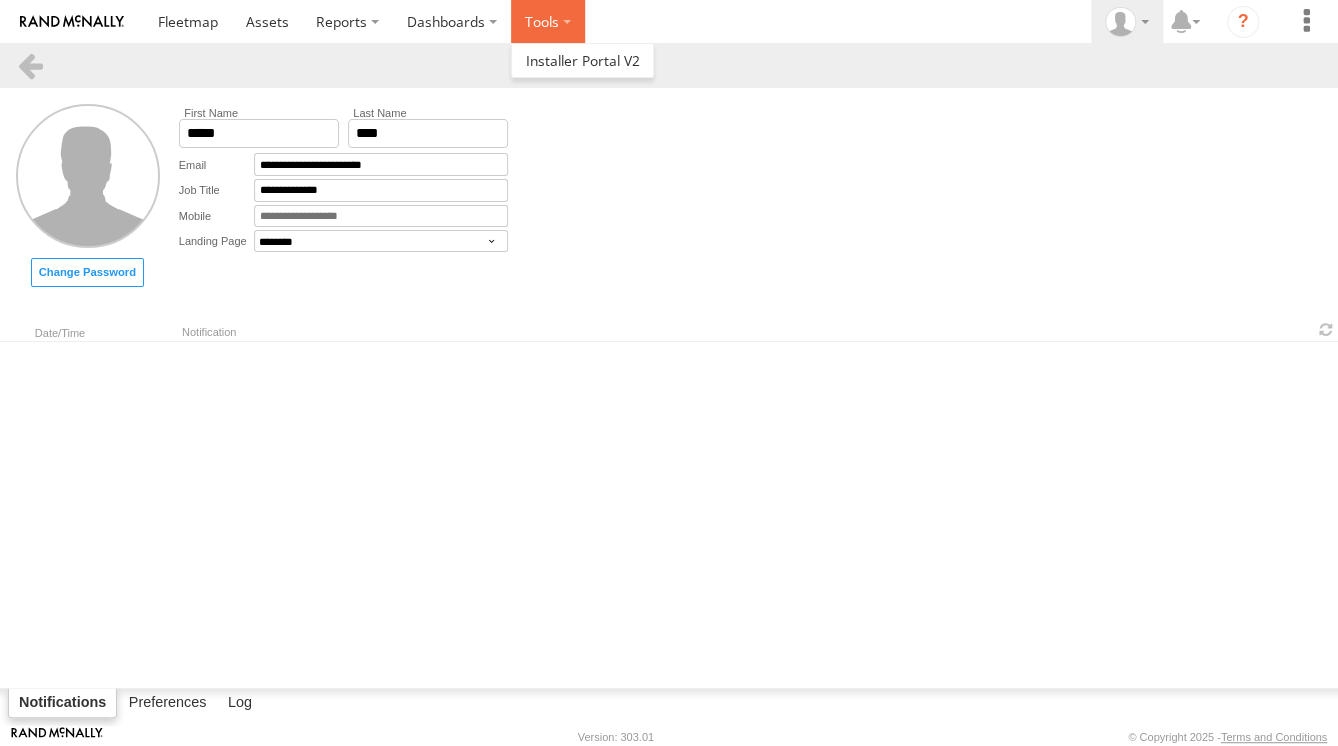 click at bounding box center [548, 21] 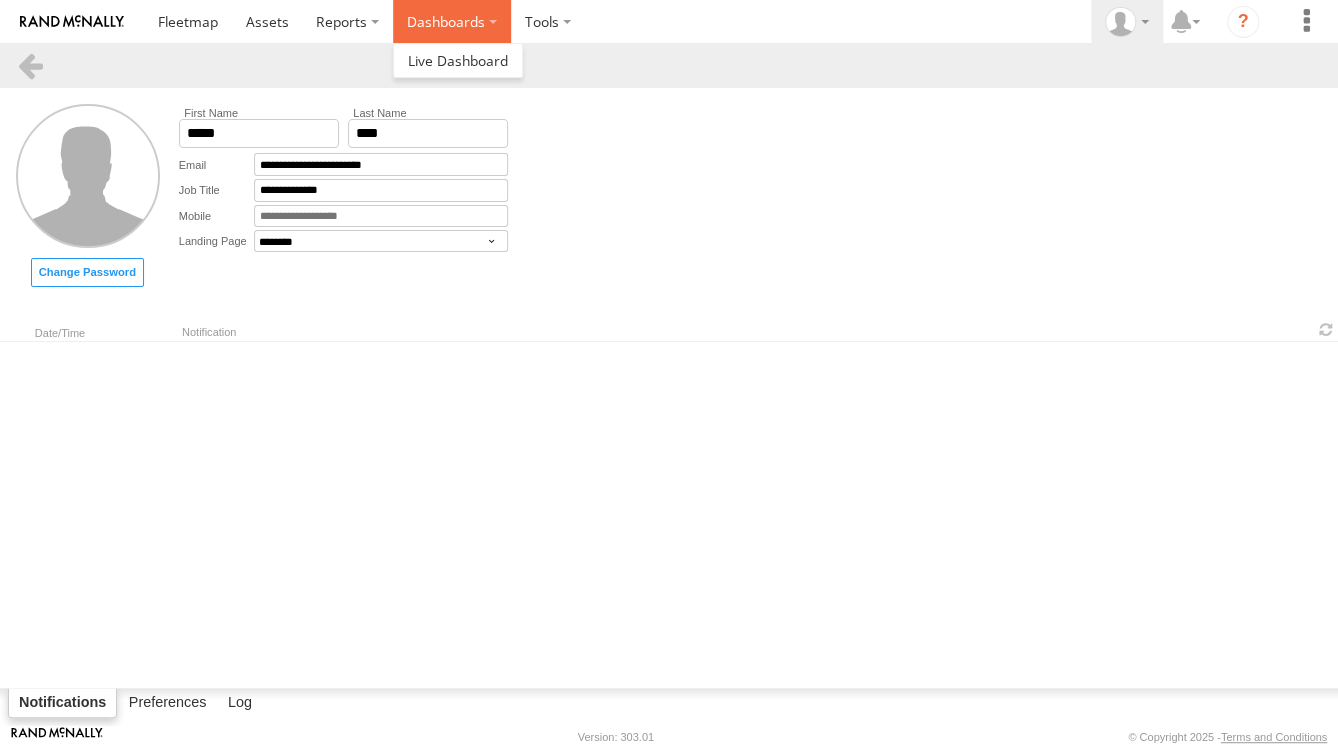 click on "Dashboards" at bounding box center (452, 21) 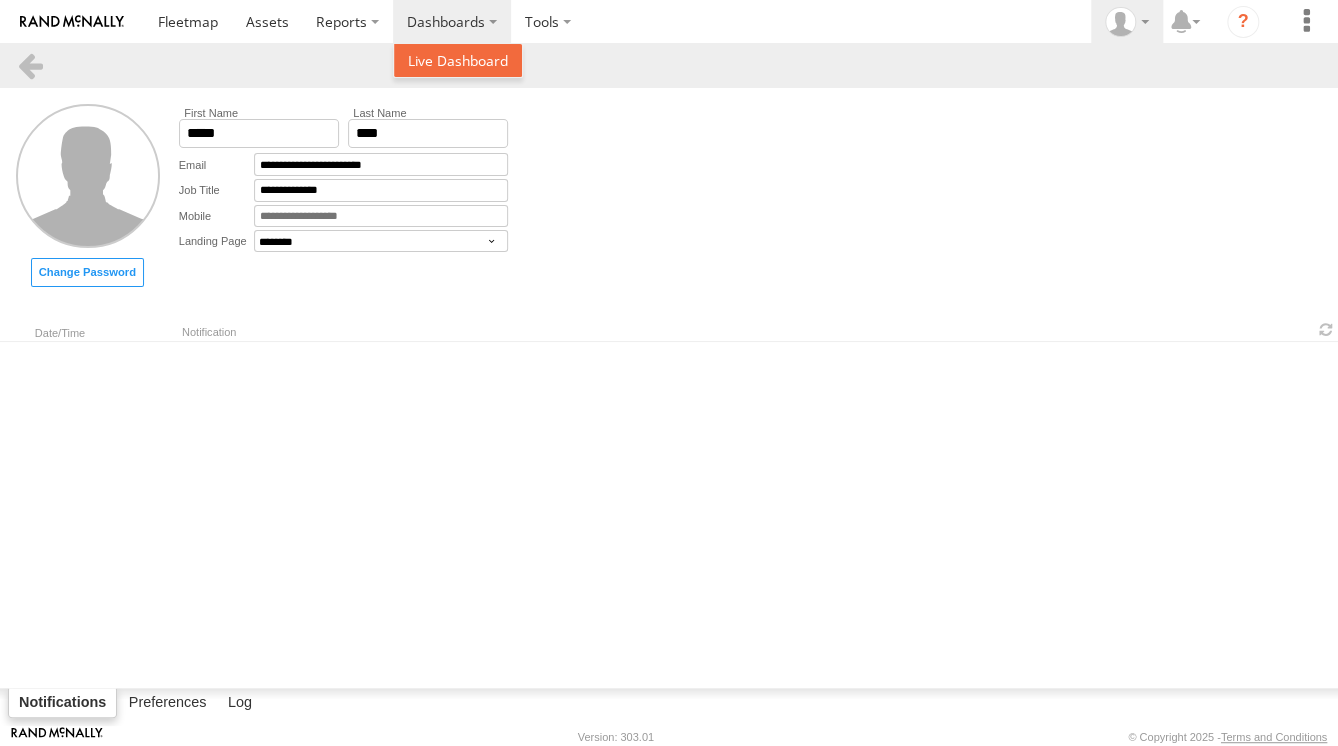 click at bounding box center (458, 60) 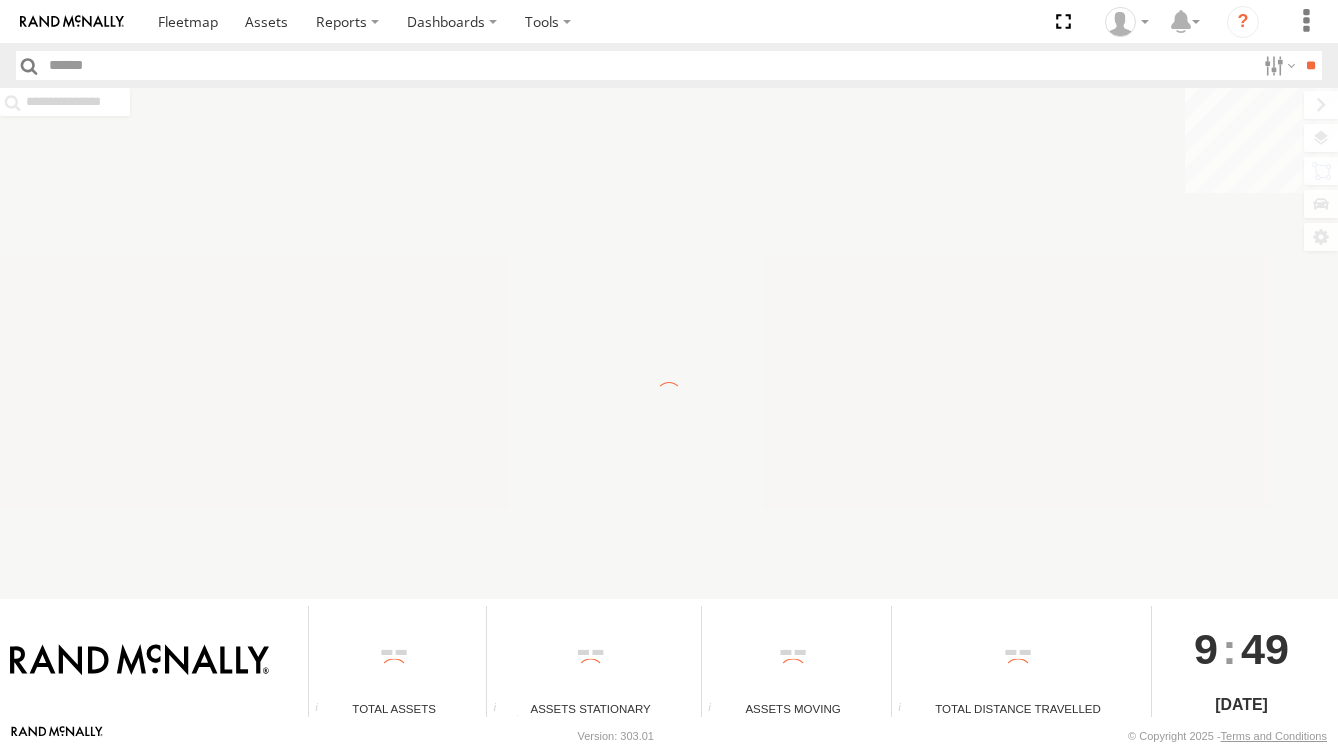 scroll, scrollTop: 0, scrollLeft: 0, axis: both 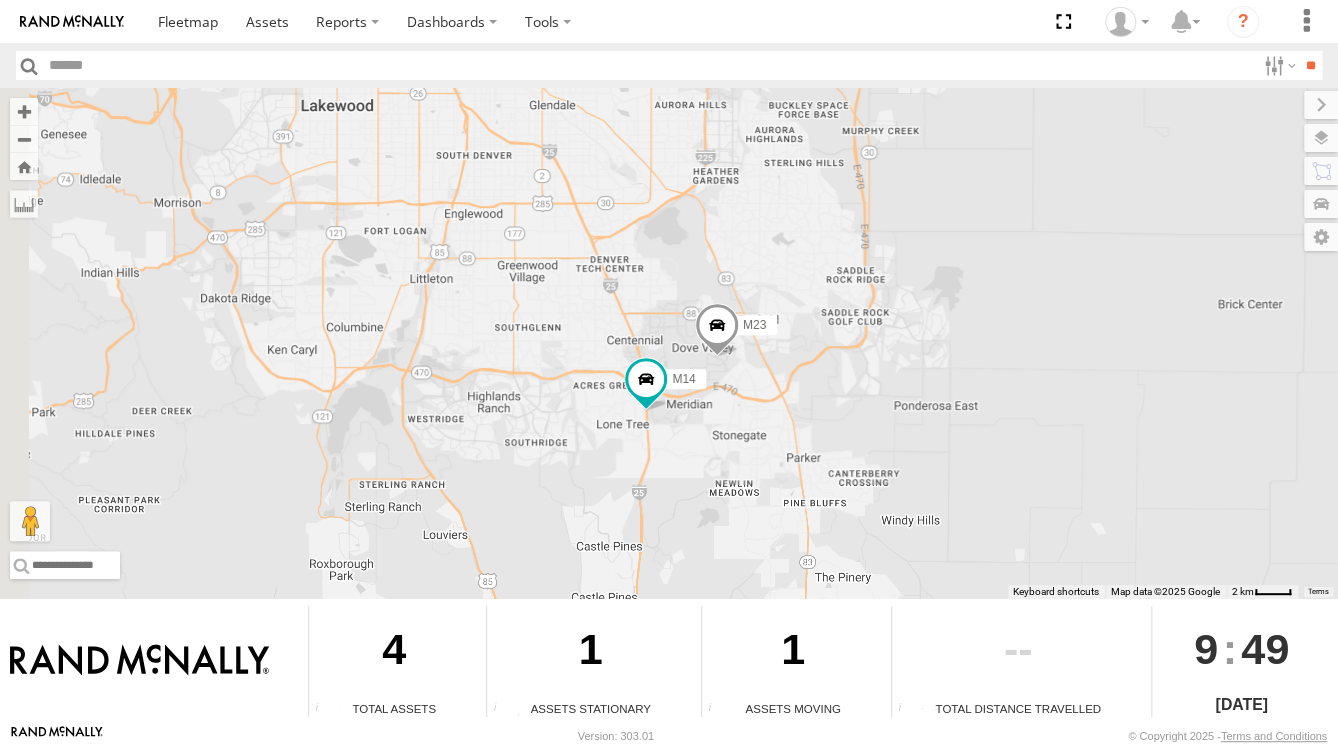 drag, startPoint x: 731, startPoint y: 503, endPoint x: 820, endPoint y: 316, distance: 207.09901 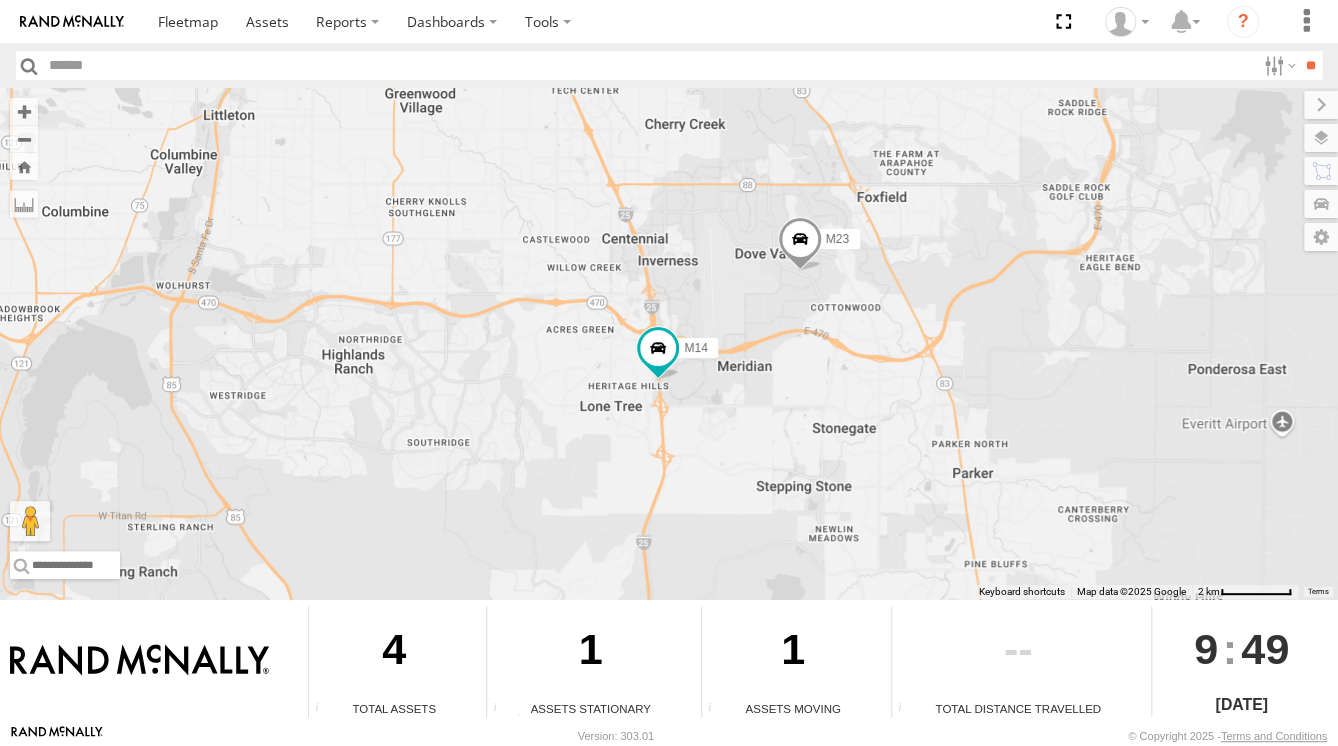 drag, startPoint x: 776, startPoint y: 328, endPoint x: 906, endPoint y: 337, distance: 130.31117 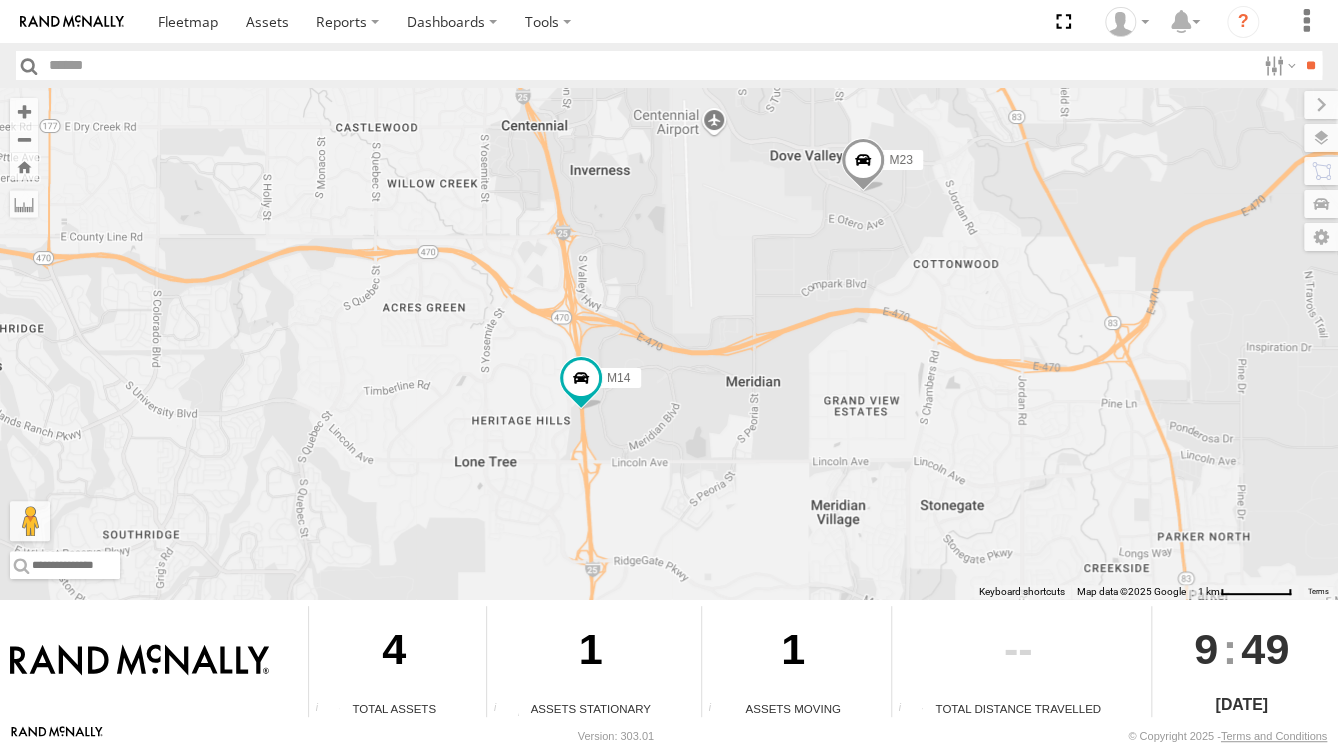 drag, startPoint x: 808, startPoint y: 368, endPoint x: 968, endPoint y: 345, distance: 161.64467 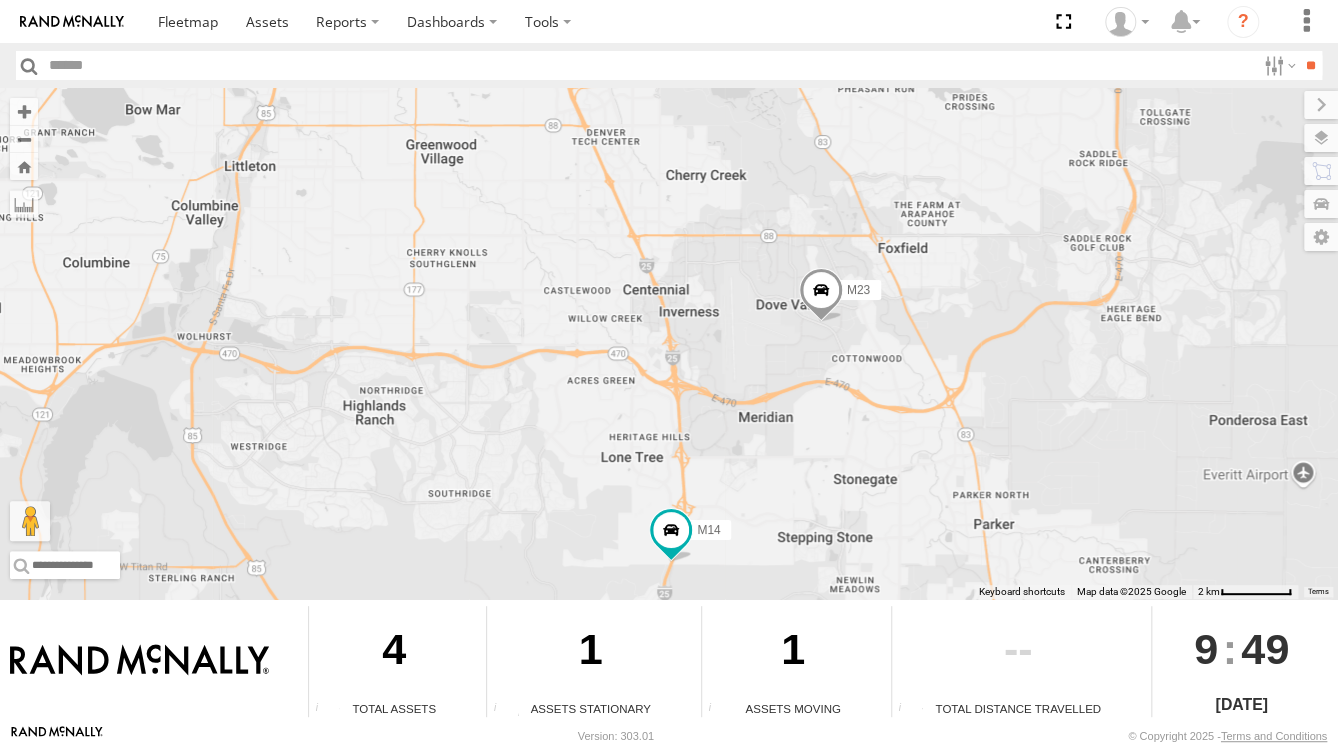 drag, startPoint x: 968, startPoint y: 346, endPoint x: 865, endPoint y: 404, distance: 118.20744 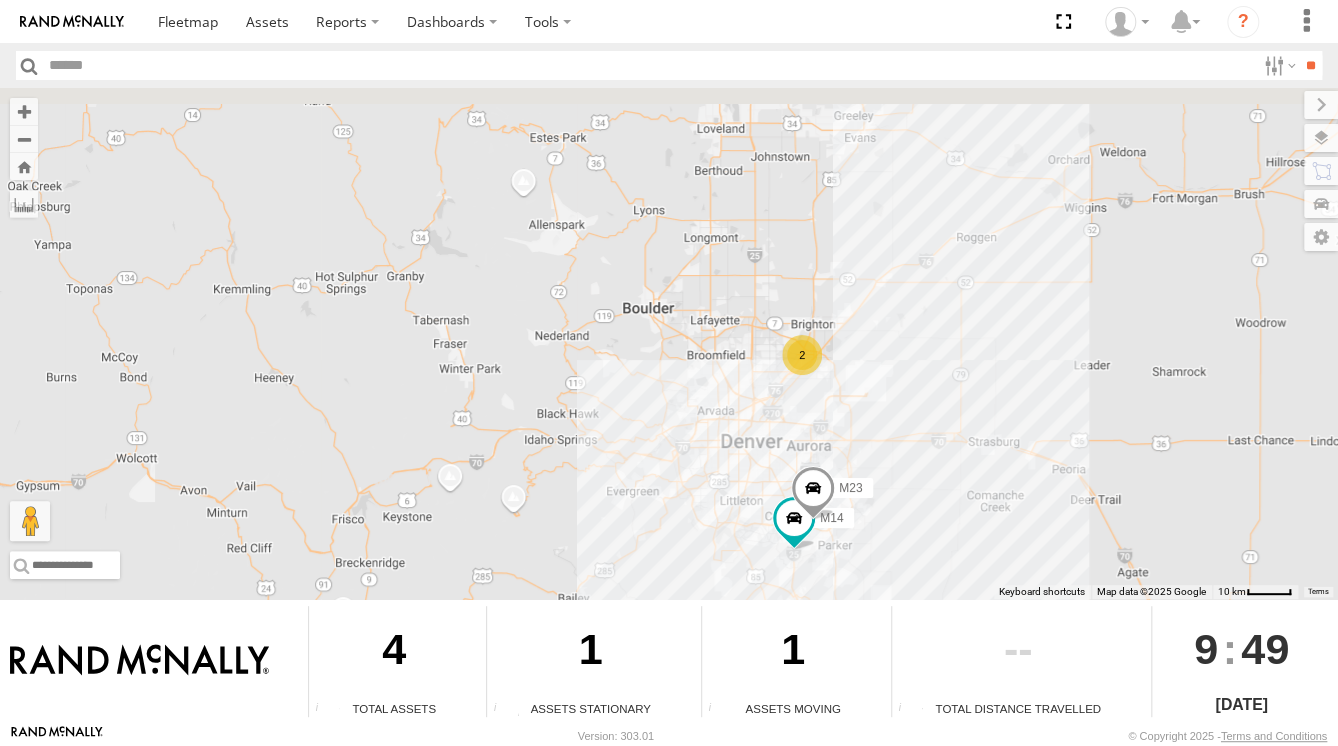 drag, startPoint x: 834, startPoint y: 262, endPoint x: 790, endPoint y: 405, distance: 149.61618 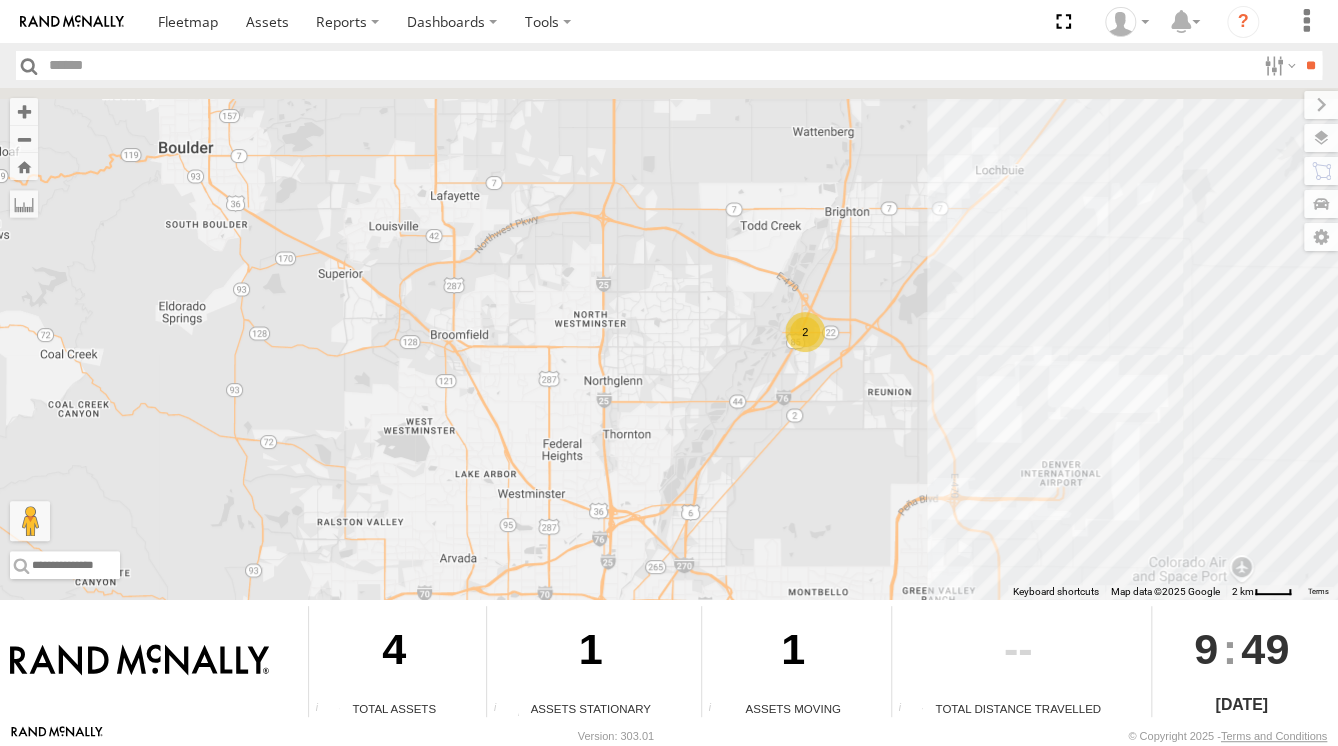 drag, startPoint x: 808, startPoint y: 375, endPoint x: 774, endPoint y: 500, distance: 129.5415 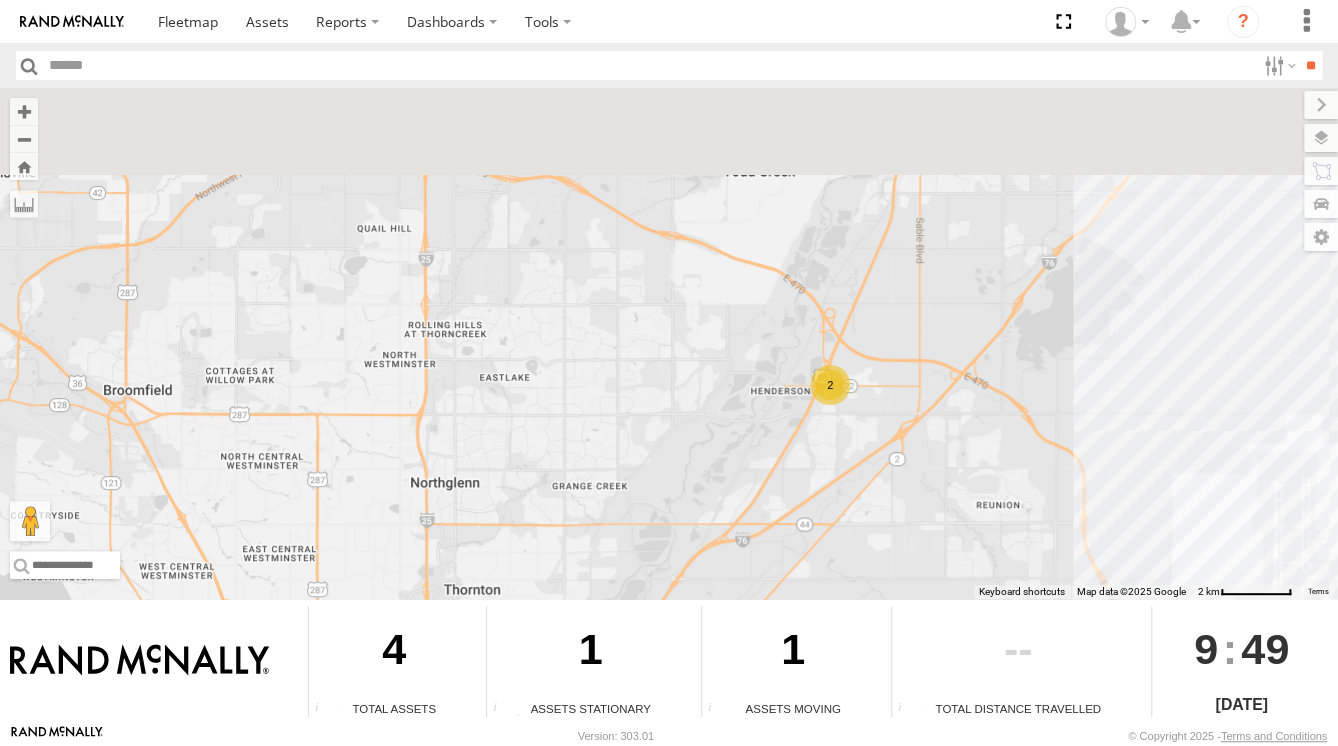 drag, startPoint x: 828, startPoint y: 300, endPoint x: 836, endPoint y: 474, distance: 174.1838 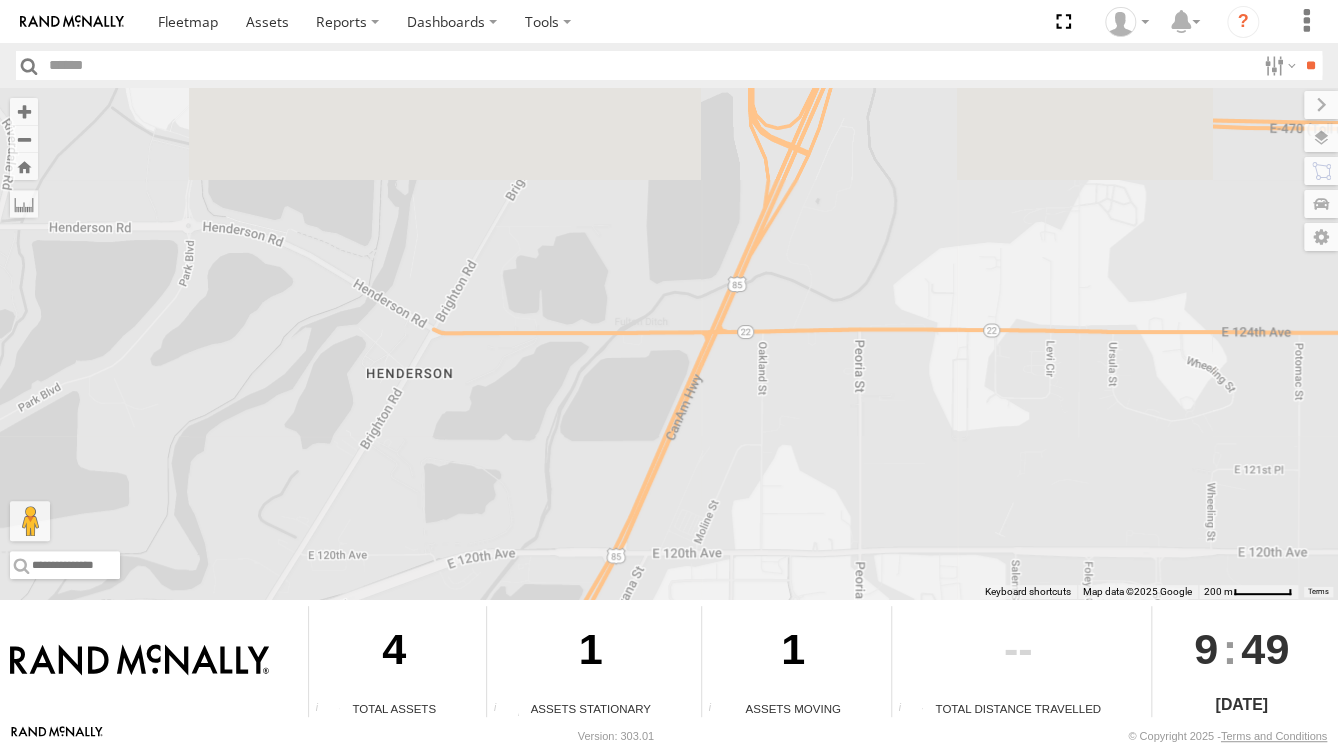 drag, startPoint x: 840, startPoint y: 169, endPoint x: 834, endPoint y: 533, distance: 364.04944 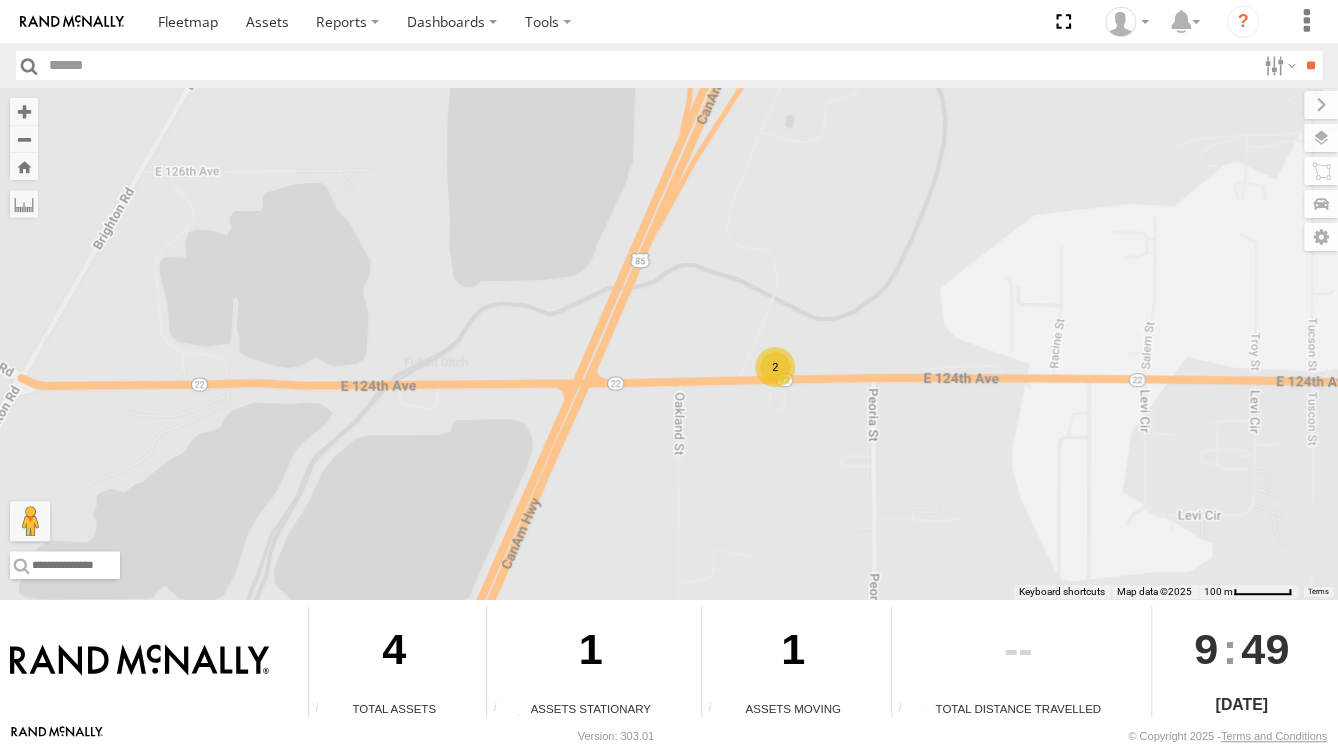 drag, startPoint x: 836, startPoint y: 346, endPoint x: 813, endPoint y: 506, distance: 161.64467 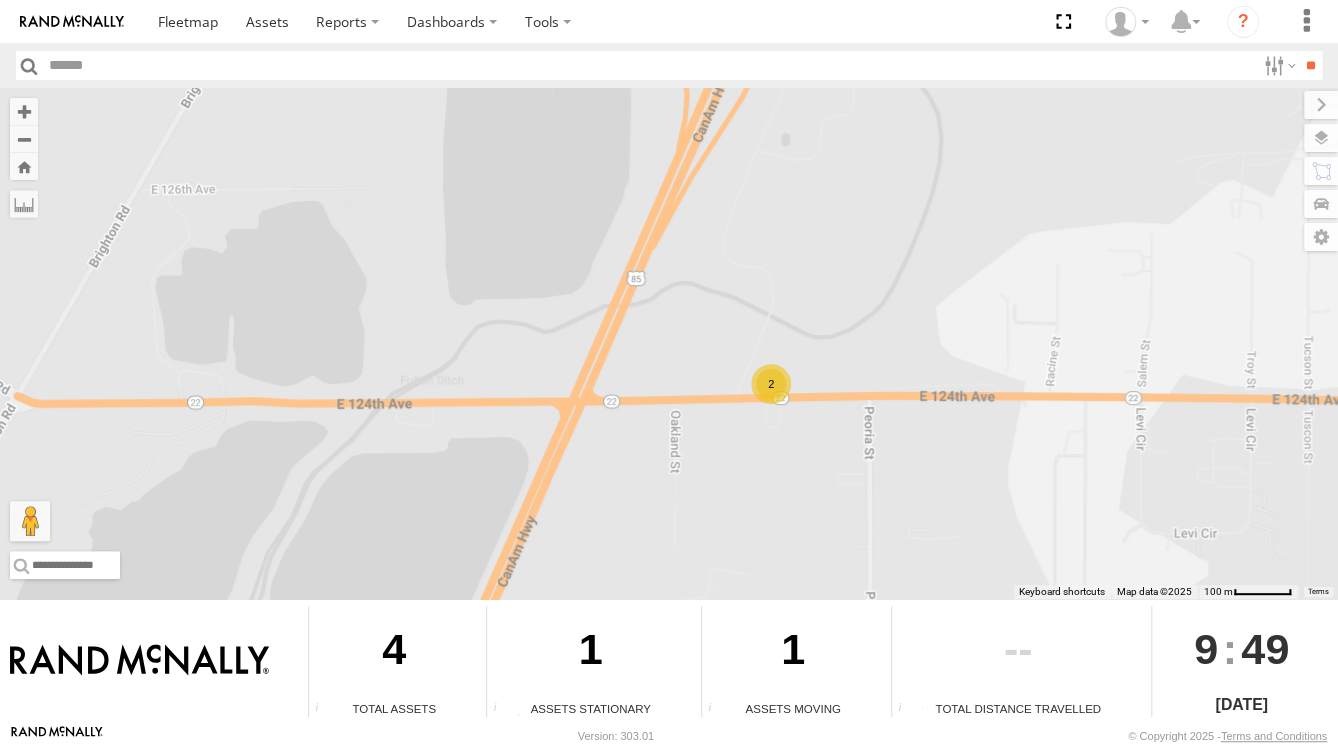 click on "2" at bounding box center [771, 384] 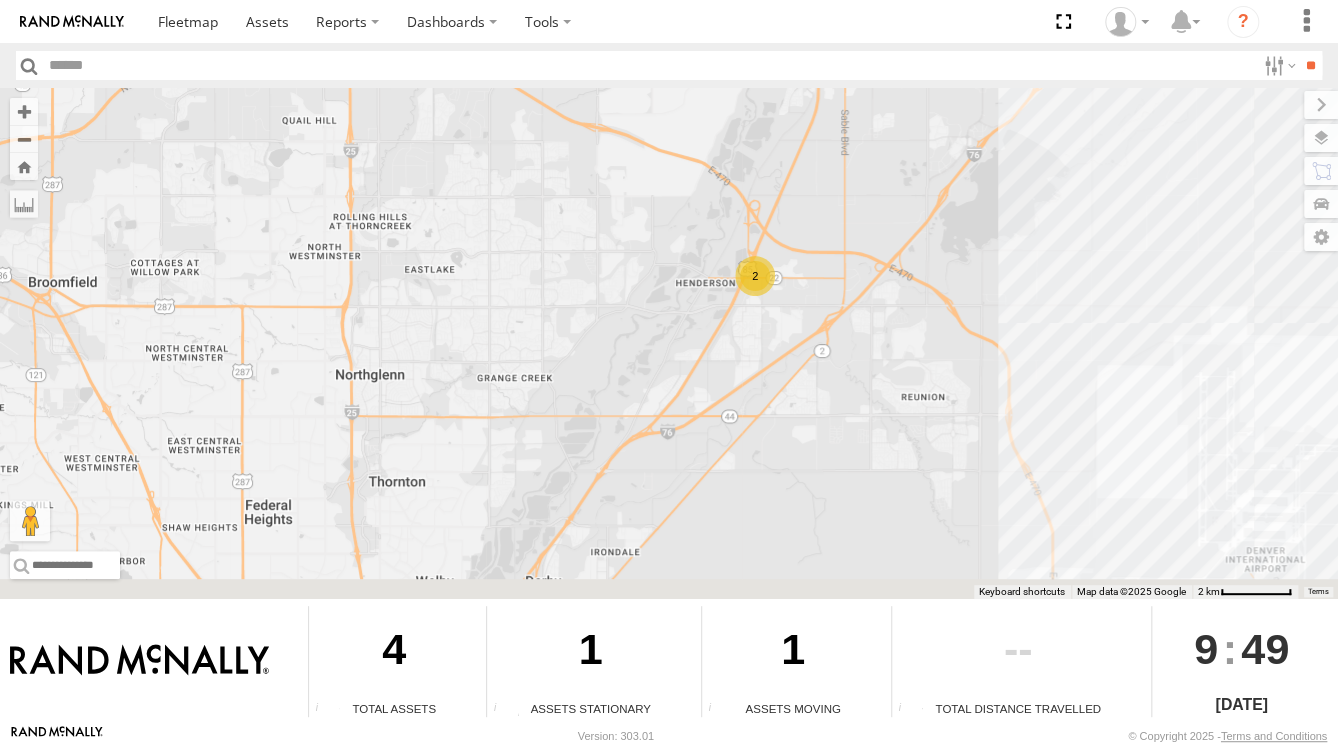 drag, startPoint x: 753, startPoint y: 472, endPoint x: 734, endPoint y: 328, distance: 145.24806 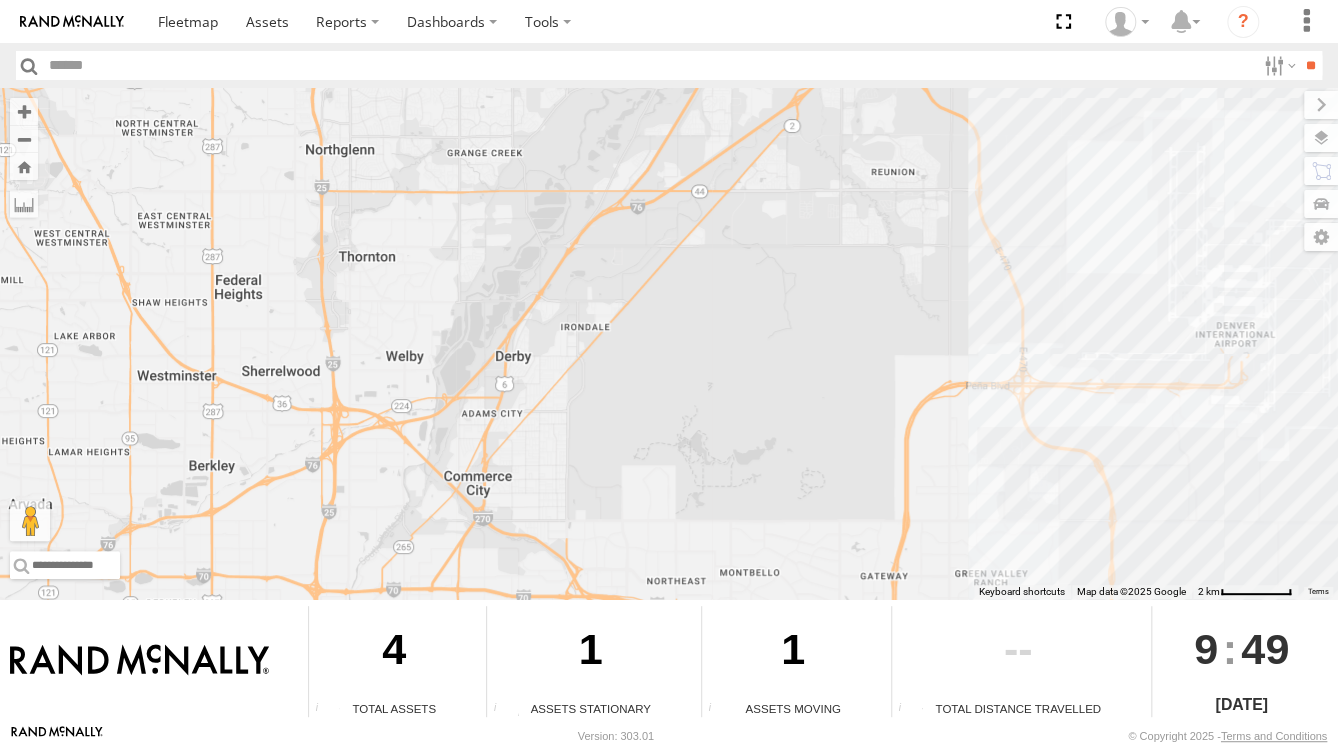 drag, startPoint x: 732, startPoint y: 321, endPoint x: 917, endPoint y: 219, distance: 211.25577 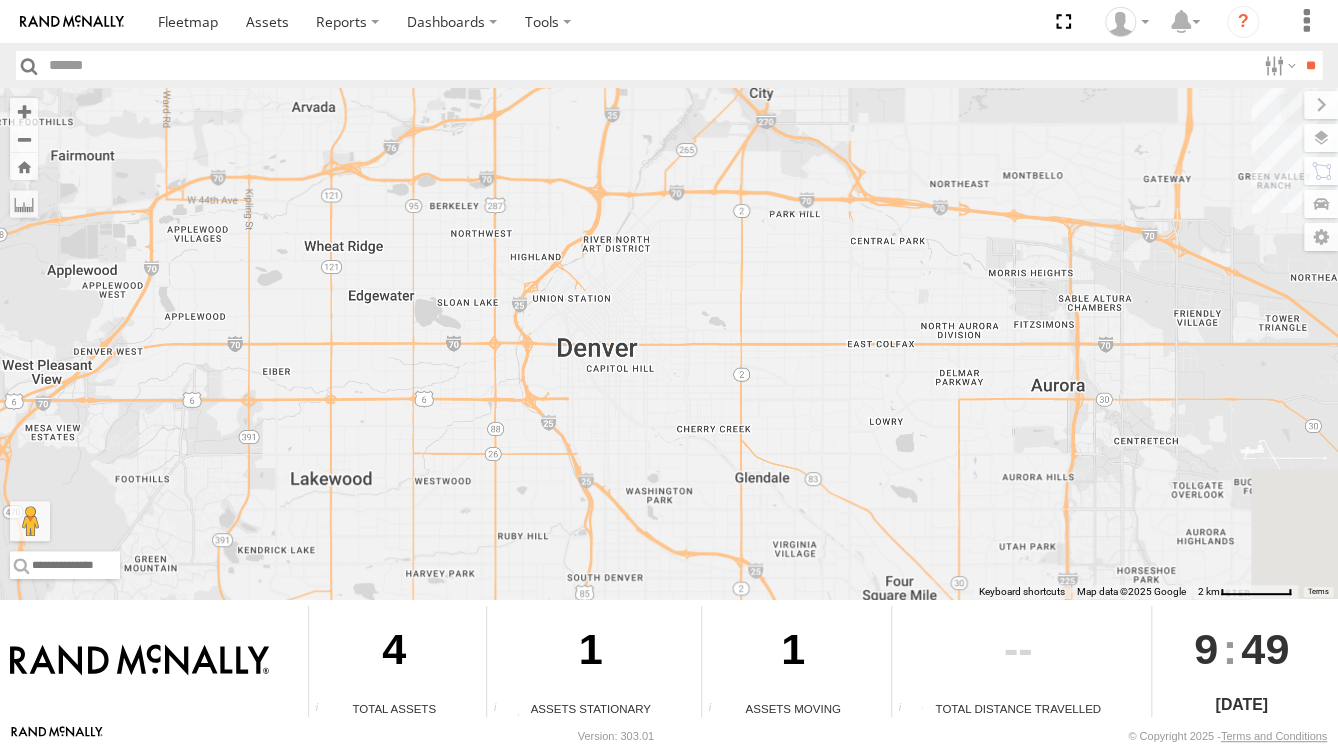 drag, startPoint x: 823, startPoint y: 335, endPoint x: 629, endPoint y: 212, distance: 229.70633 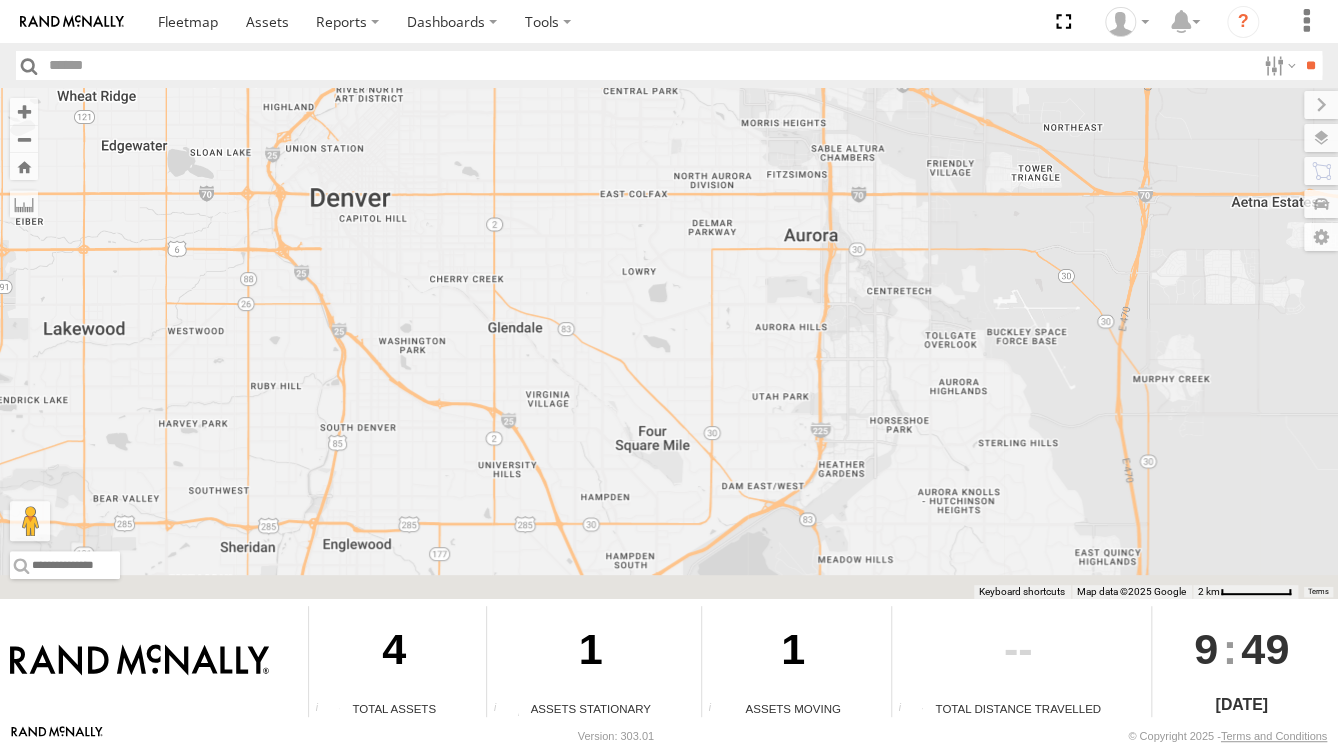 drag, startPoint x: 970, startPoint y: 385, endPoint x: 723, endPoint y: 232, distance: 290.54776 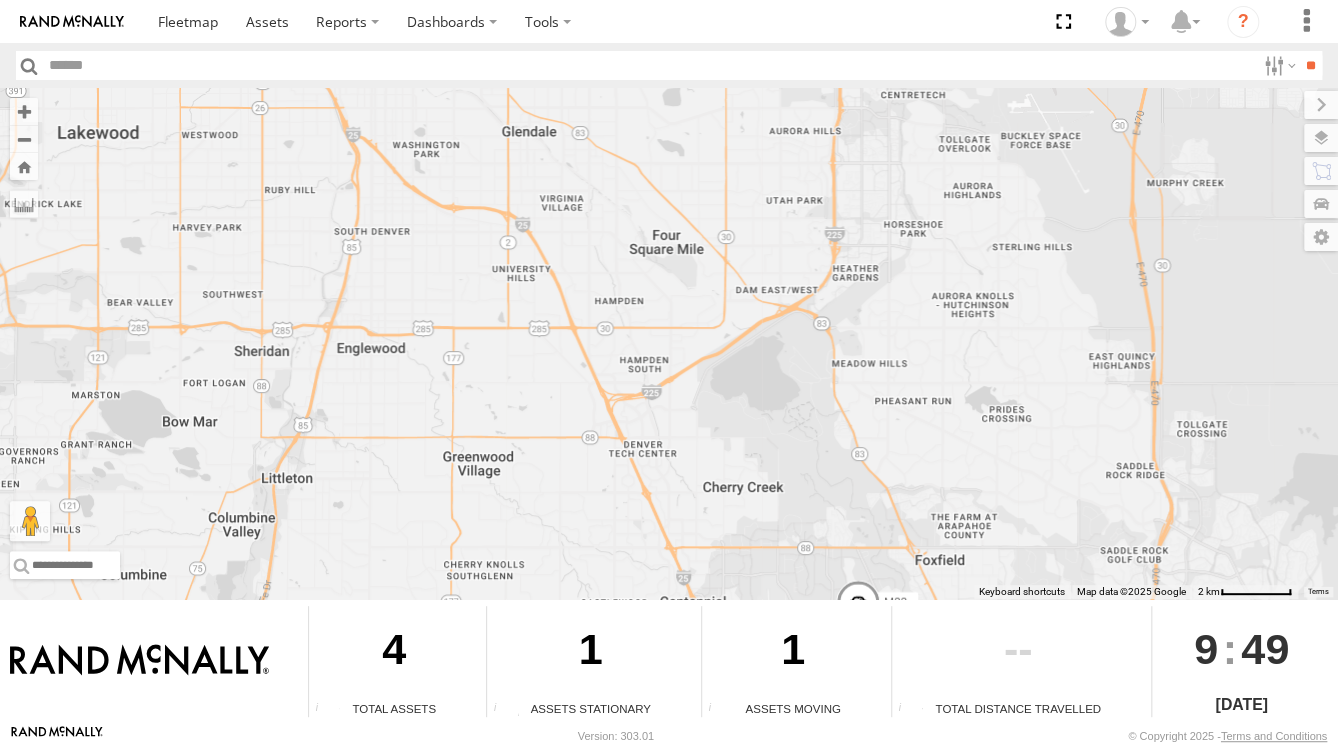 drag, startPoint x: 825, startPoint y: 400, endPoint x: 856, endPoint y: 217, distance: 185.60712 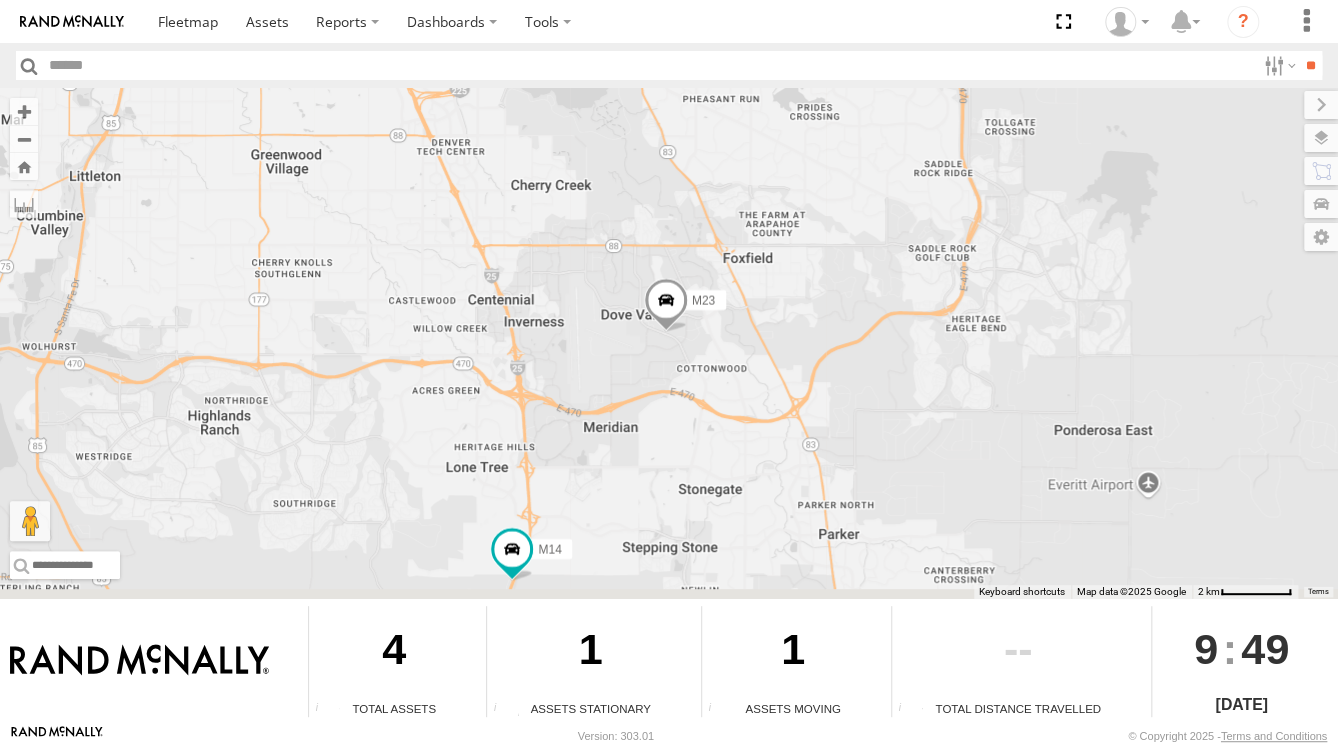 drag, startPoint x: 879, startPoint y: 428, endPoint x: 680, endPoint y: 108, distance: 376.8302 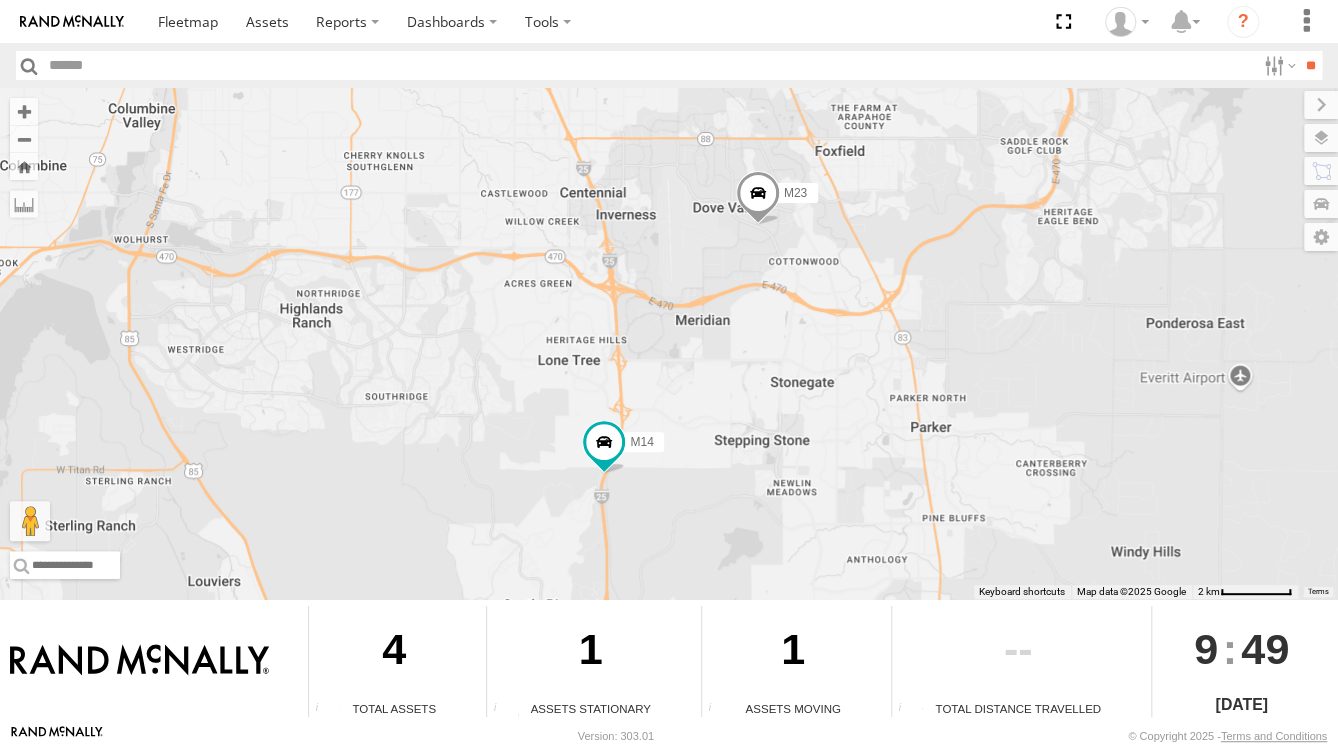 drag, startPoint x: 764, startPoint y: 455, endPoint x: 866, endPoint y: 385, distance: 123.709335 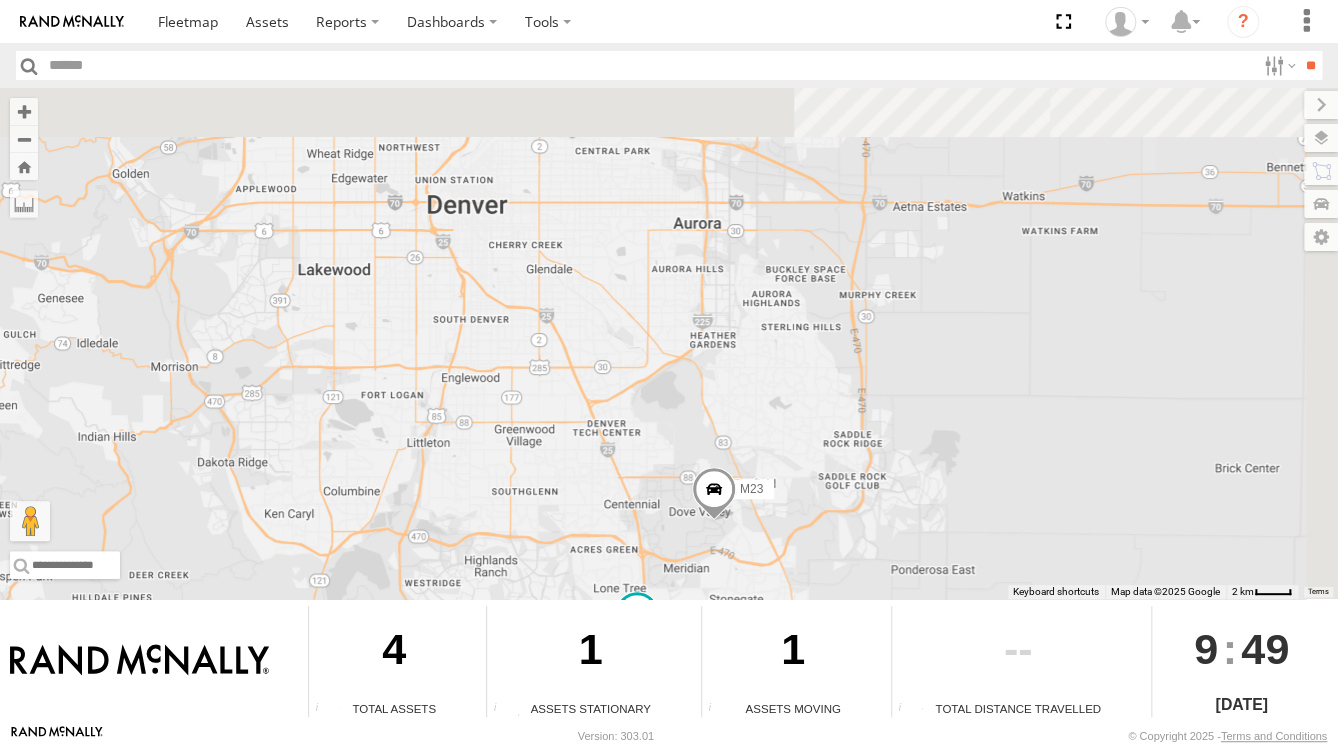 drag, startPoint x: 685, startPoint y: 276, endPoint x: 565, endPoint y: 540, distance: 289.9931 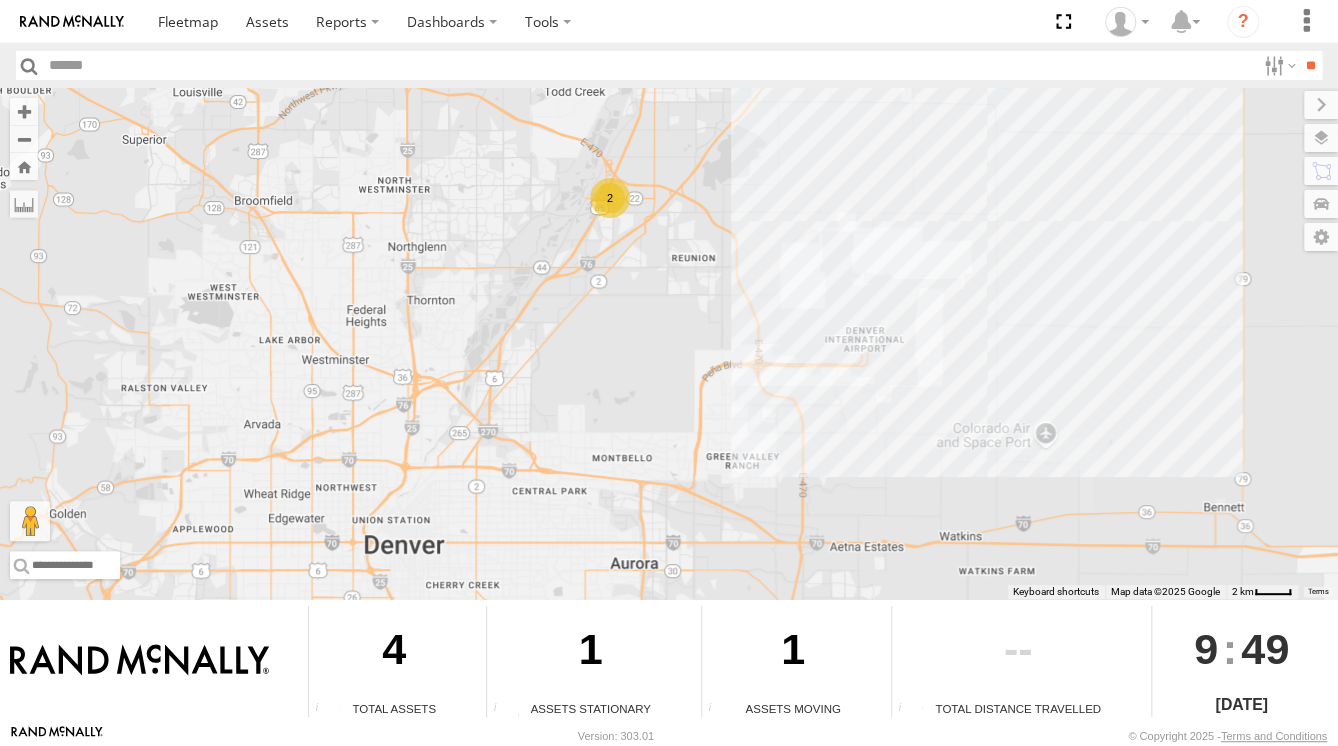 drag, startPoint x: 611, startPoint y: 333, endPoint x: 711, endPoint y: 482, distance: 179.44637 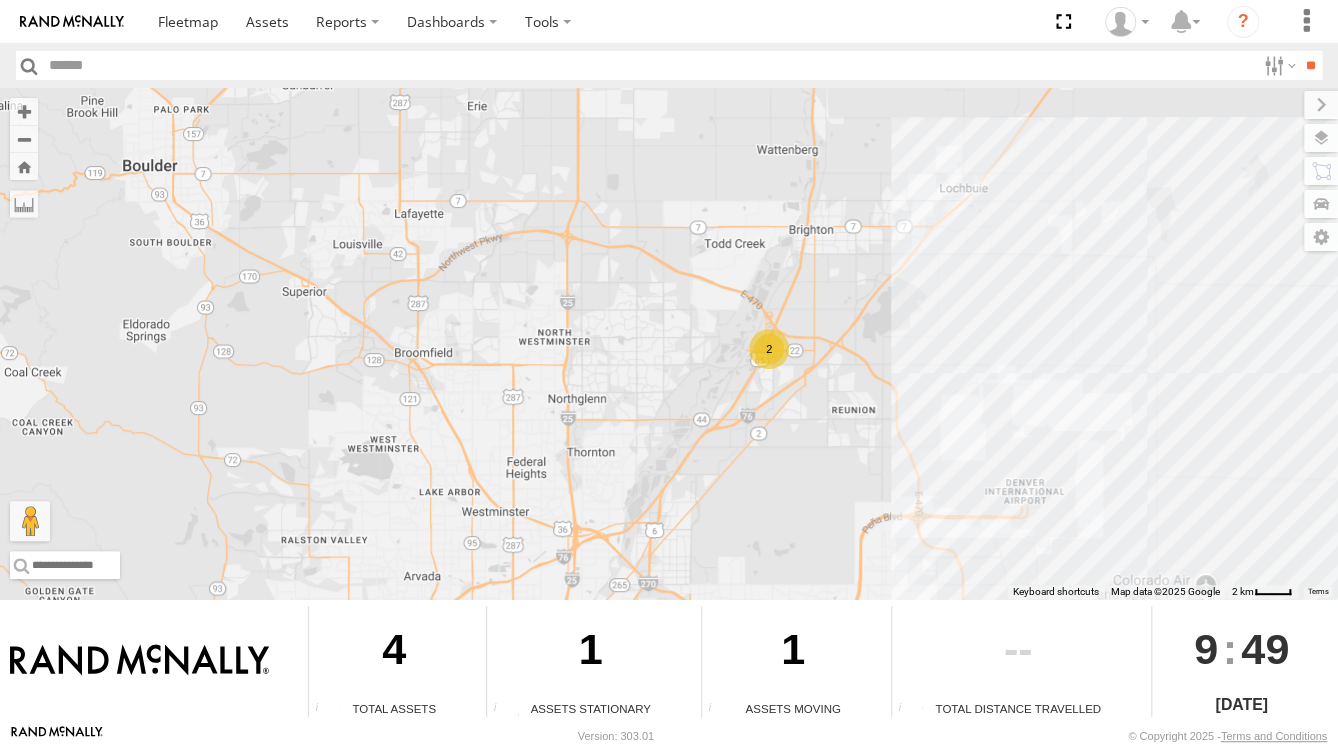 drag, startPoint x: 676, startPoint y: 395, endPoint x: 721, endPoint y: 275, distance: 128.16005 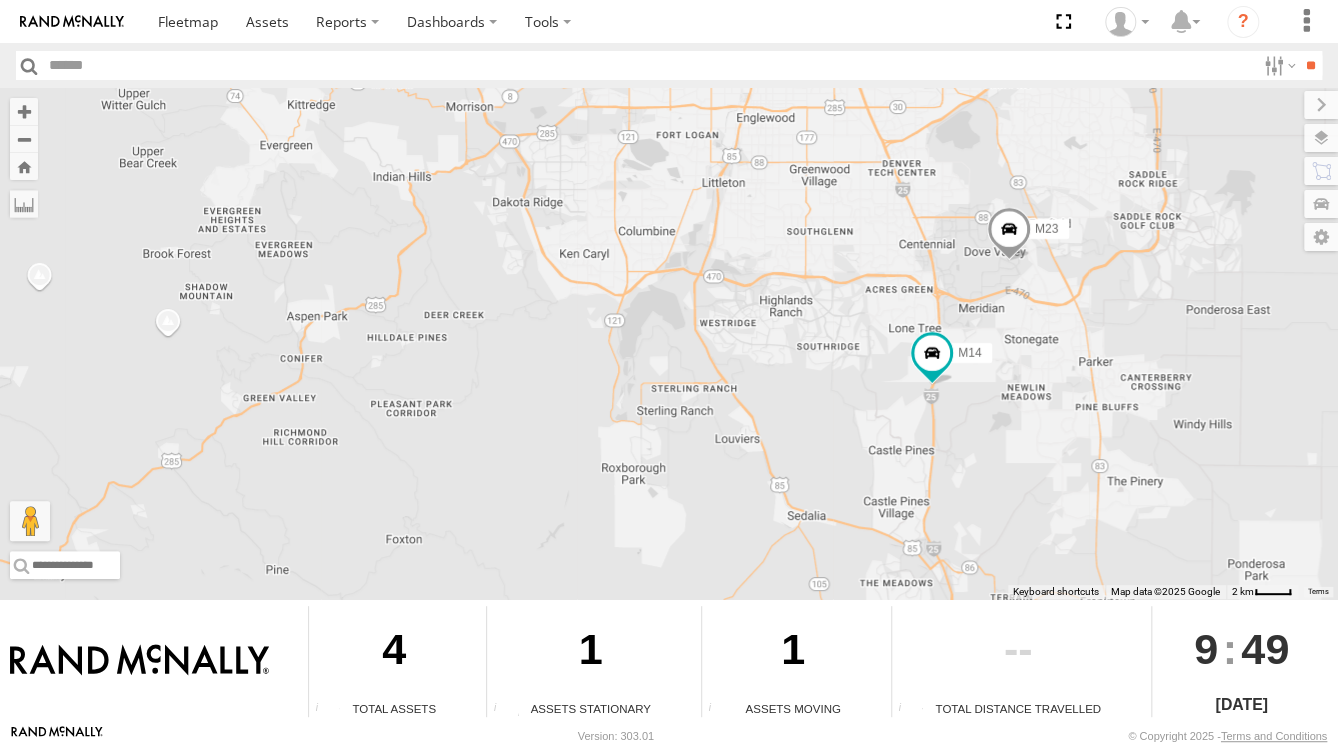 drag, startPoint x: 748, startPoint y: 250, endPoint x: 753, endPoint y: 378, distance: 128.09763 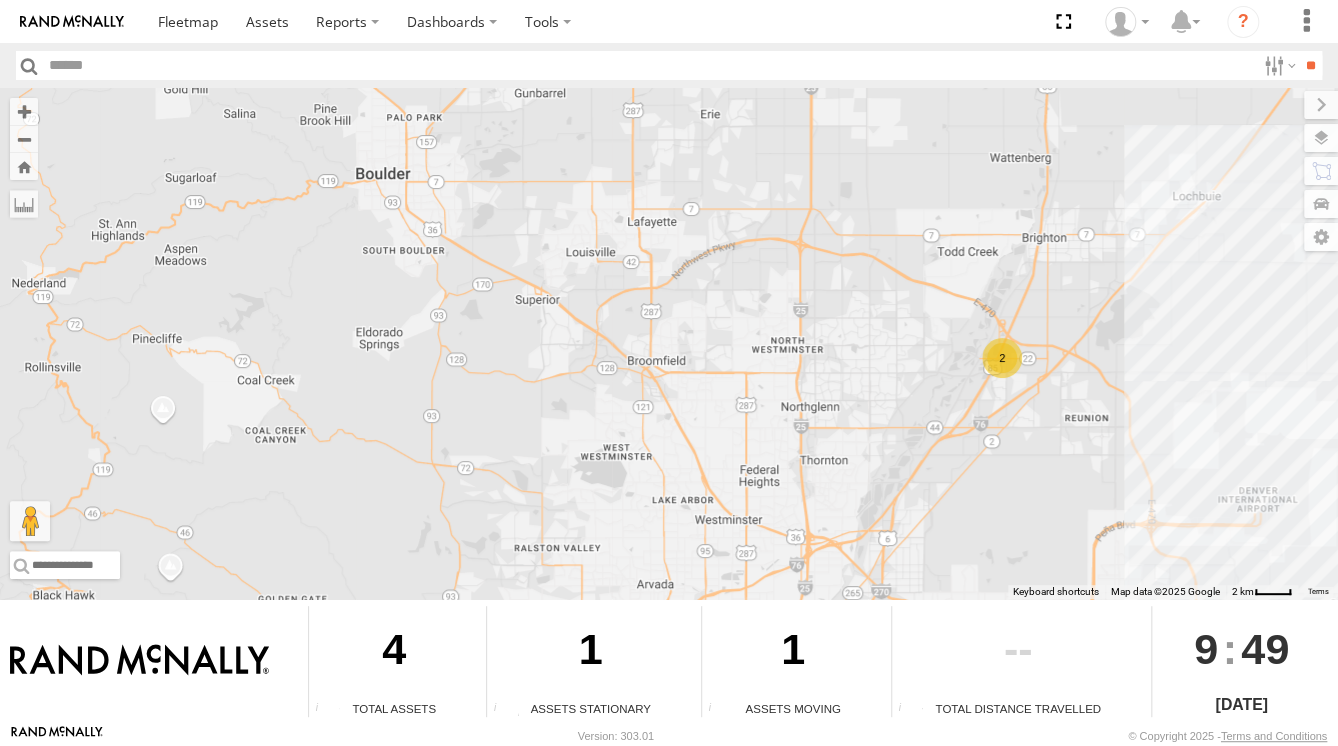 drag, startPoint x: 747, startPoint y: 393, endPoint x: 586, endPoint y: 396, distance: 161.02795 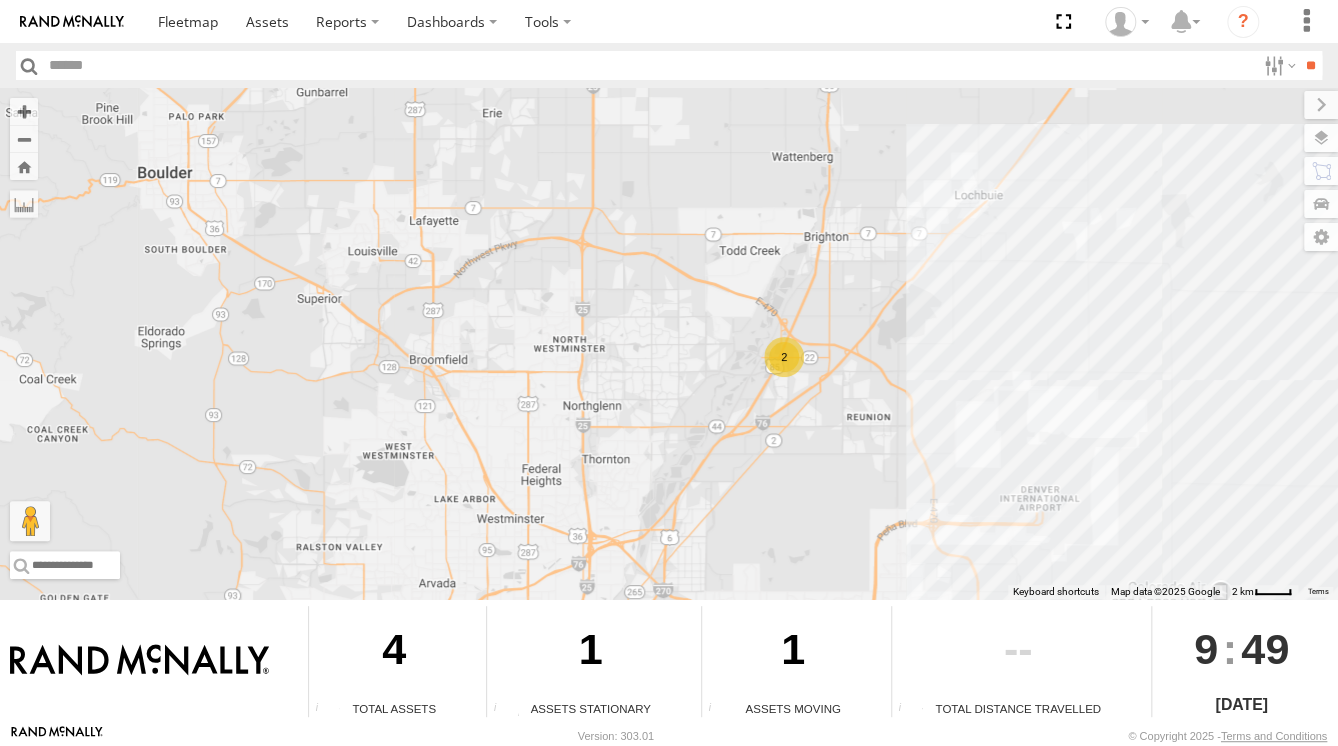 drag, startPoint x: 804, startPoint y: 527, endPoint x: 837, endPoint y: 297, distance: 232.35533 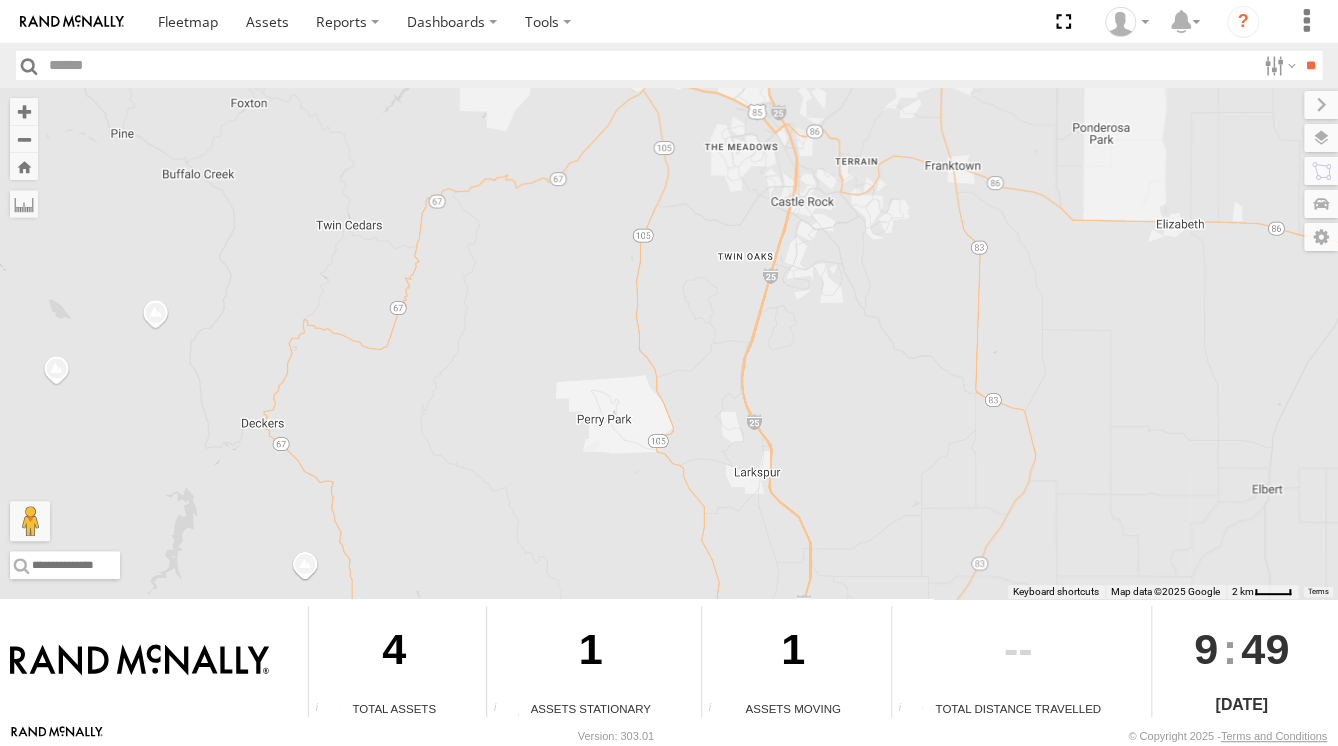 click on "M14 M23 2" at bounding box center [669, 343] 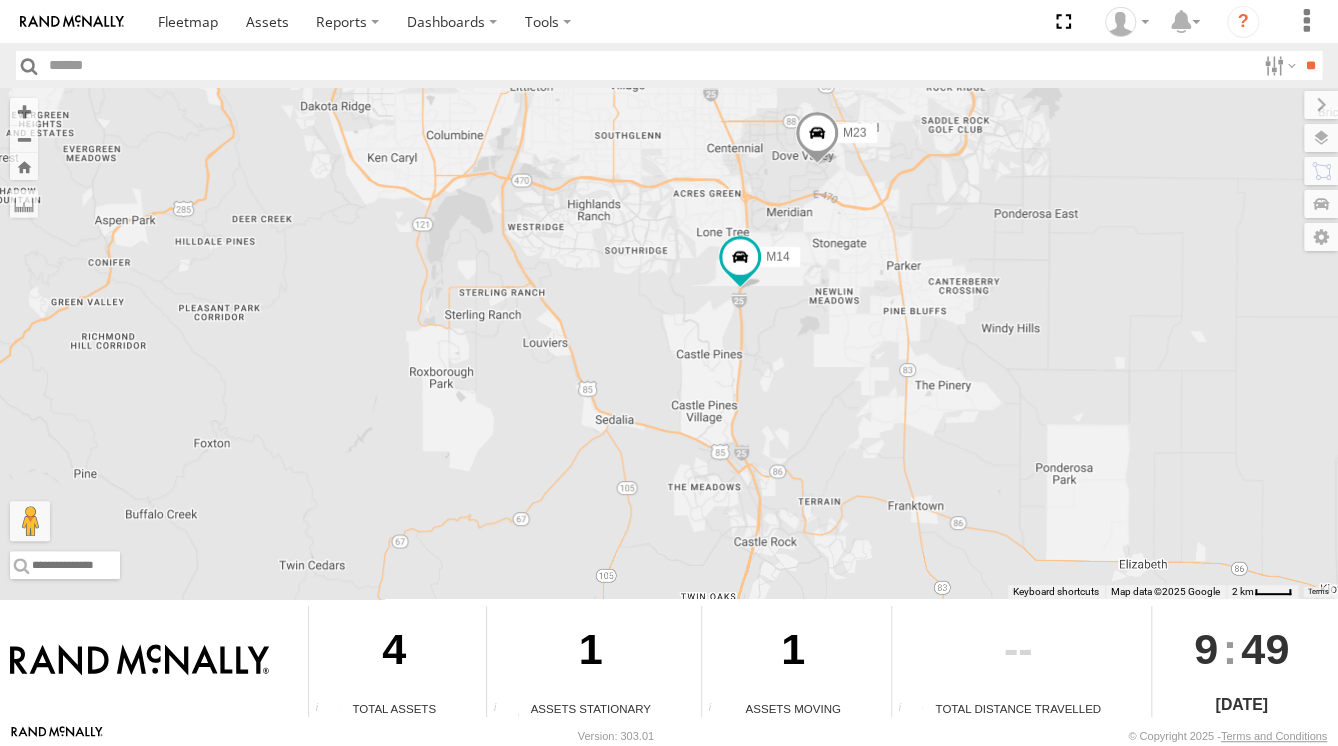 drag, startPoint x: 865, startPoint y: 307, endPoint x: 775, endPoint y: 459, distance: 176.64655 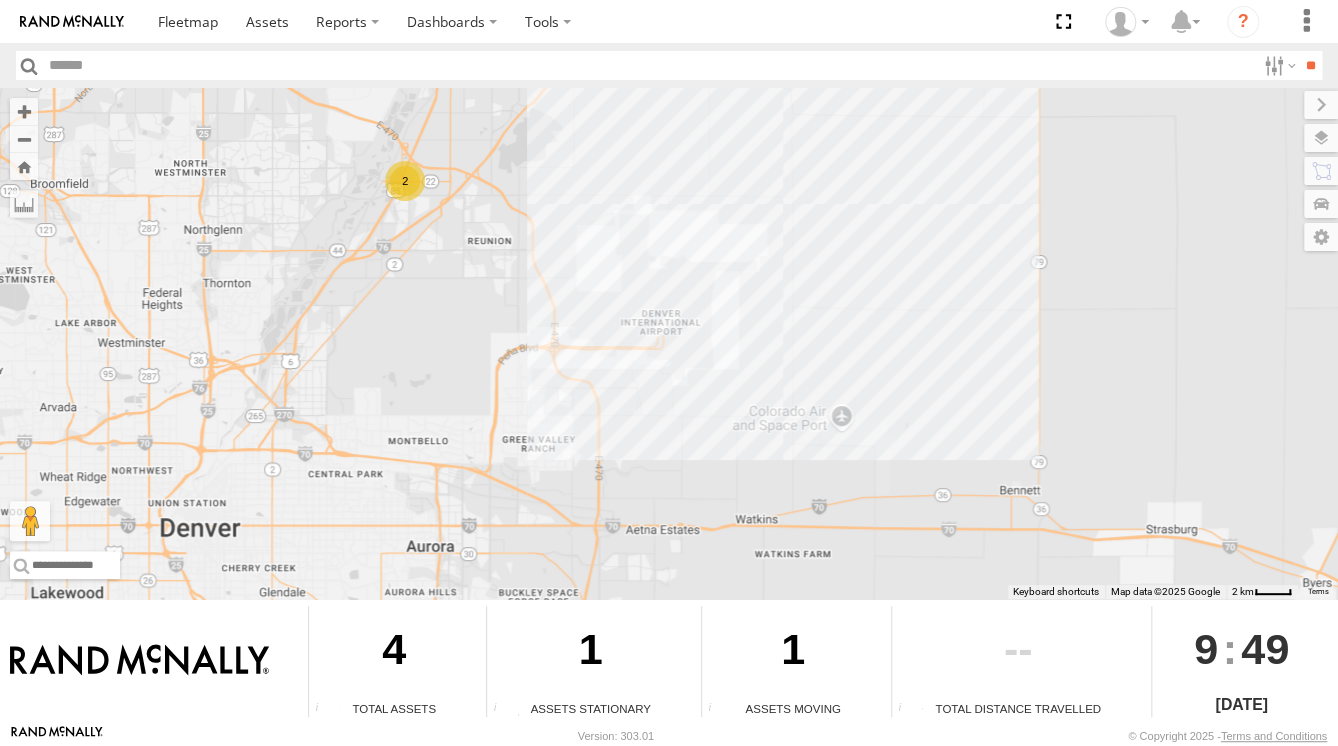drag, startPoint x: 818, startPoint y: 421, endPoint x: 1017, endPoint y: 317, distance: 224.53731 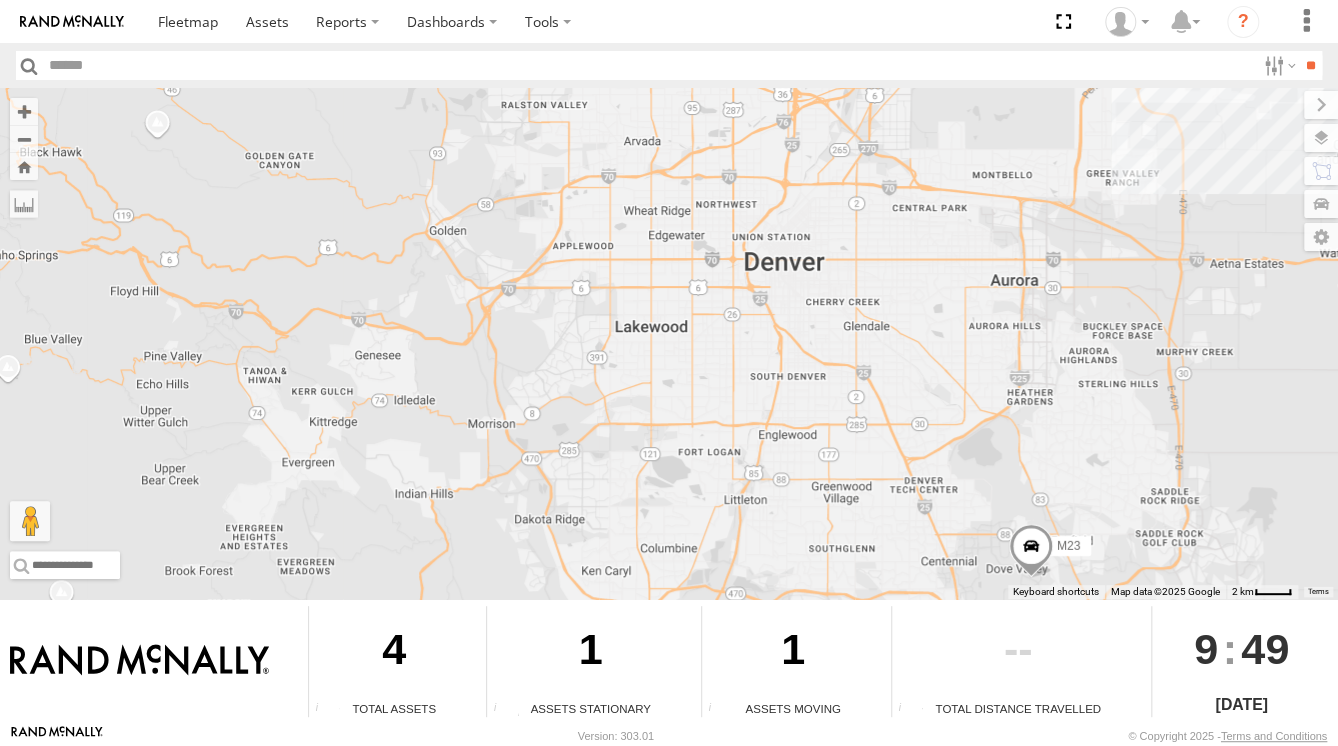 drag, startPoint x: 914, startPoint y: 267, endPoint x: 731, endPoint y: 247, distance: 184.08965 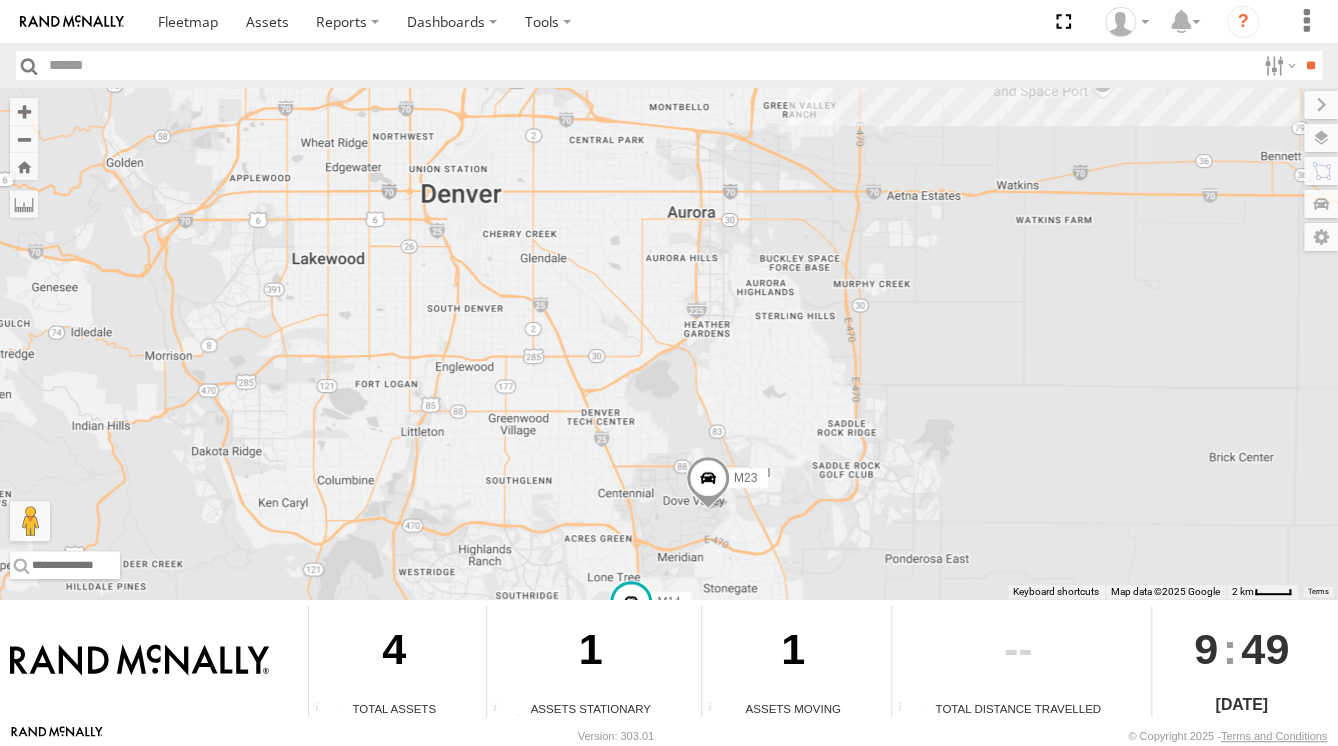 drag, startPoint x: 899, startPoint y: 279, endPoint x: 748, endPoint y: 395, distance: 190.4127 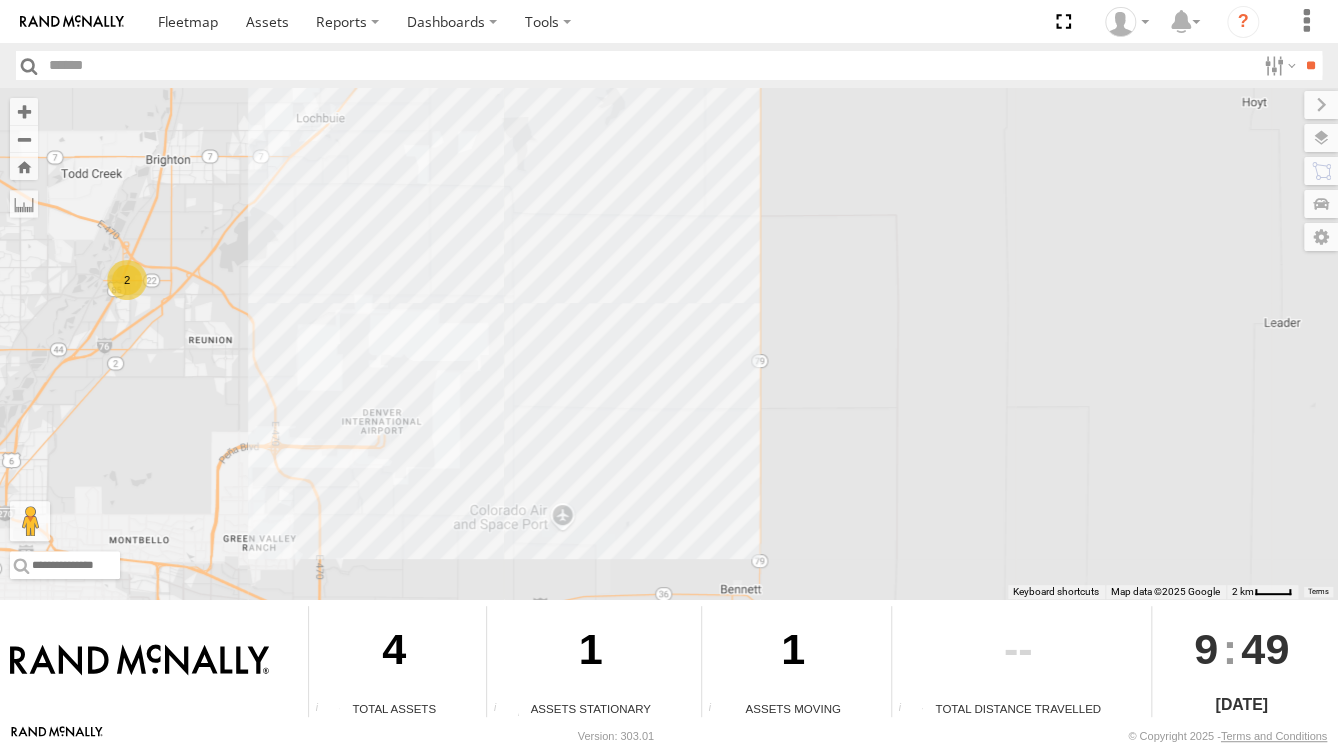drag, startPoint x: 743, startPoint y: 407, endPoint x: 986, endPoint y: 340, distance: 252.06744 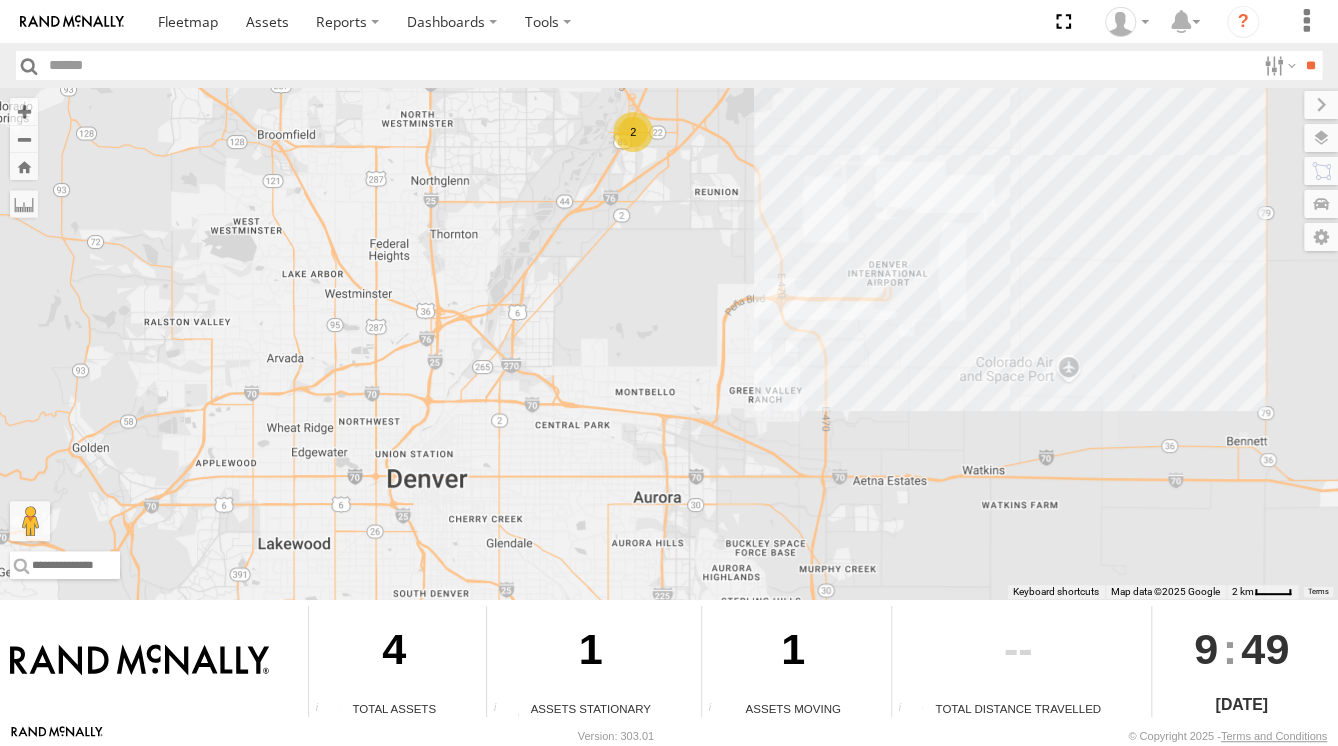 drag, startPoint x: 838, startPoint y: 440, endPoint x: 804, endPoint y: 322, distance: 122.80065 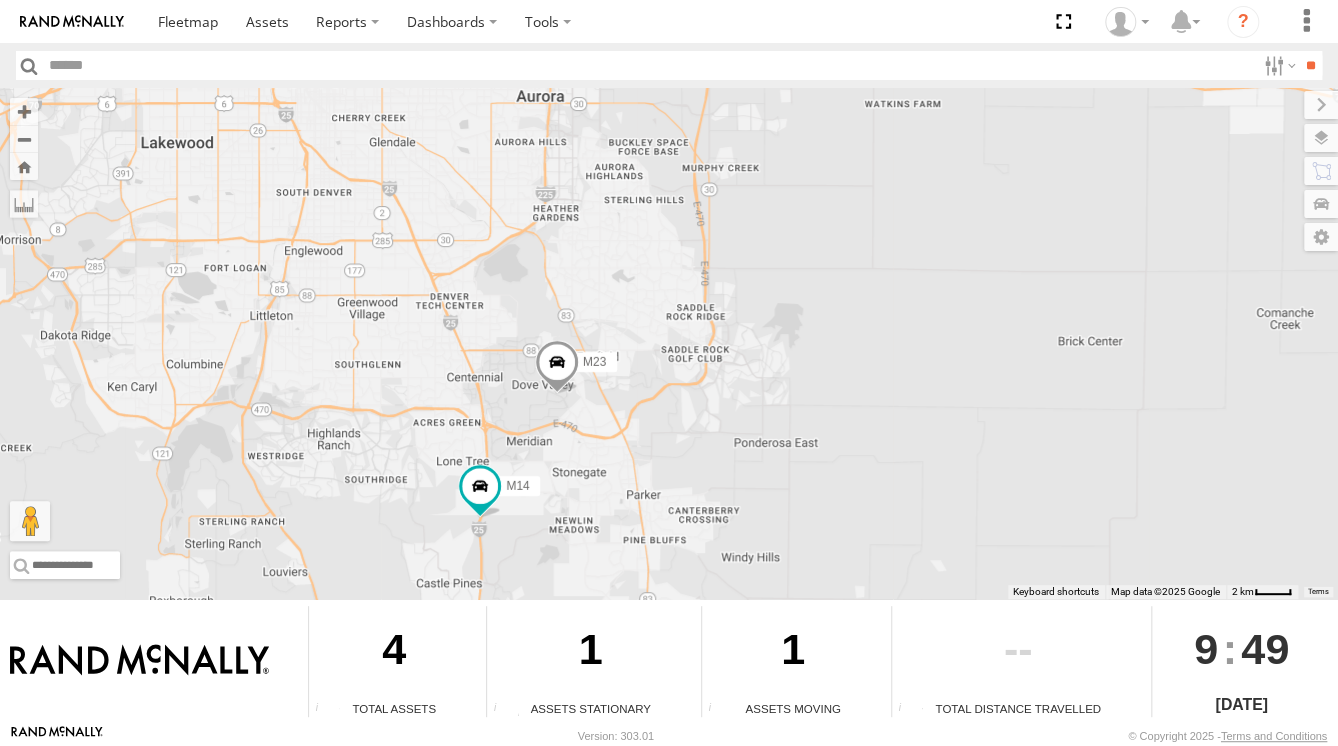drag, startPoint x: 804, startPoint y: 314, endPoint x: 895, endPoint y: 319, distance: 91.13726 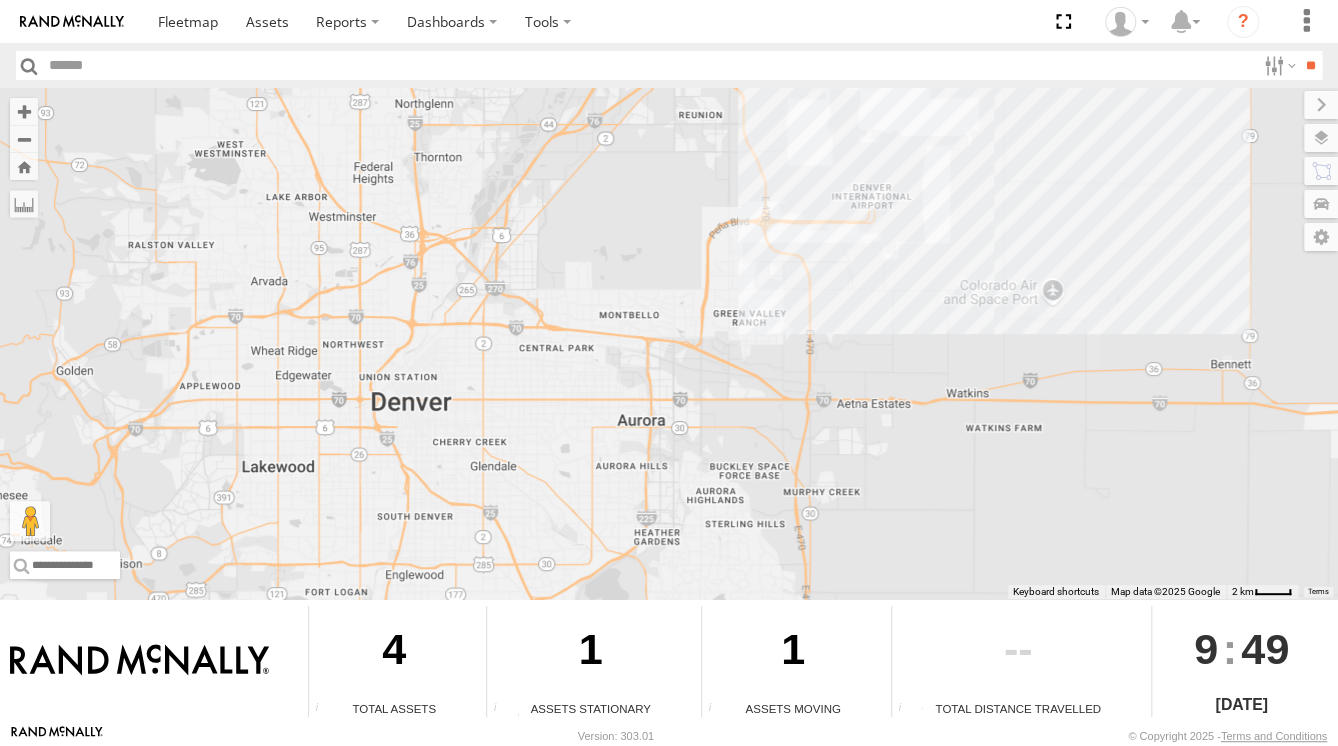 drag, startPoint x: 876, startPoint y: 247, endPoint x: 640, endPoint y: 575, distance: 404.0792 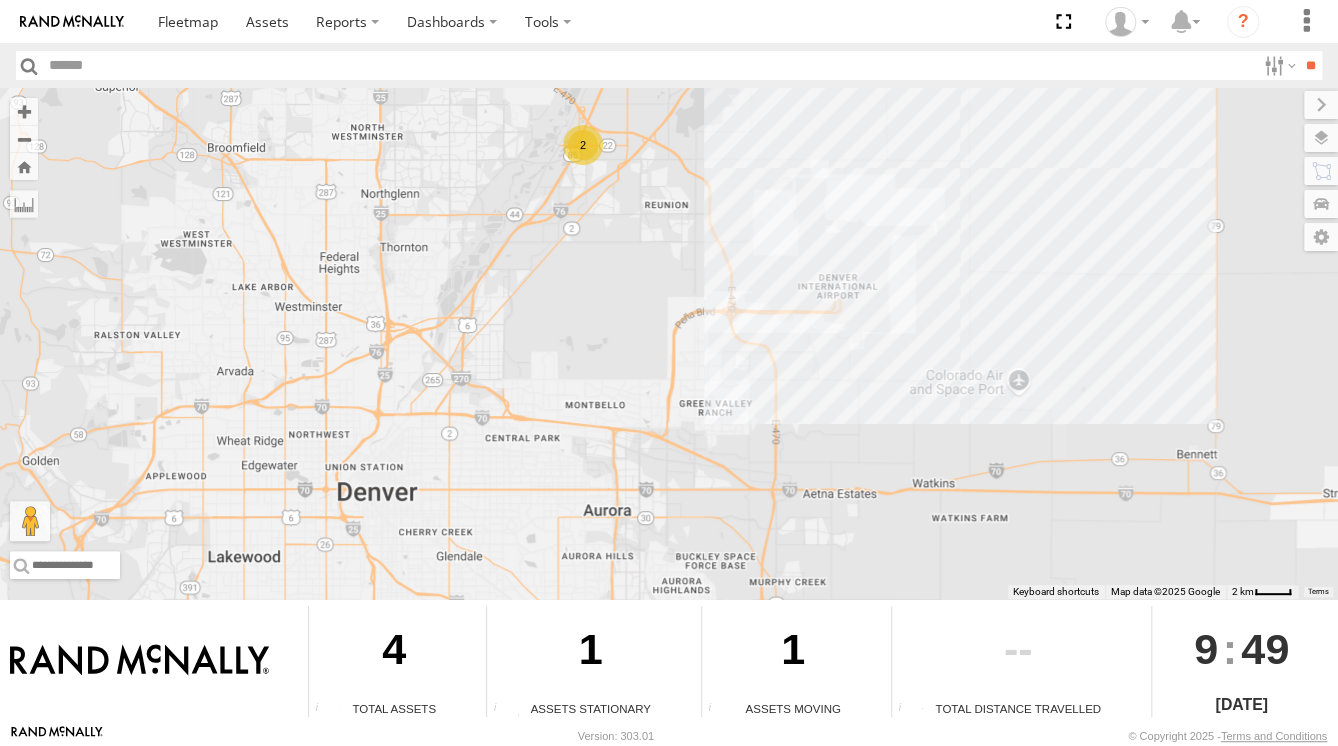 click on "M14 M23 2" at bounding box center (669, 343) 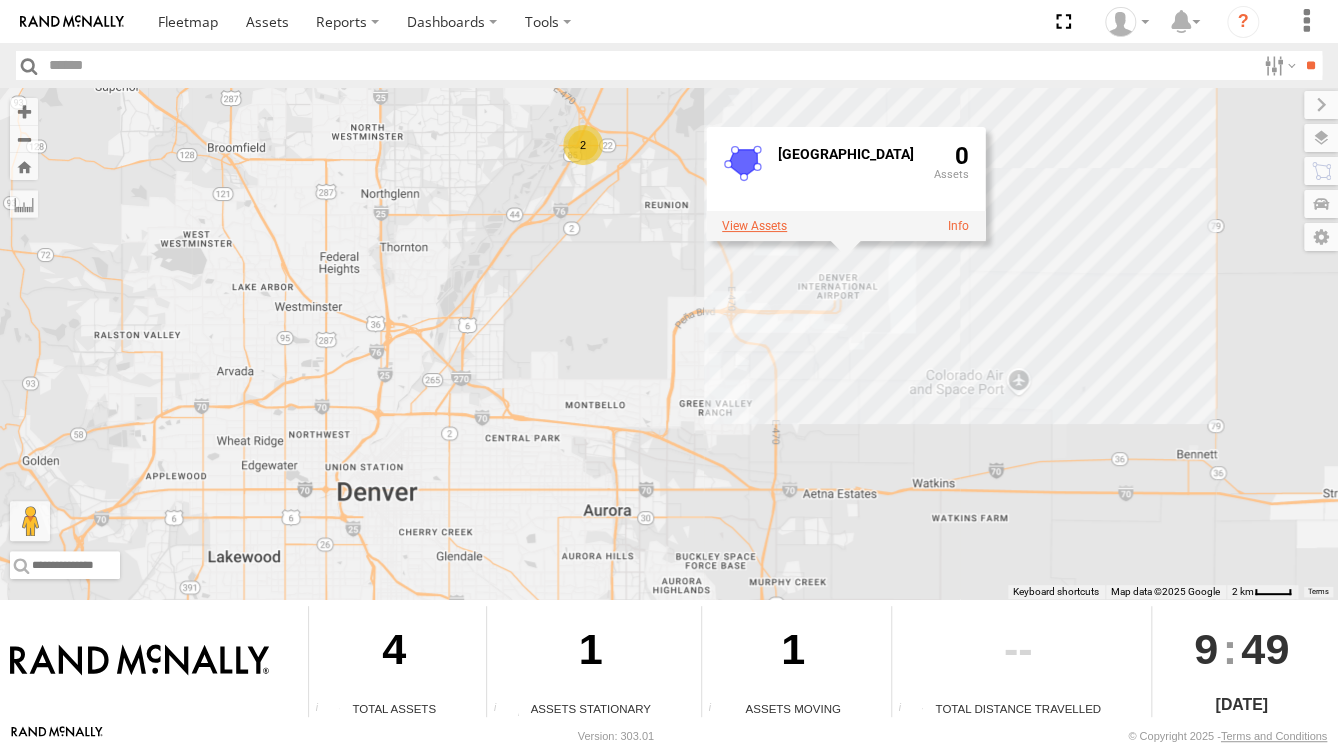 click at bounding box center [754, 226] 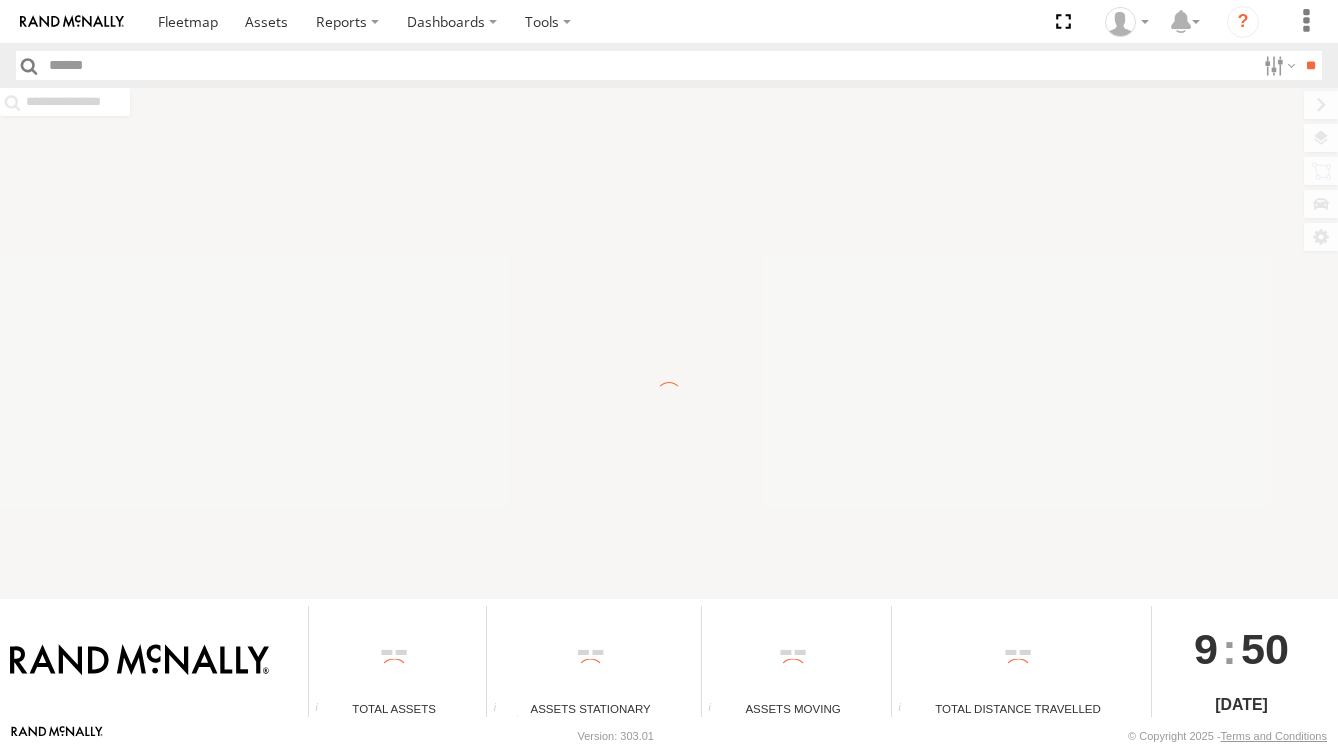 scroll, scrollTop: 0, scrollLeft: 0, axis: both 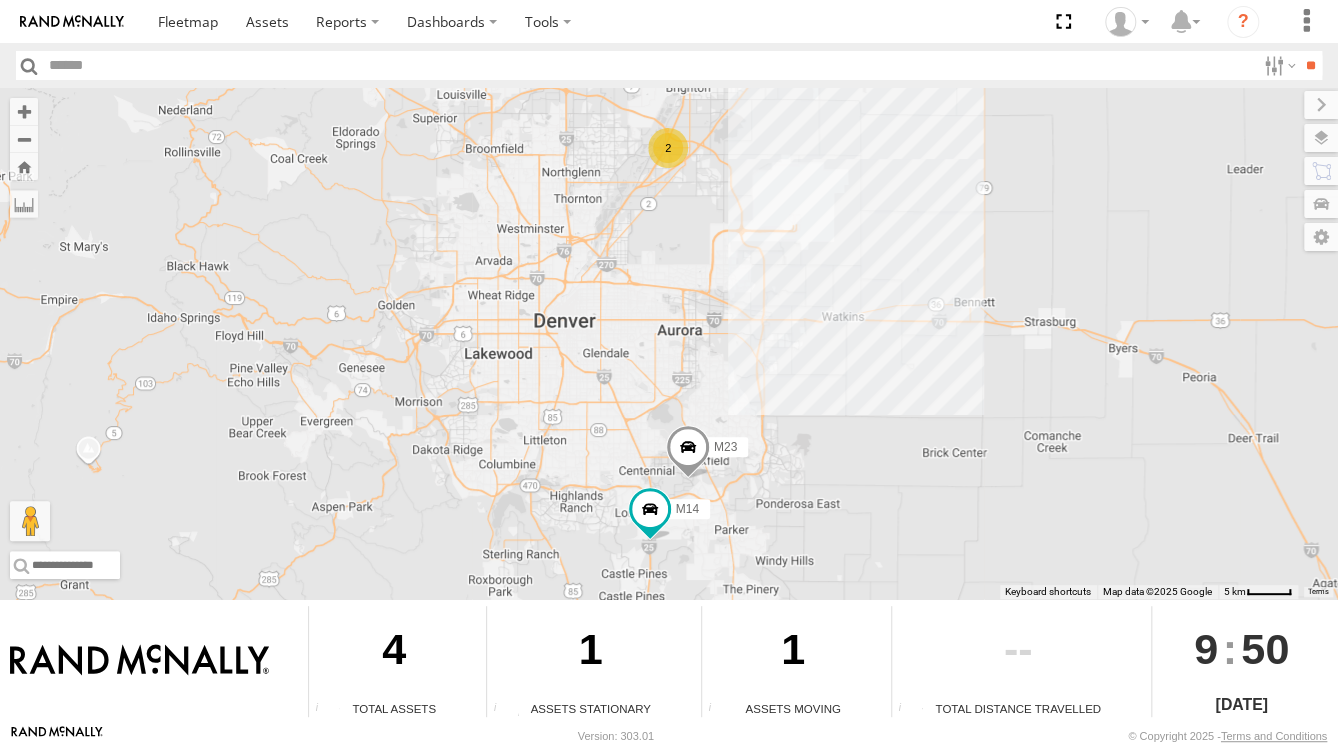 click on "2 M14 M23" at bounding box center [669, 343] 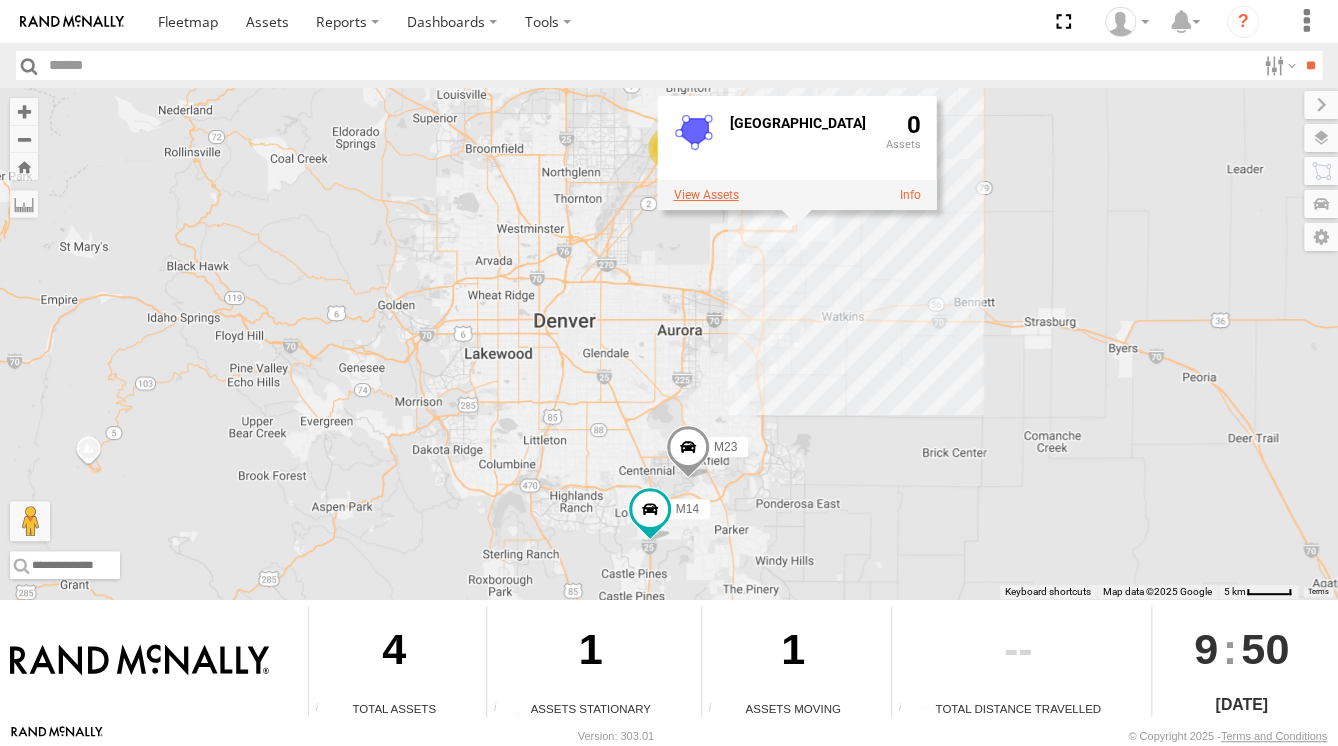click at bounding box center (705, 195) 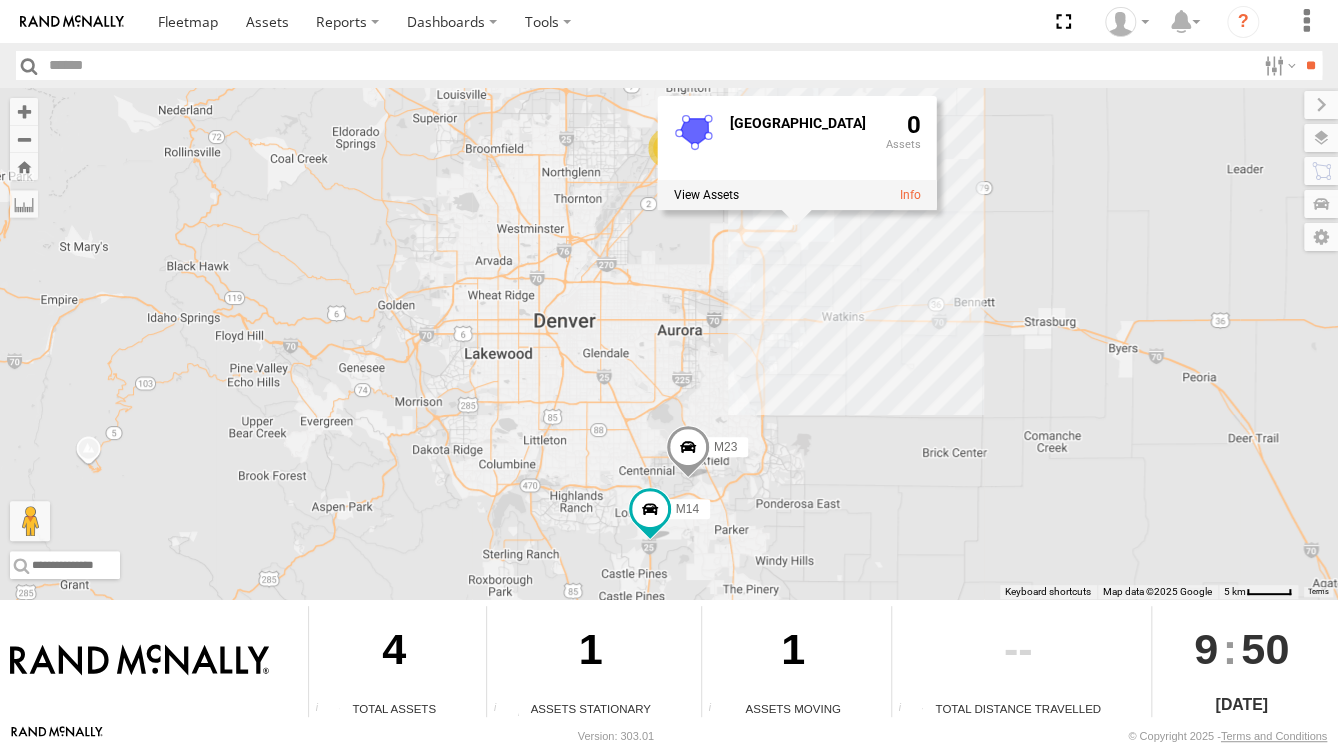 click on "Edit Fence" at bounding box center [0, 0] 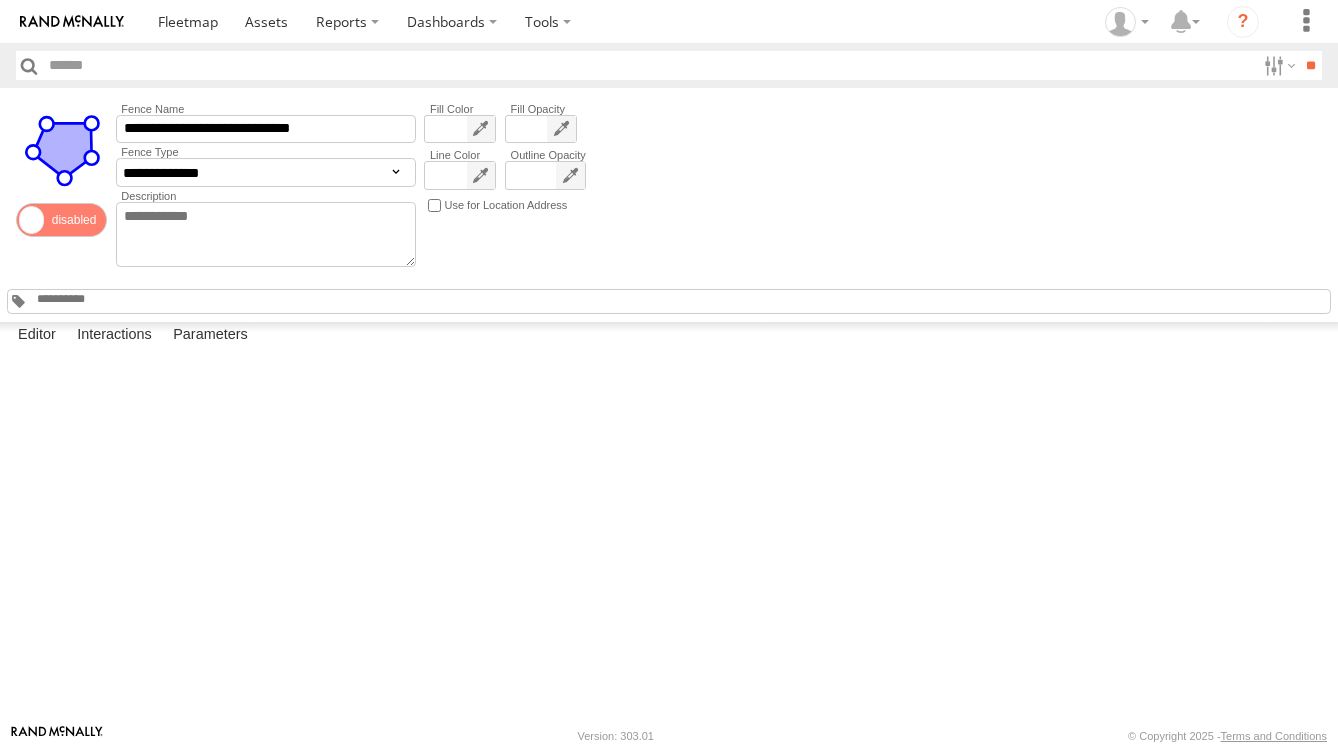 scroll, scrollTop: 0, scrollLeft: 0, axis: both 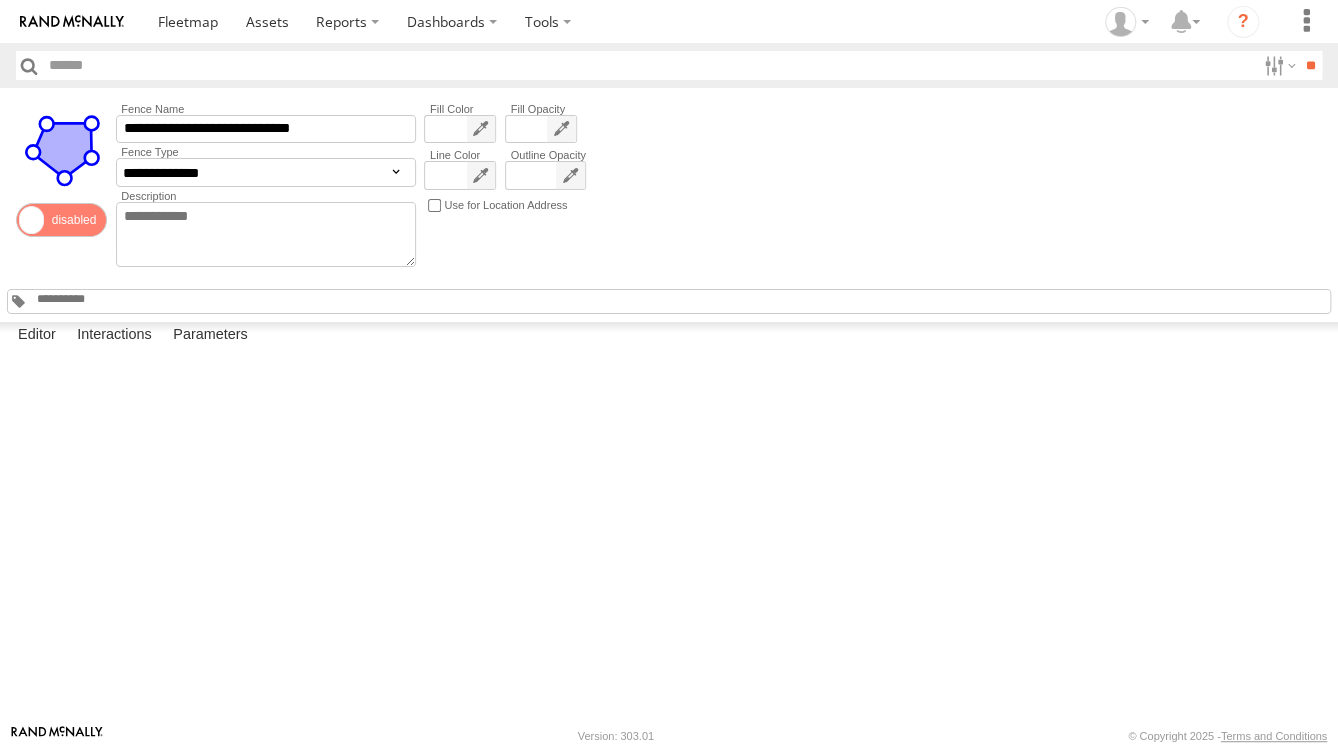 drag, startPoint x: 493, startPoint y: 544, endPoint x: 481, endPoint y: 476, distance: 69.050705 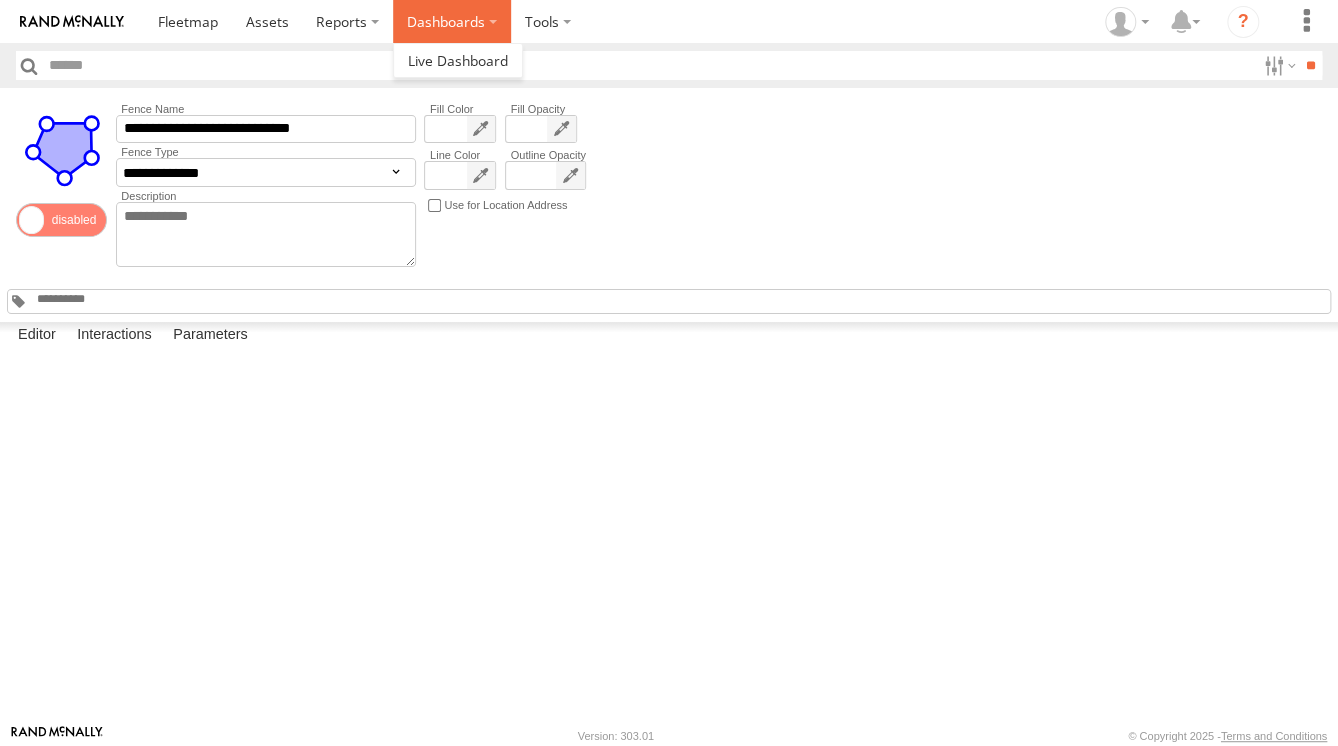 click on "Dashboards" at bounding box center [452, 21] 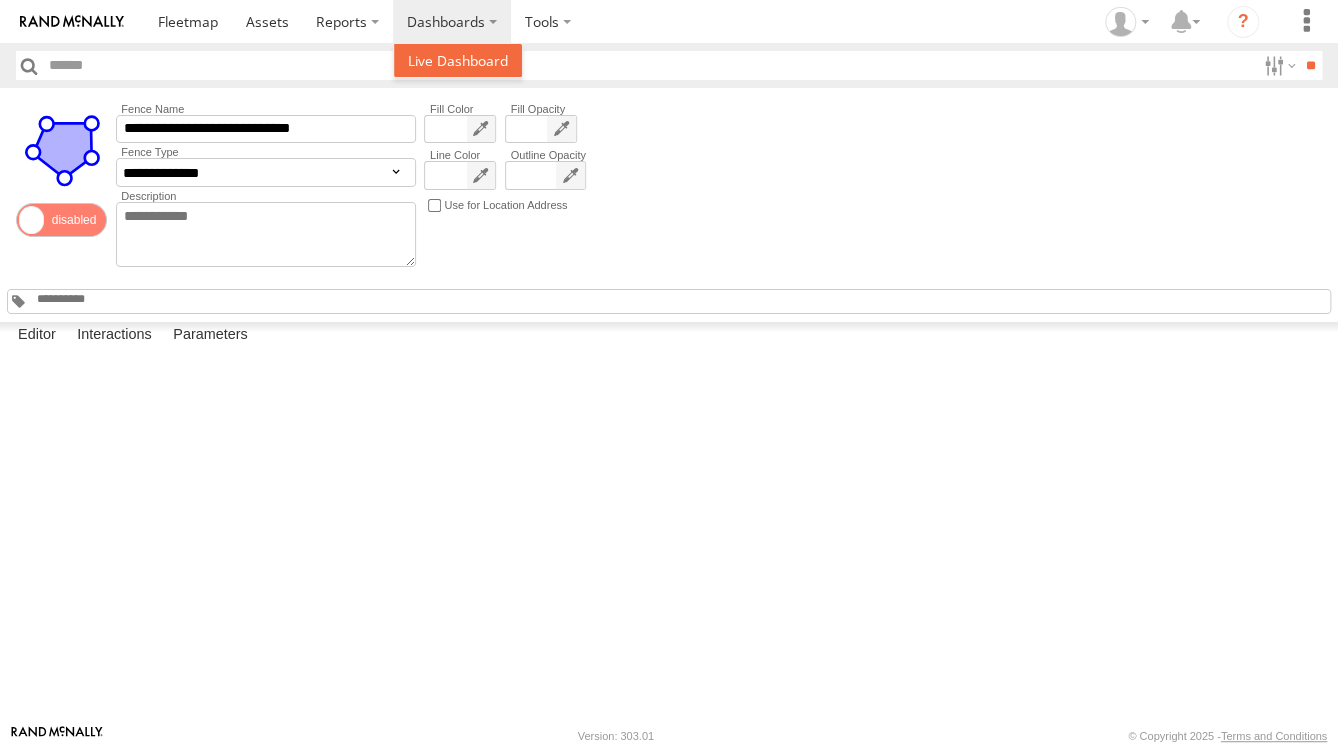 click at bounding box center (458, 60) 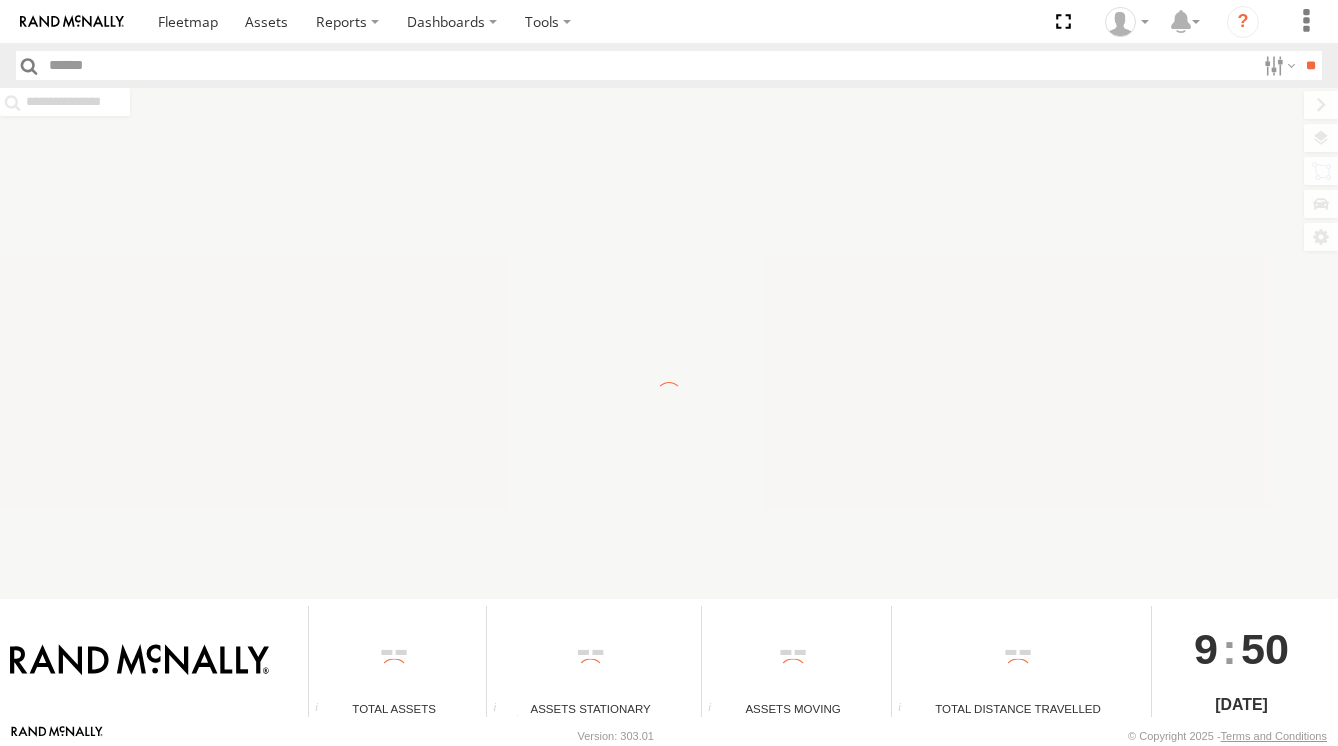 scroll, scrollTop: 0, scrollLeft: 0, axis: both 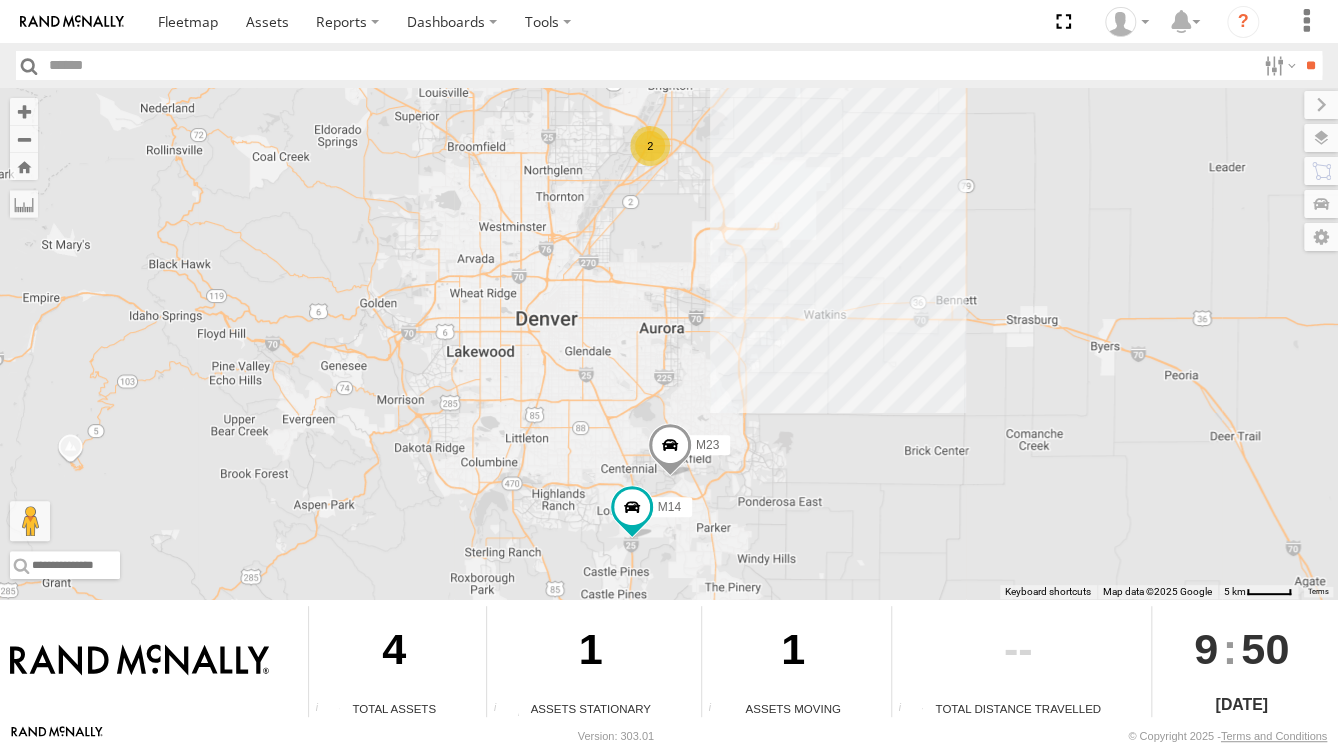 drag, startPoint x: 631, startPoint y: 370, endPoint x: 631, endPoint y: 340, distance: 30 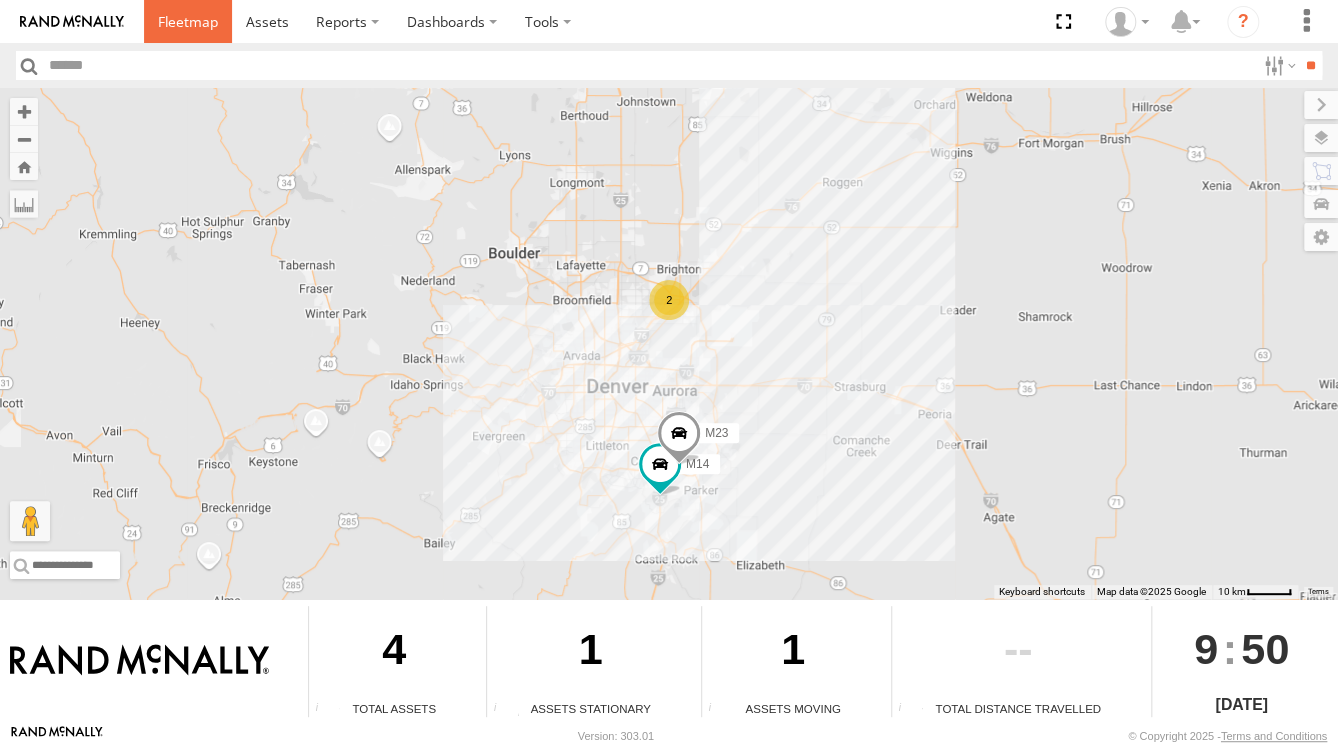 click at bounding box center (188, 21) 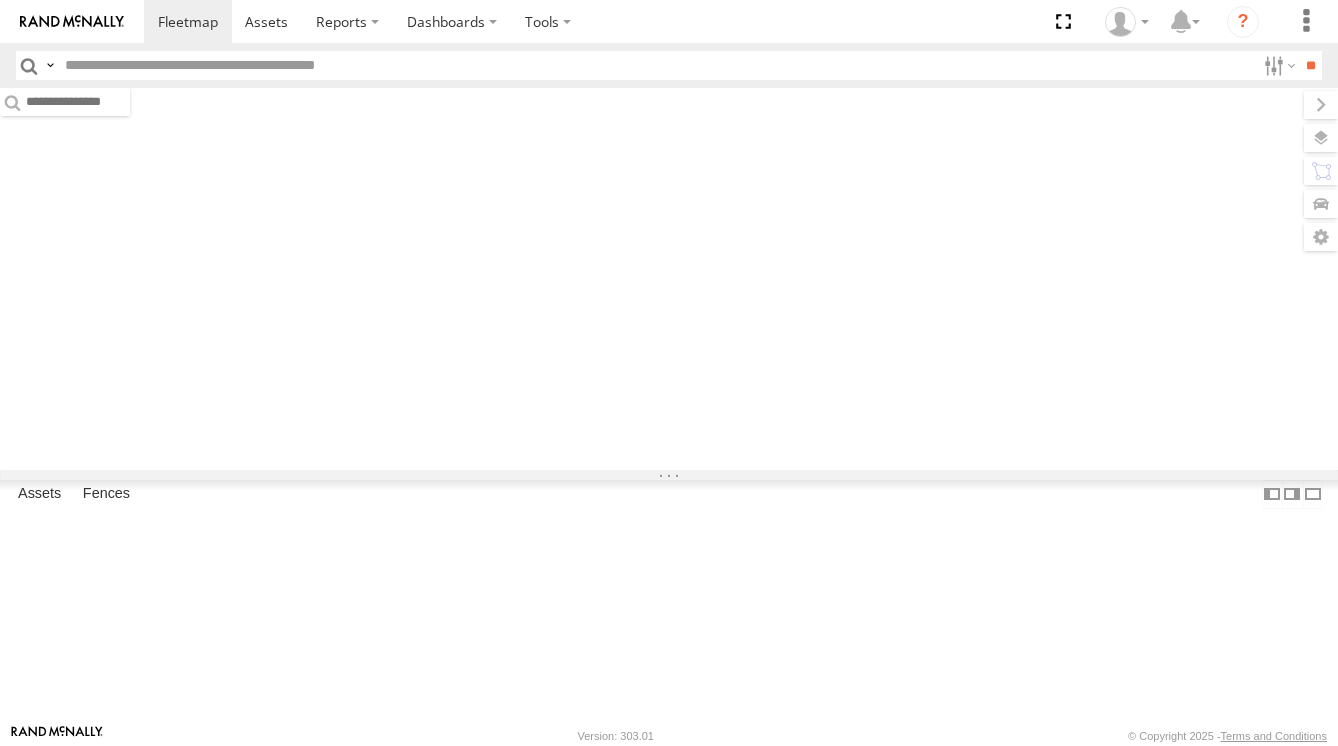 scroll, scrollTop: 0, scrollLeft: 0, axis: both 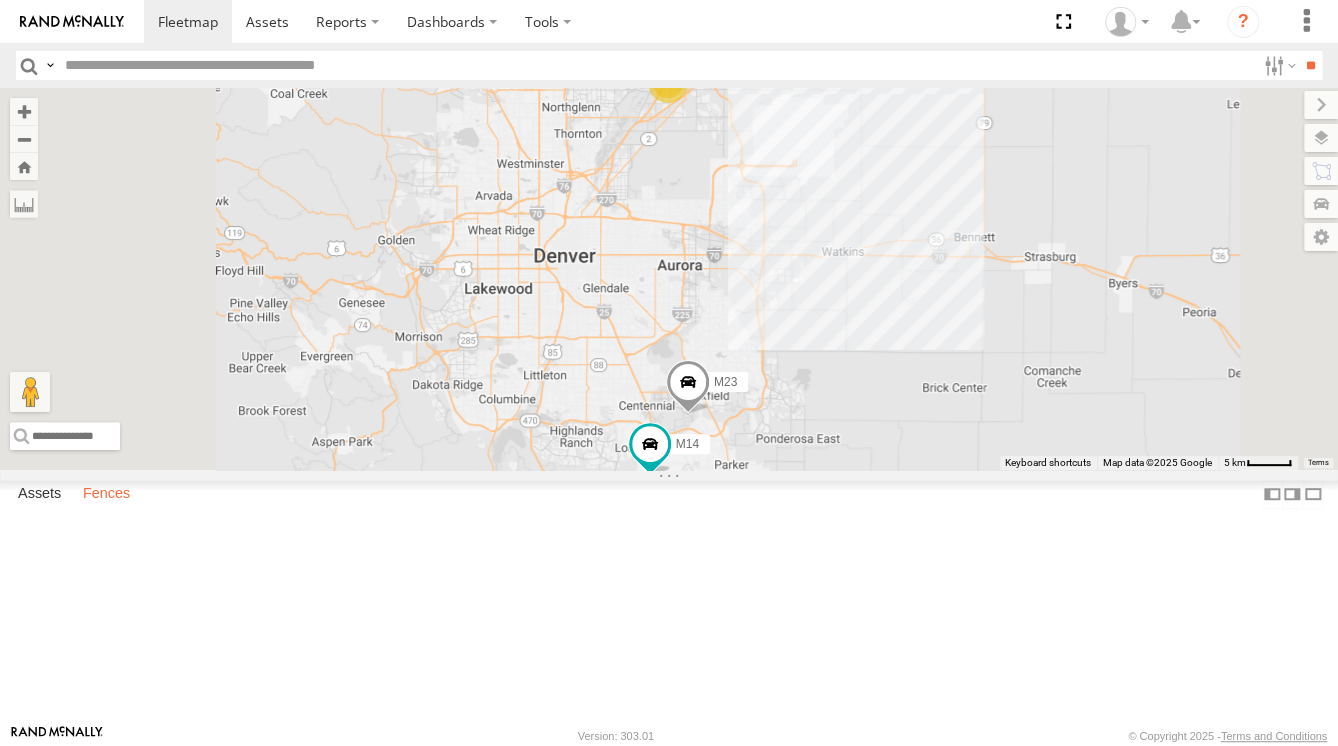click on "Fences" at bounding box center (106, 495) 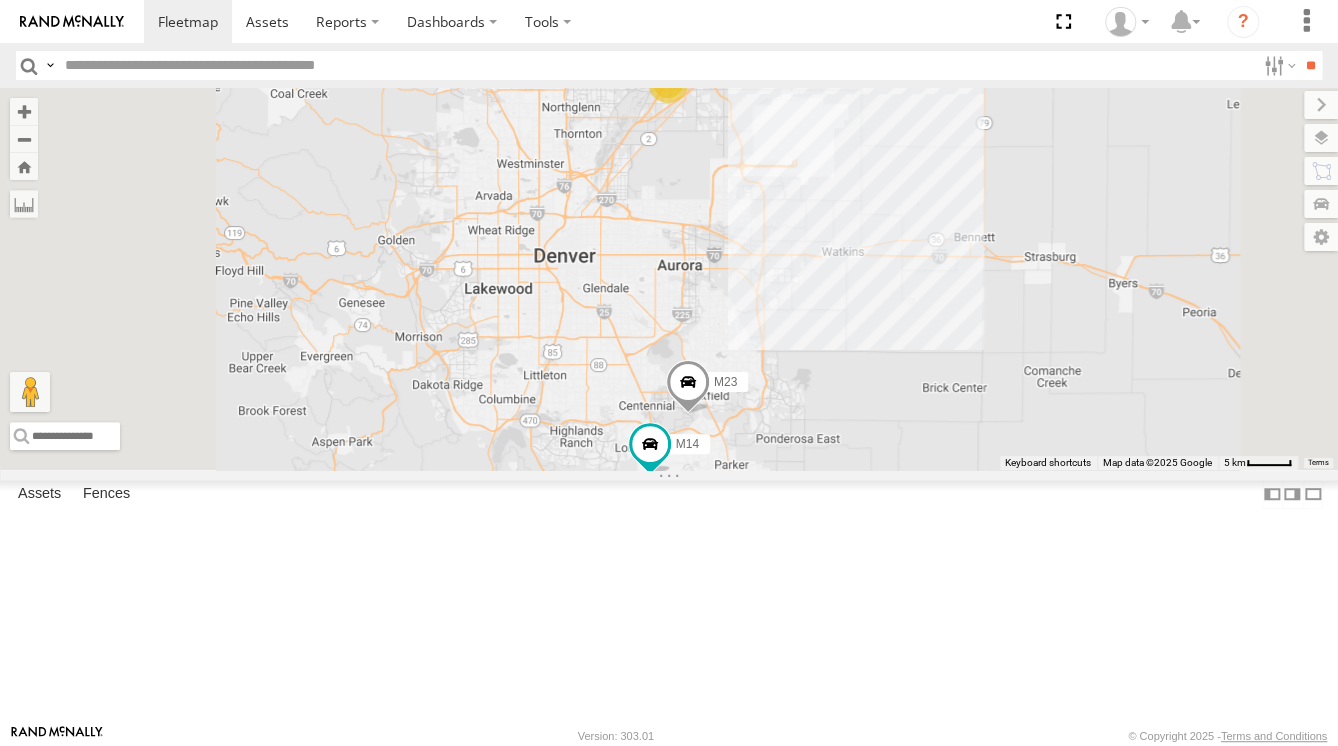 click at bounding box center [0, 0] 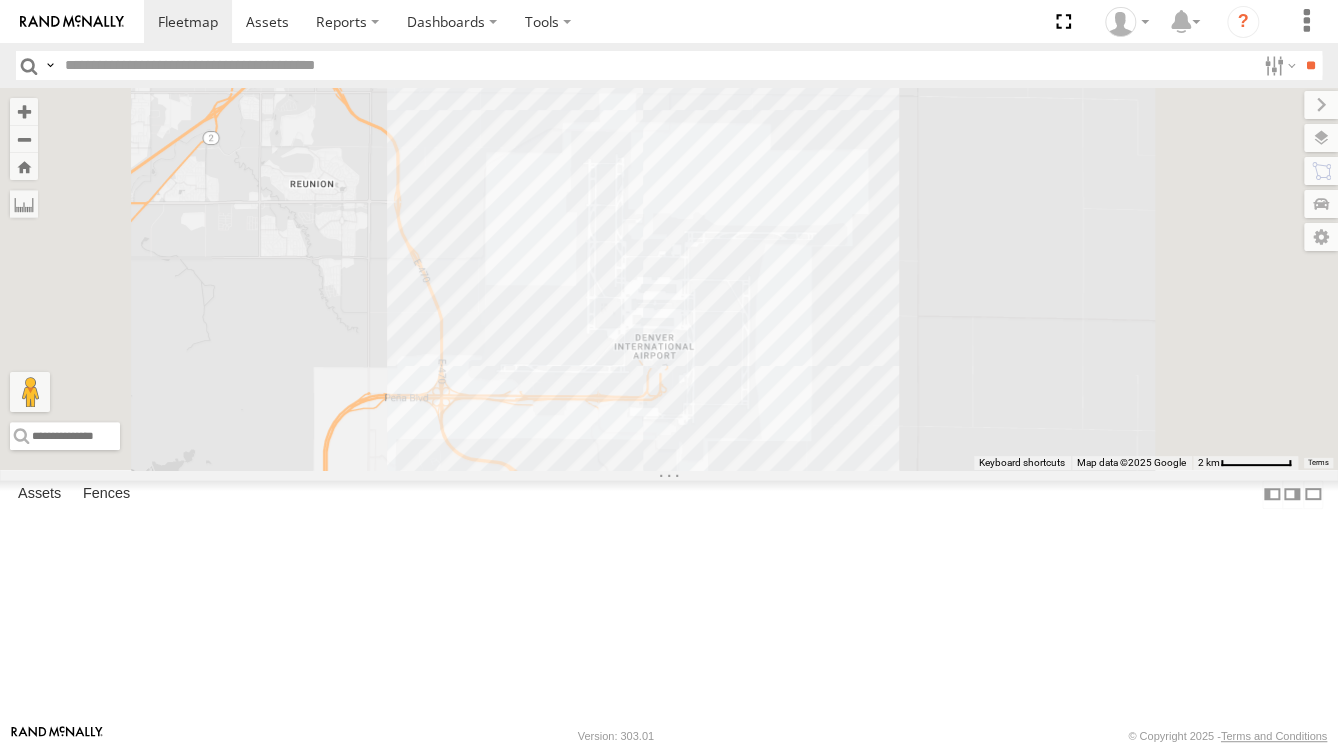 click on "[GEOGRAPHIC_DATA]" at bounding box center (0, 0) 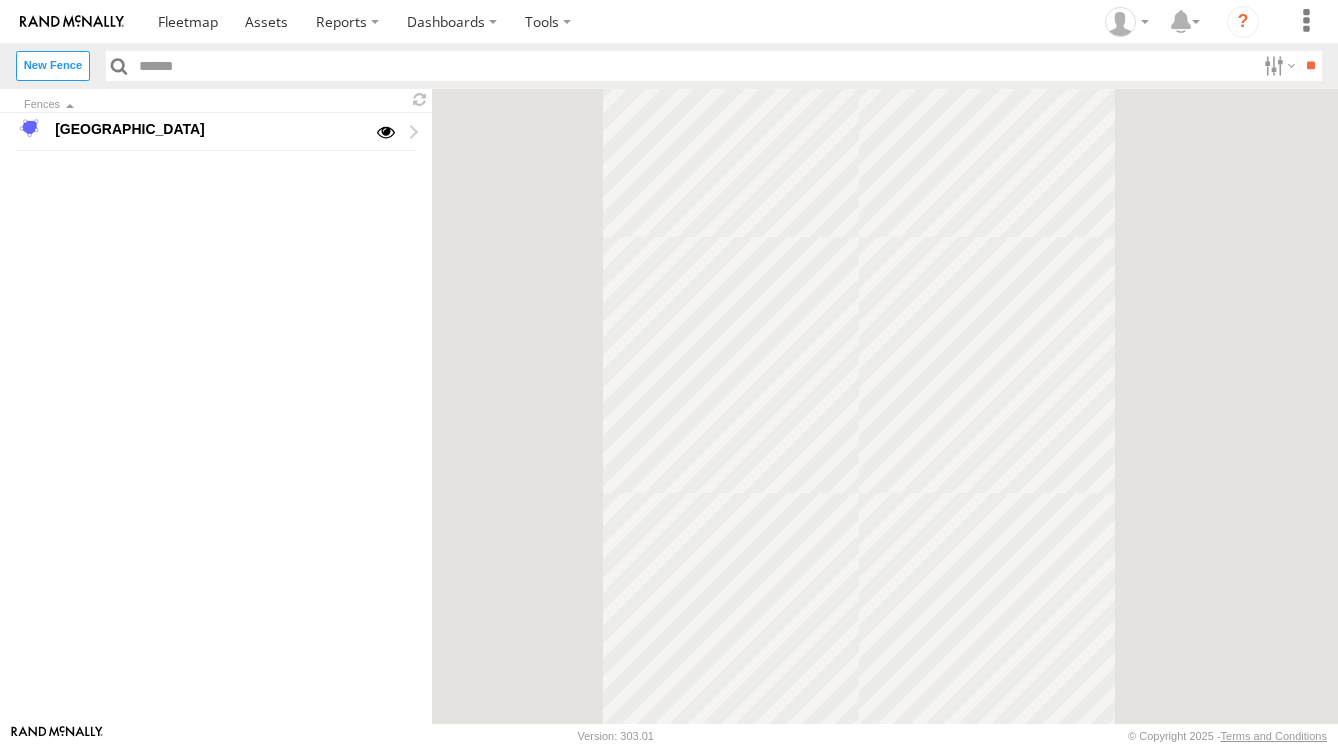 scroll, scrollTop: 0, scrollLeft: 0, axis: both 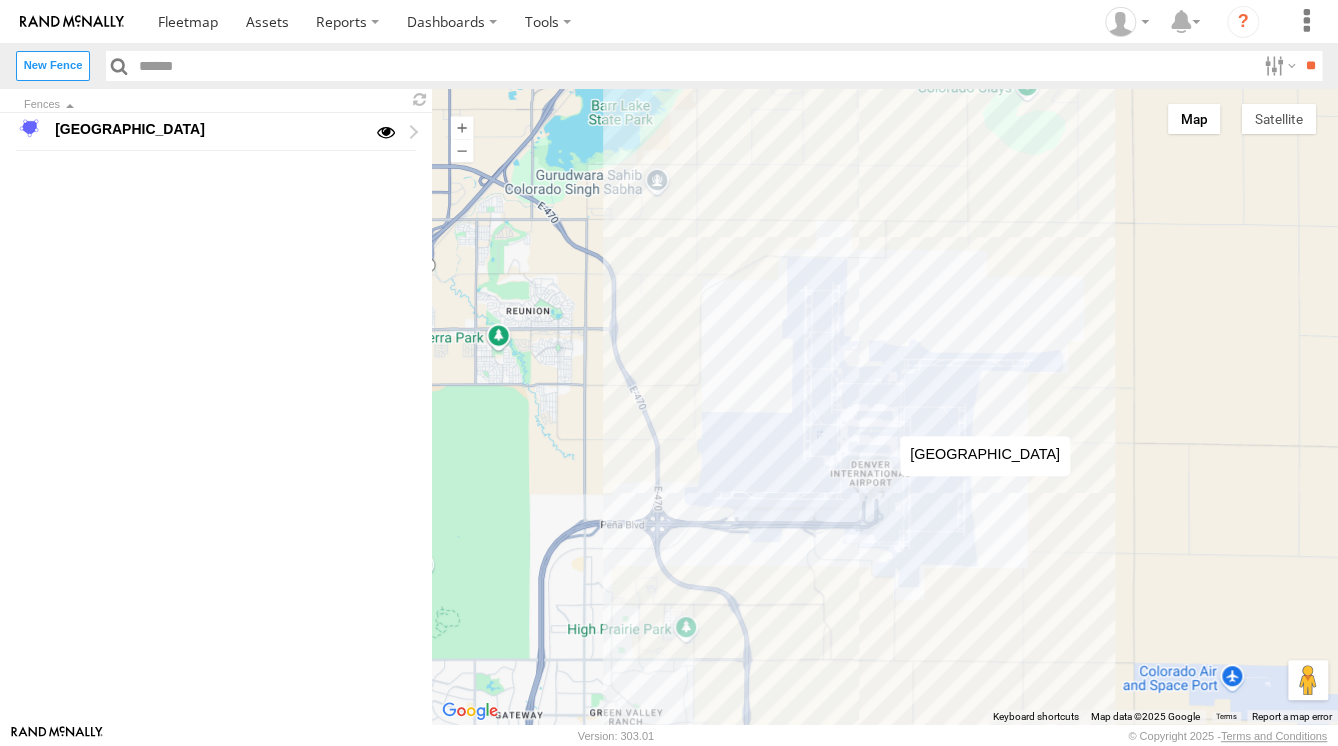 click at bounding box center (885, 406) 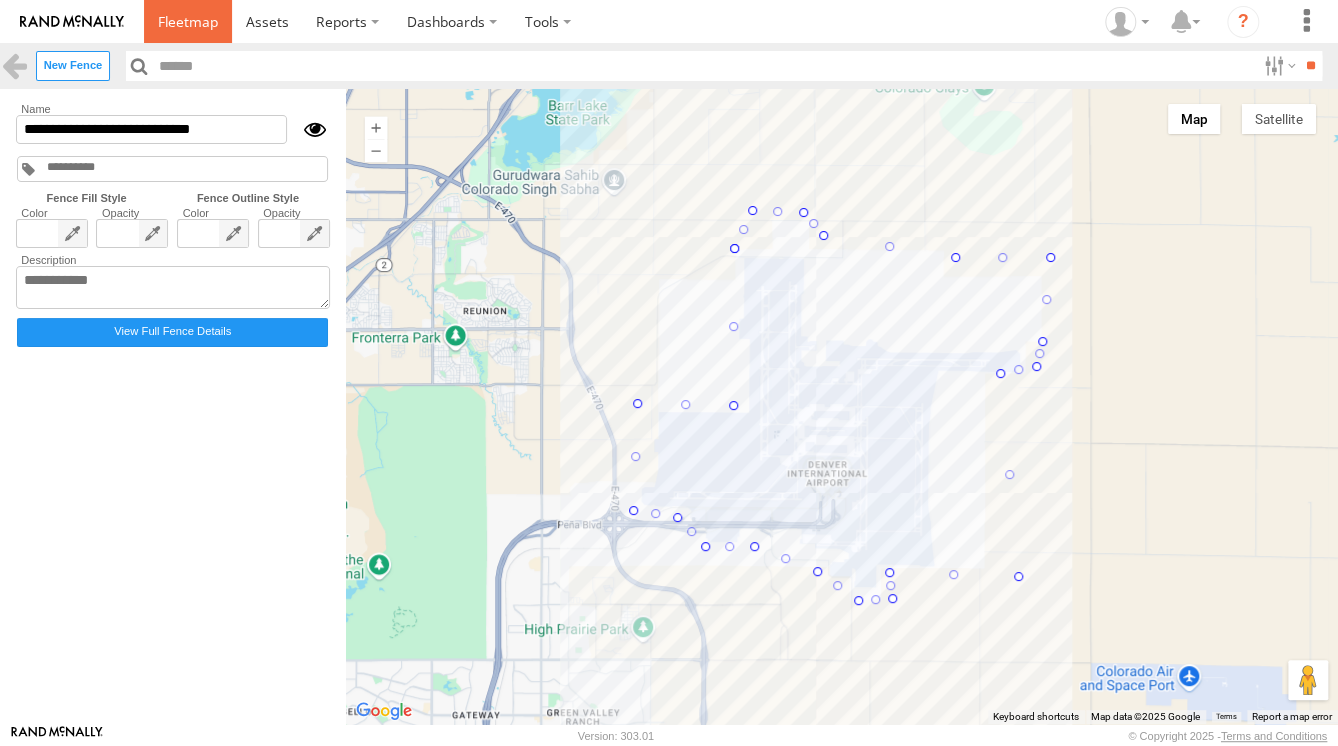click at bounding box center (188, 21) 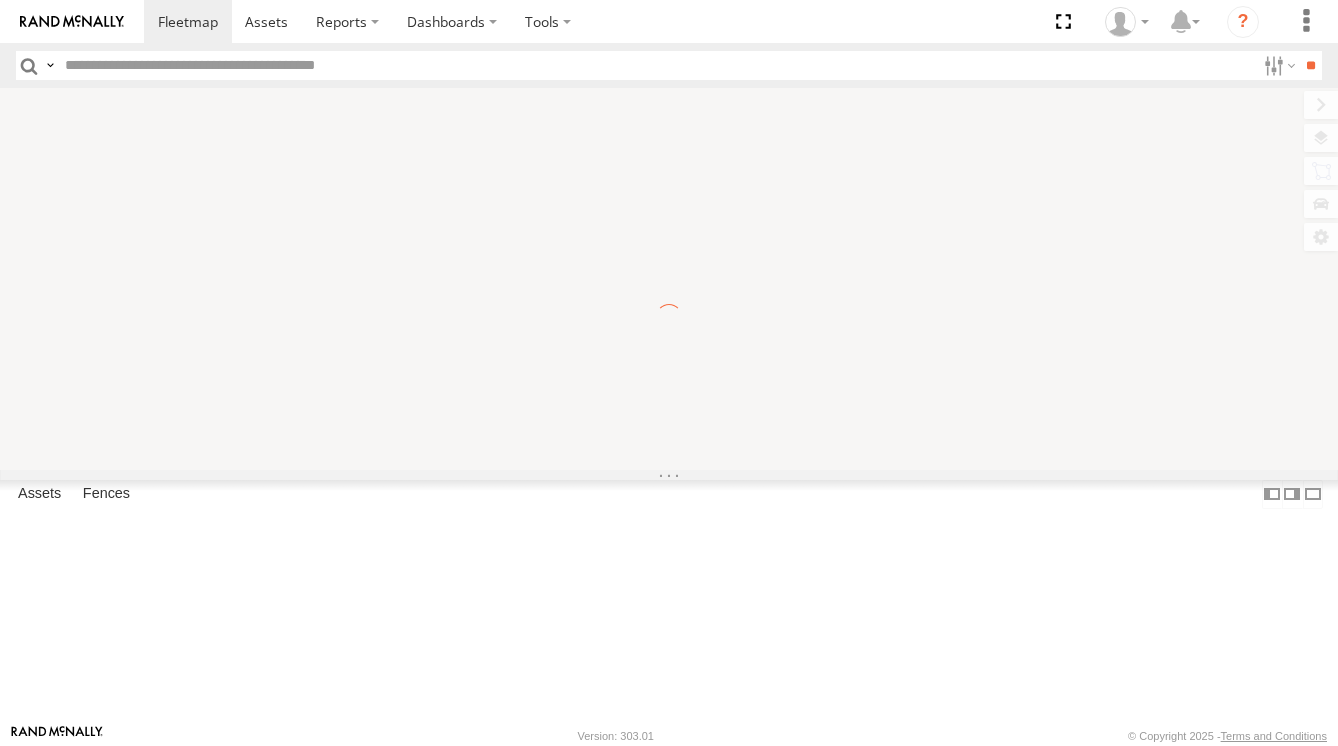 scroll, scrollTop: 0, scrollLeft: 0, axis: both 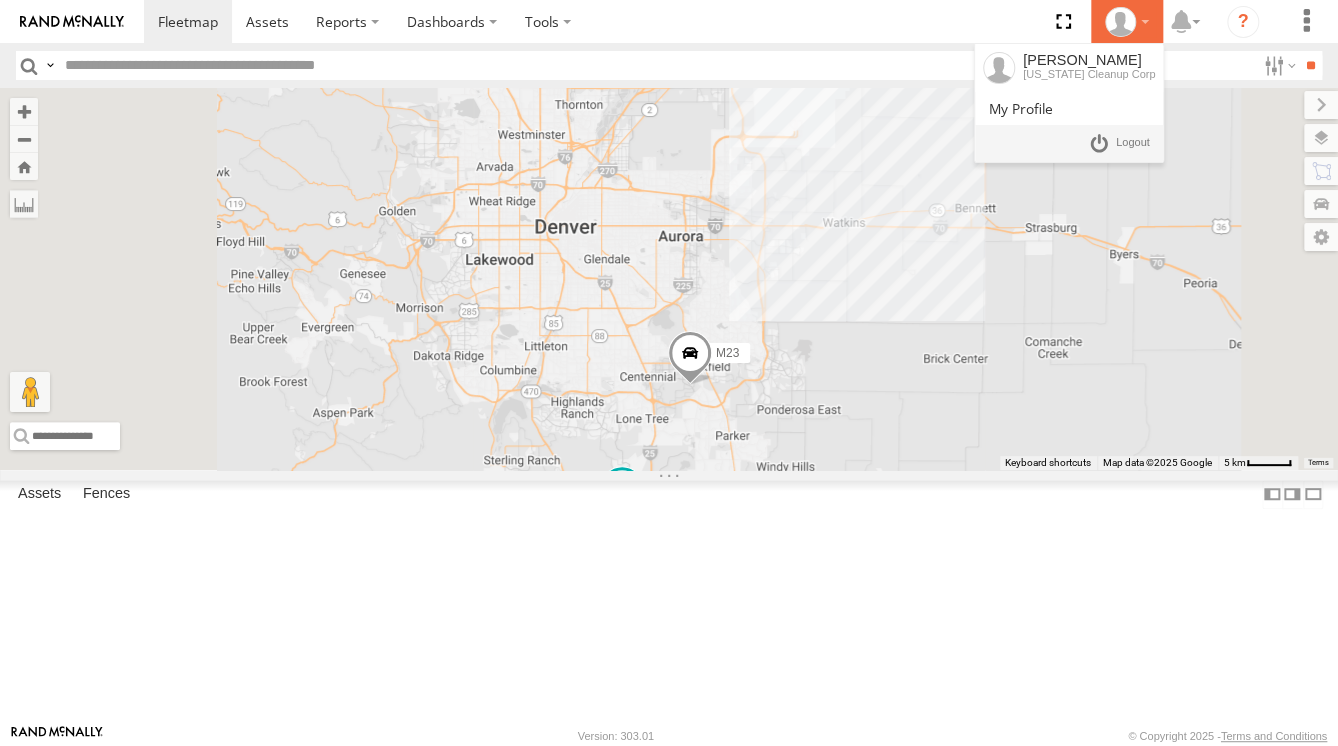 click at bounding box center (1120, 22) 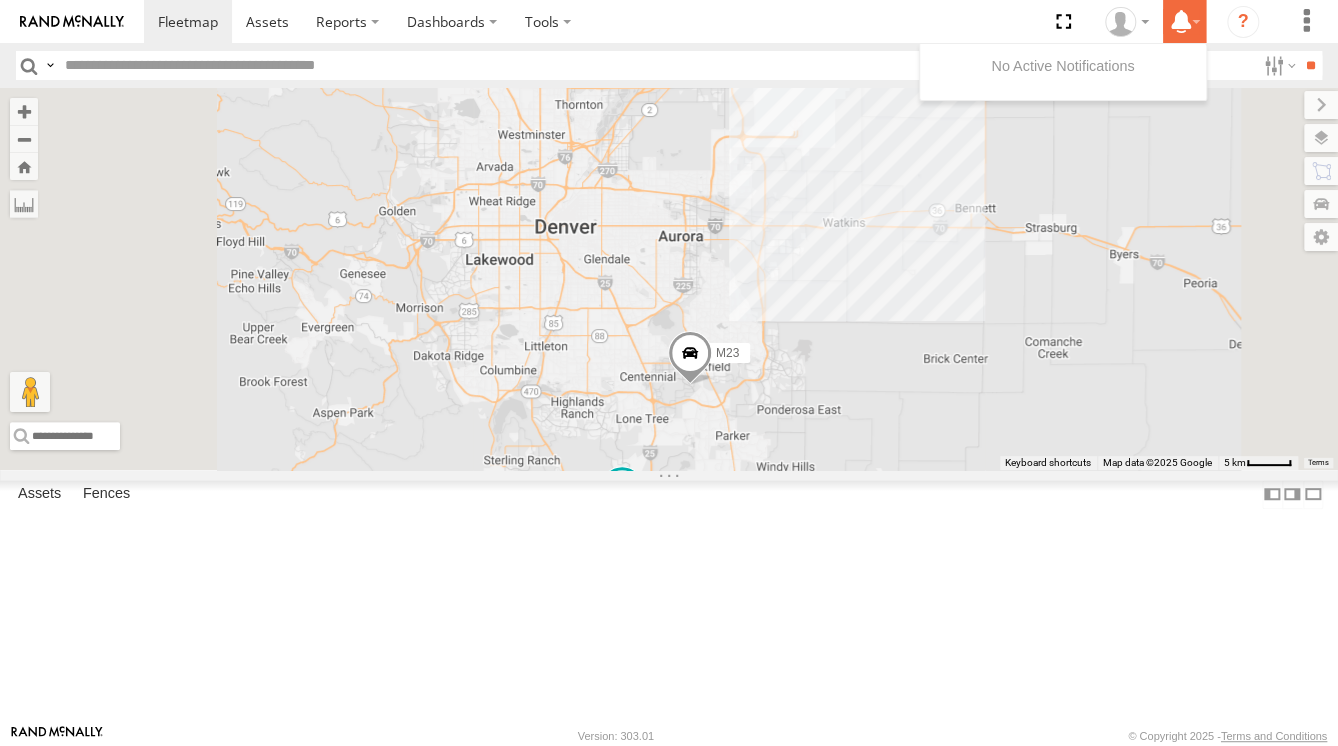 click at bounding box center [1181, 21] 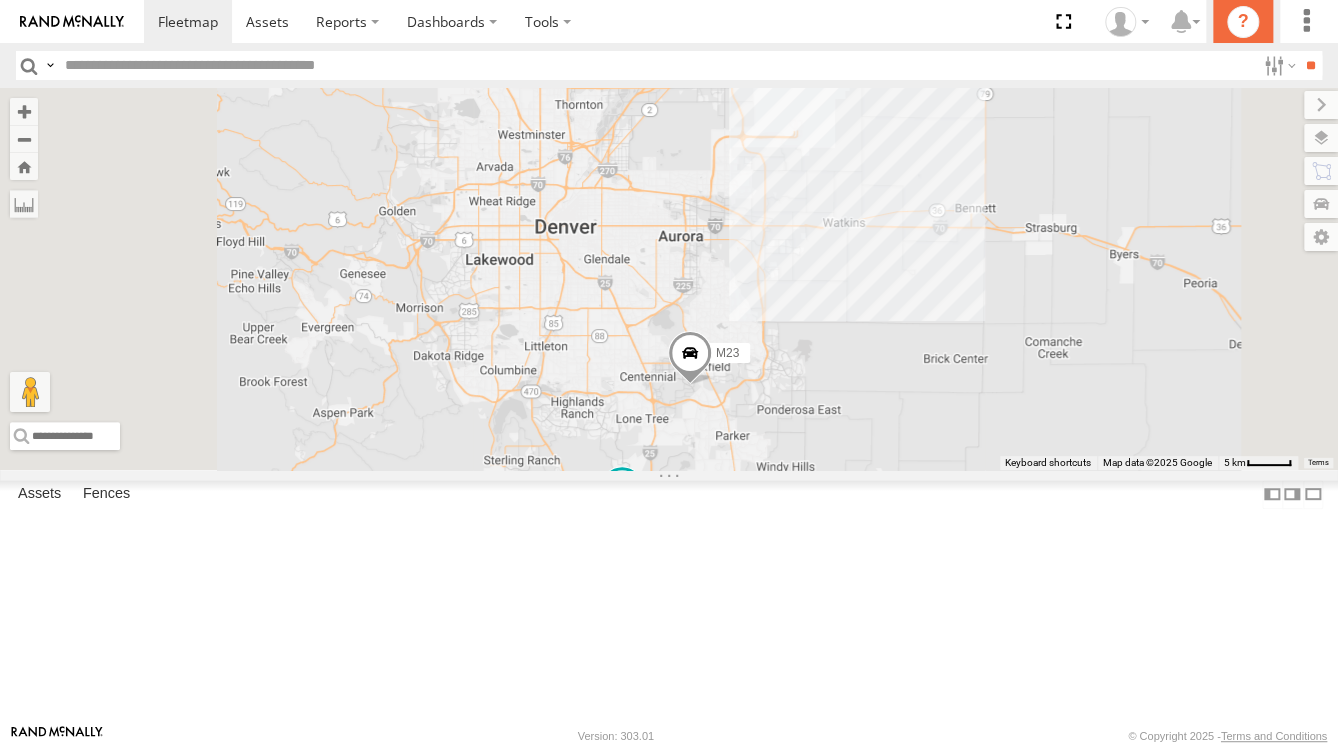 click on "?" at bounding box center [1243, 22] 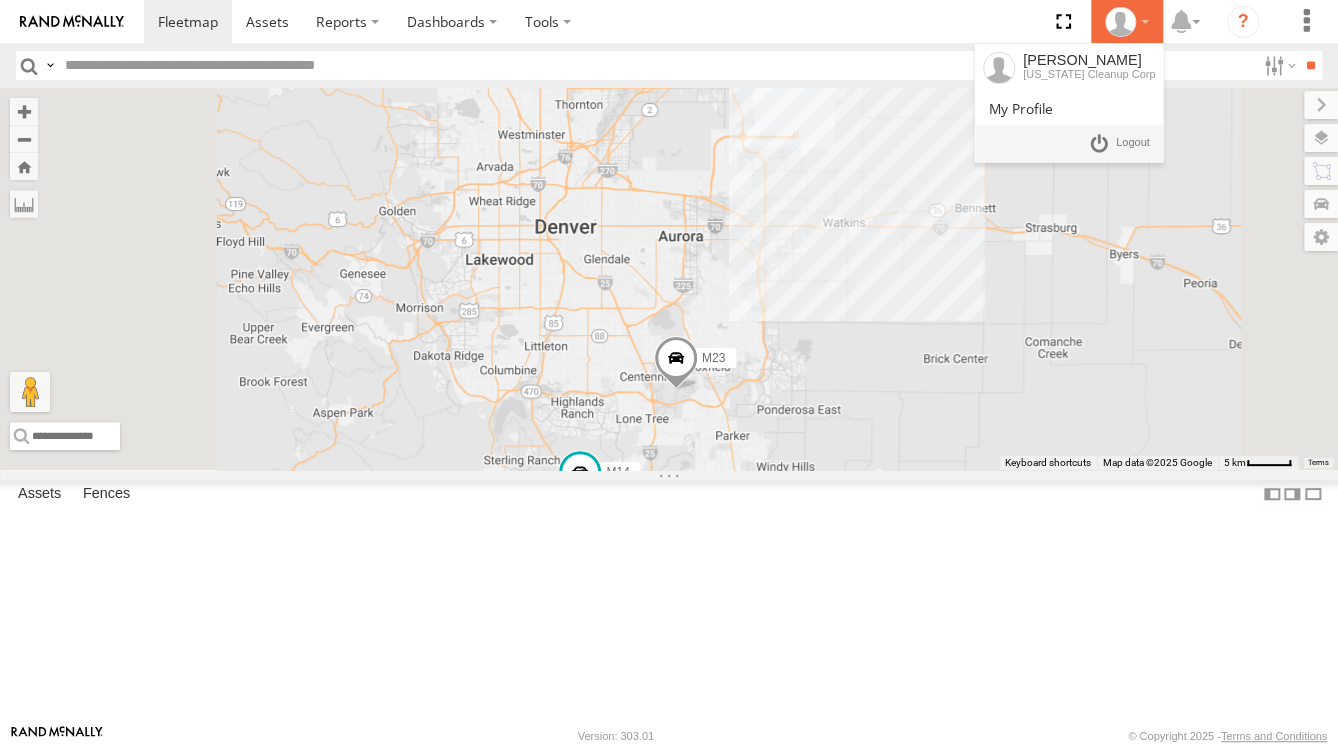 click at bounding box center (1120, 22) 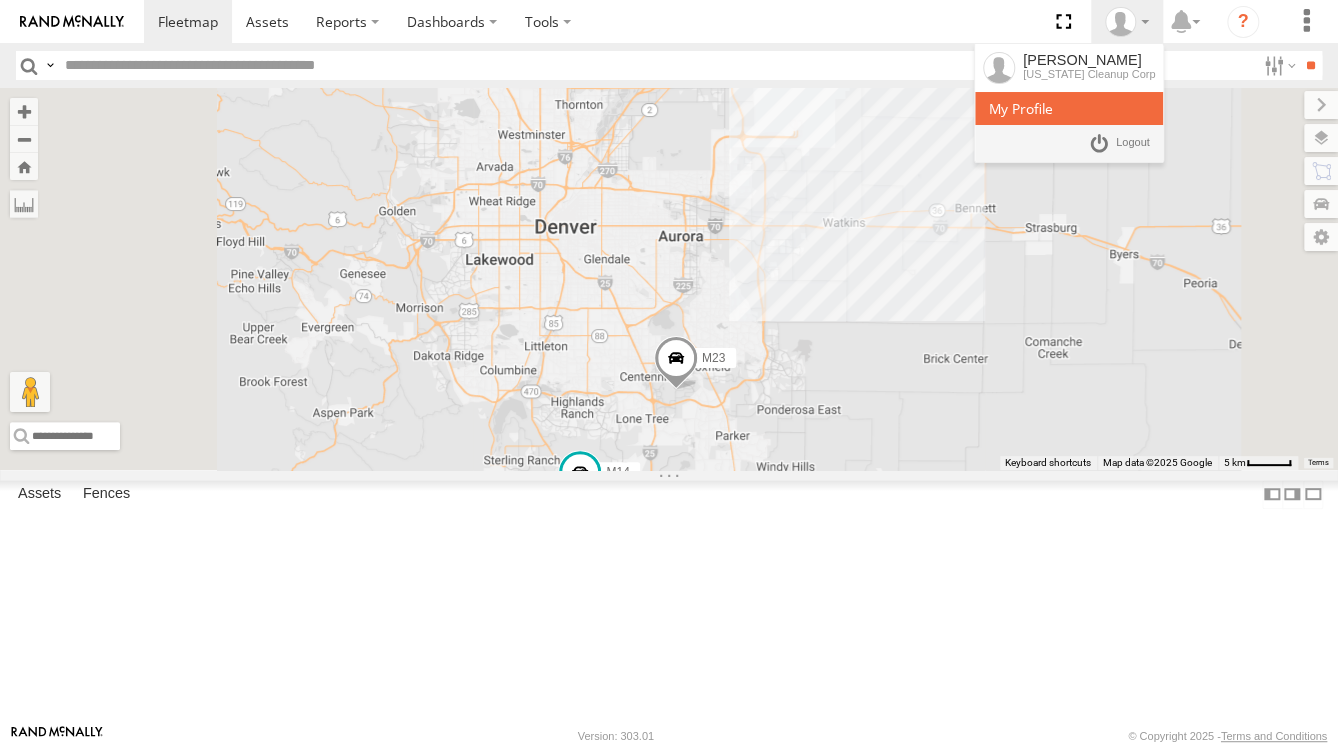 click at bounding box center (1021, 108) 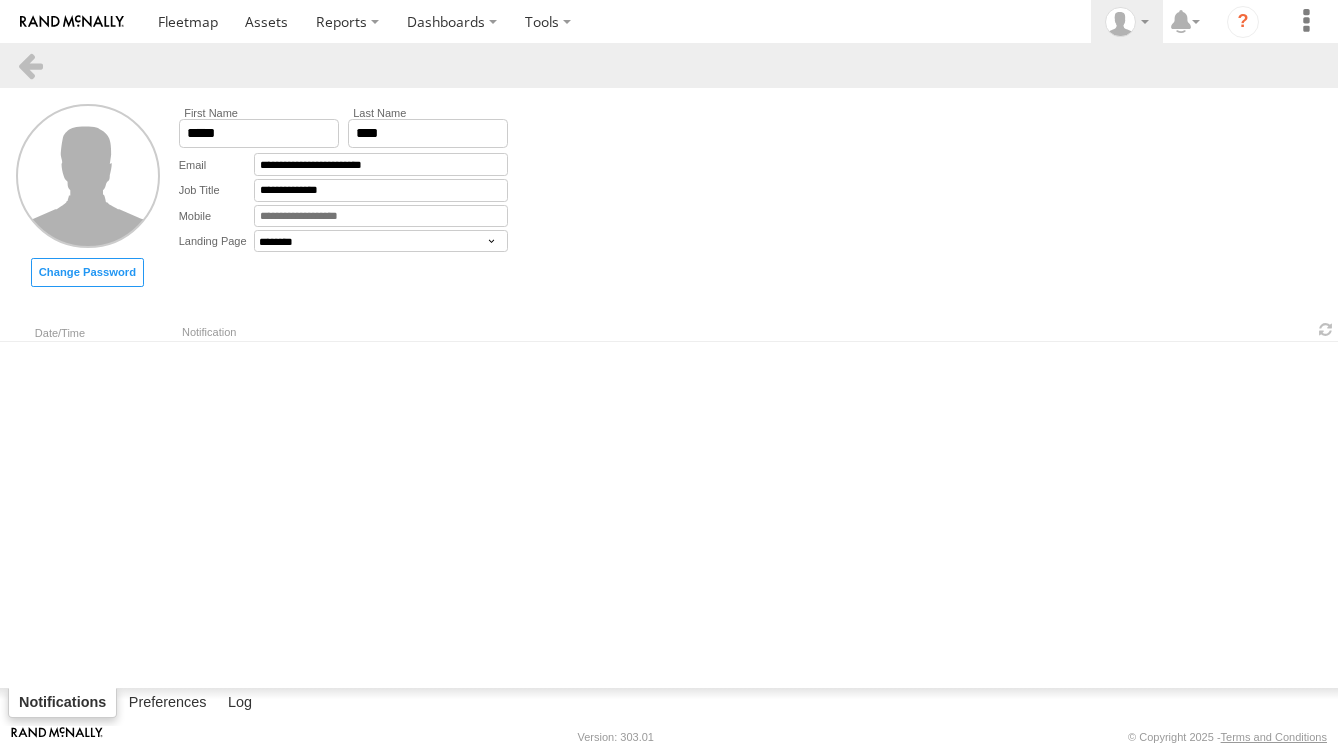 select on "********" 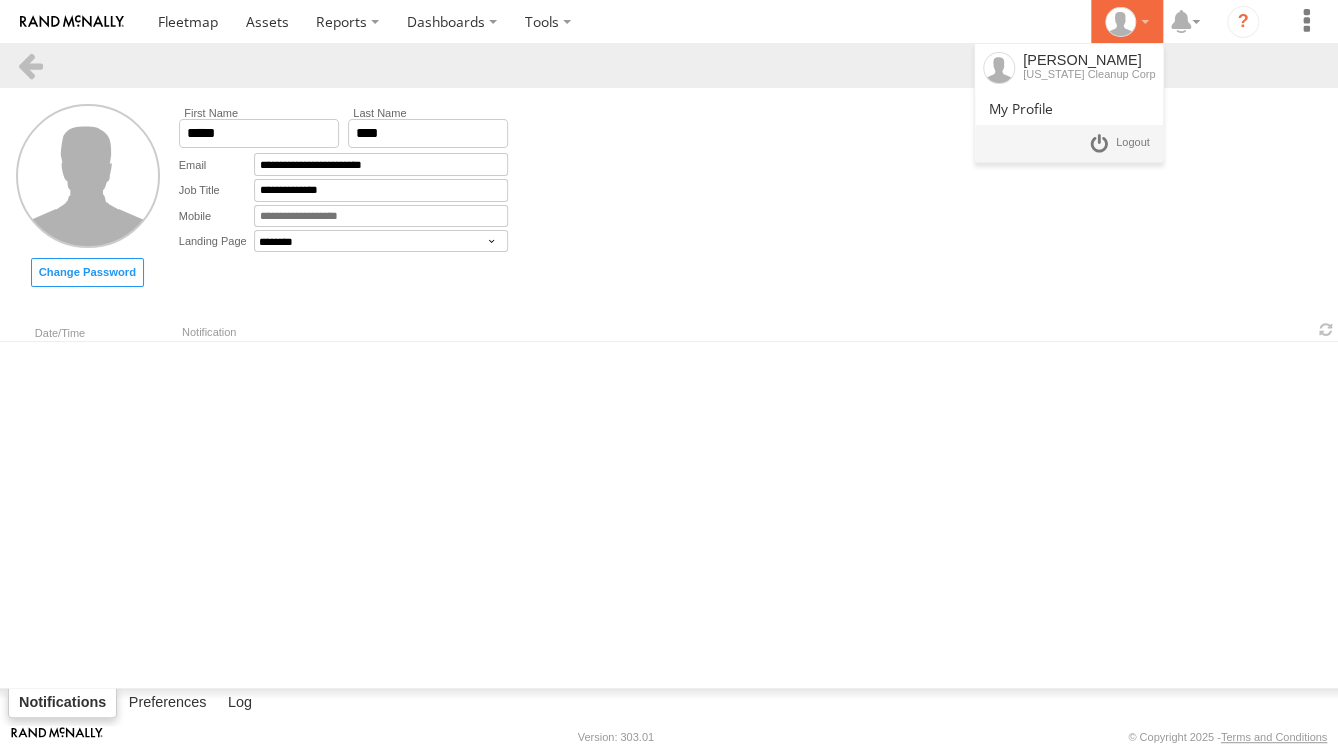 click at bounding box center (1120, 22) 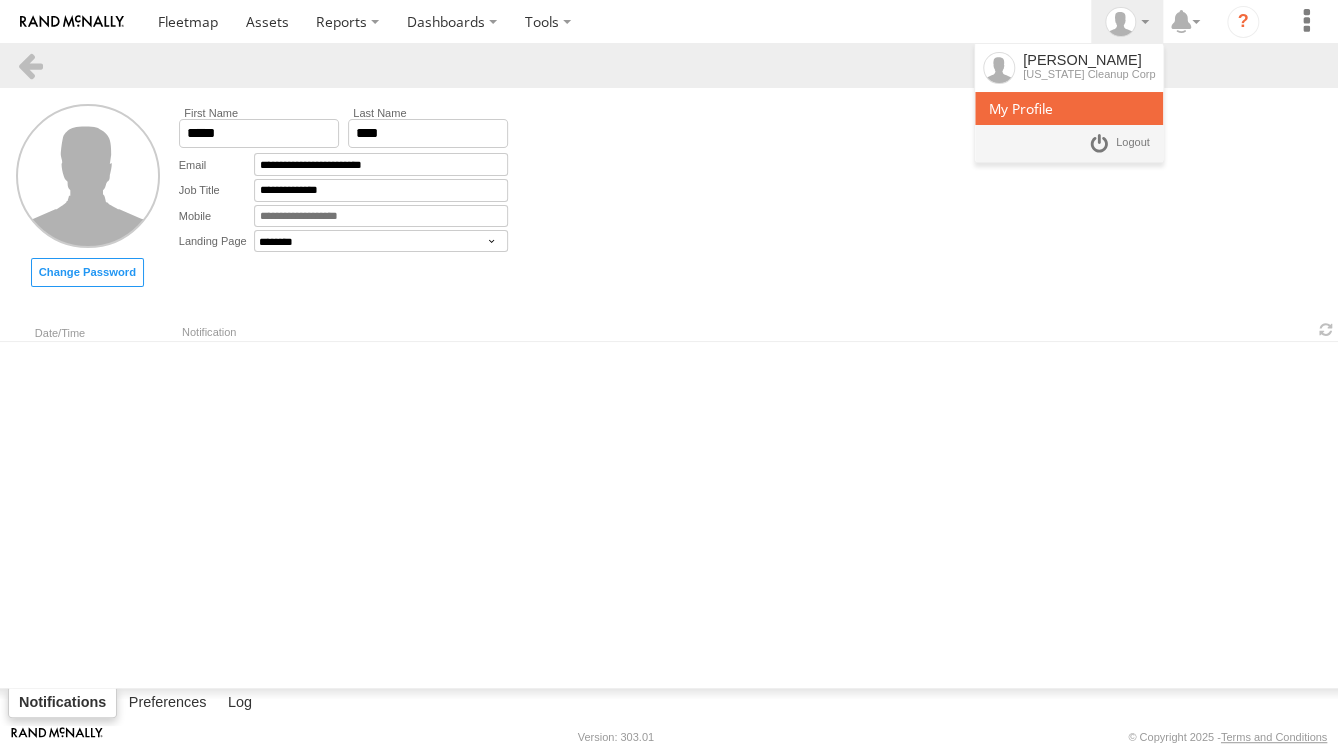 click at bounding box center (1021, 108) 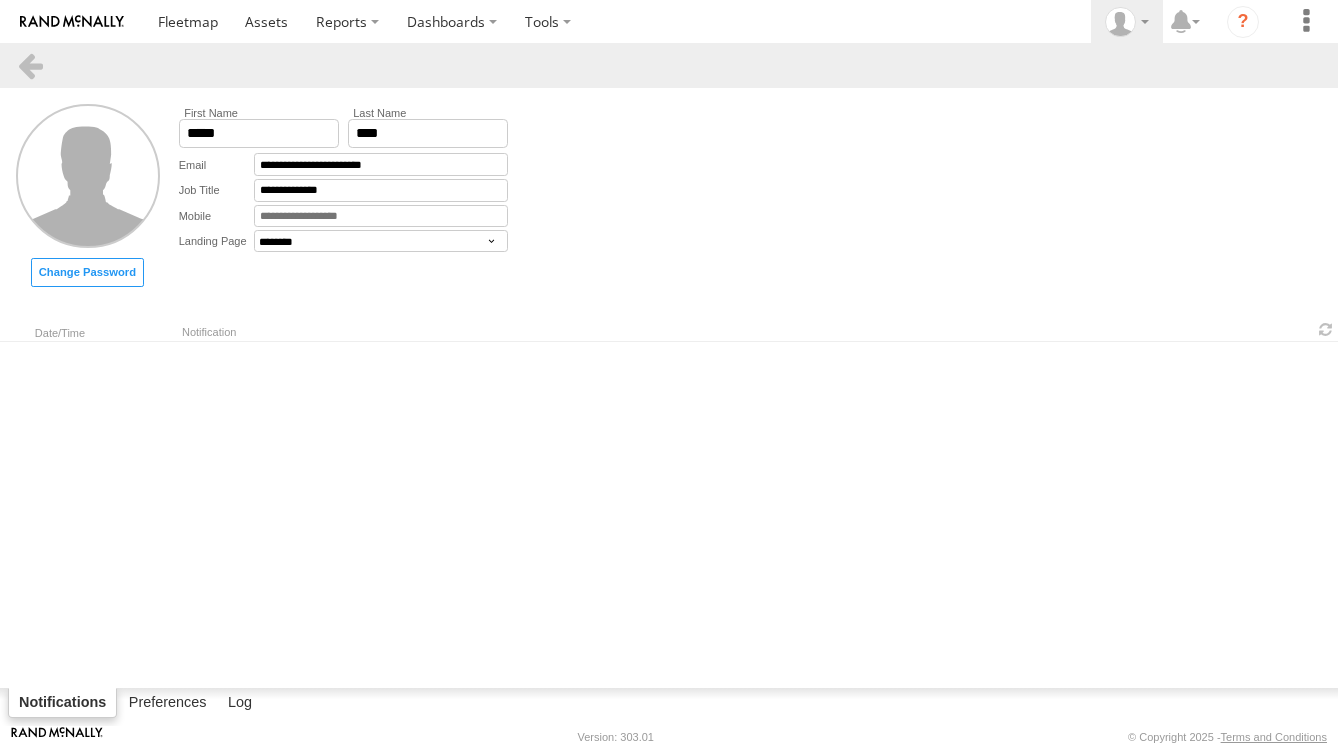 select on "********" 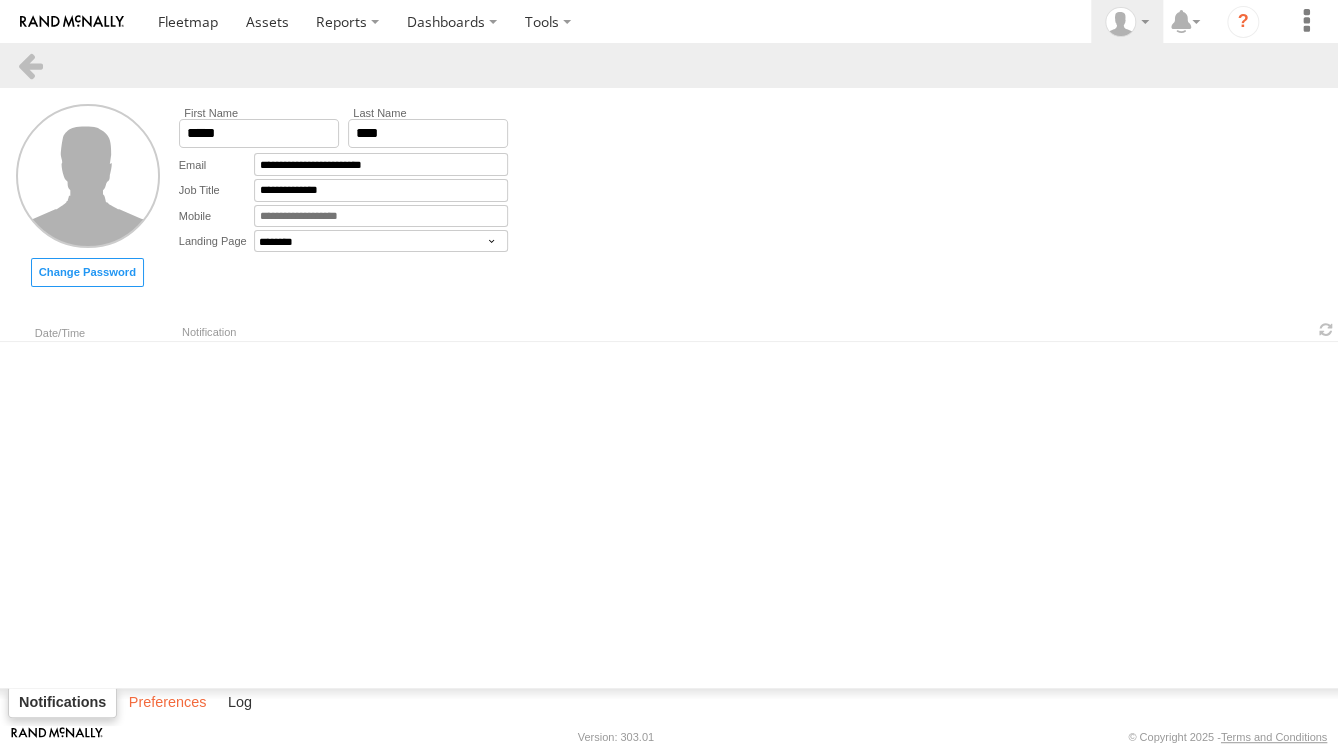 click on "Preferences" at bounding box center (168, 703) 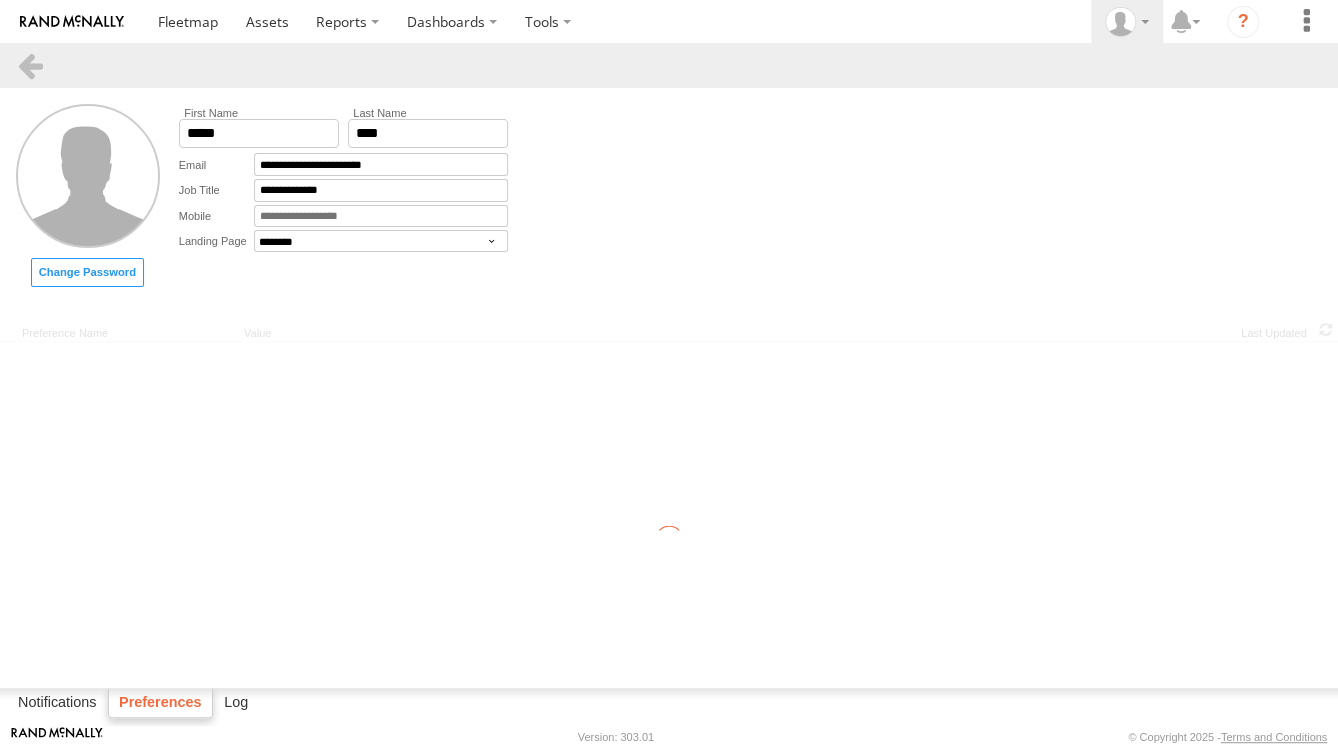 select on "***" 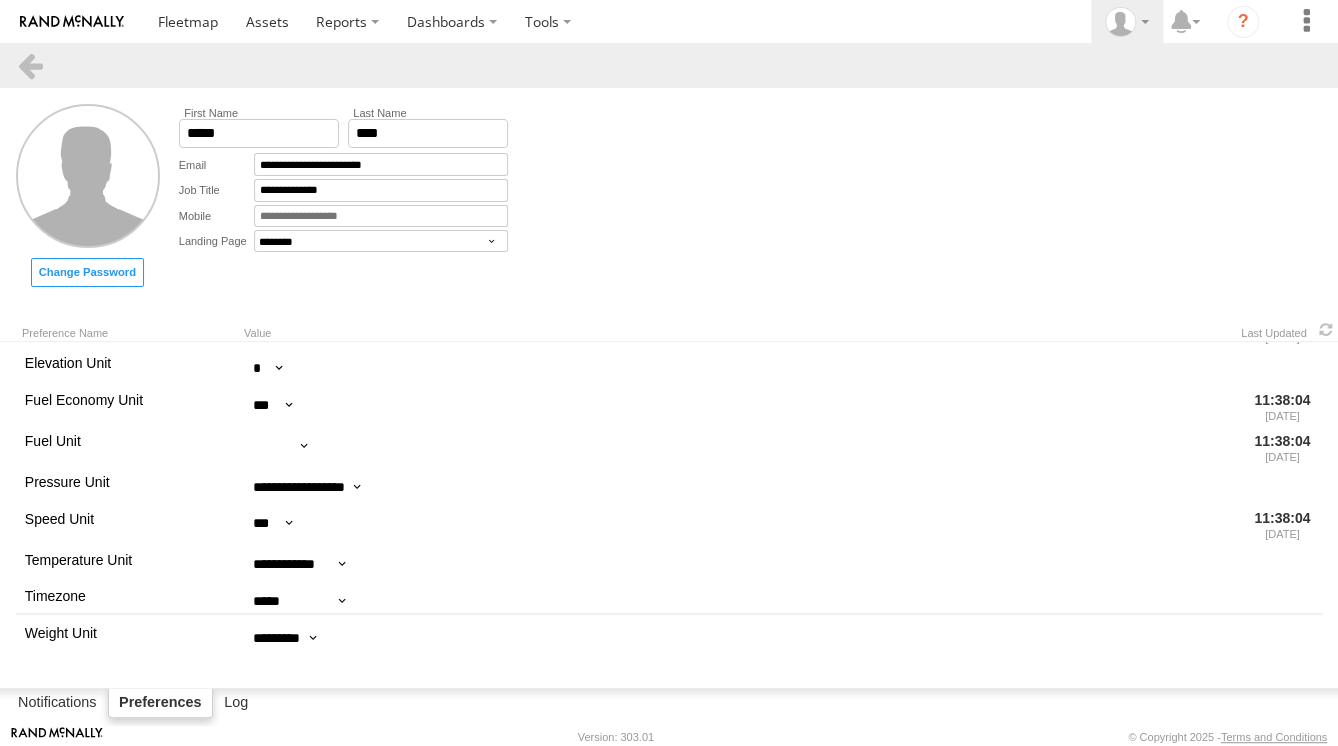 scroll, scrollTop: 82, scrollLeft: 0, axis: vertical 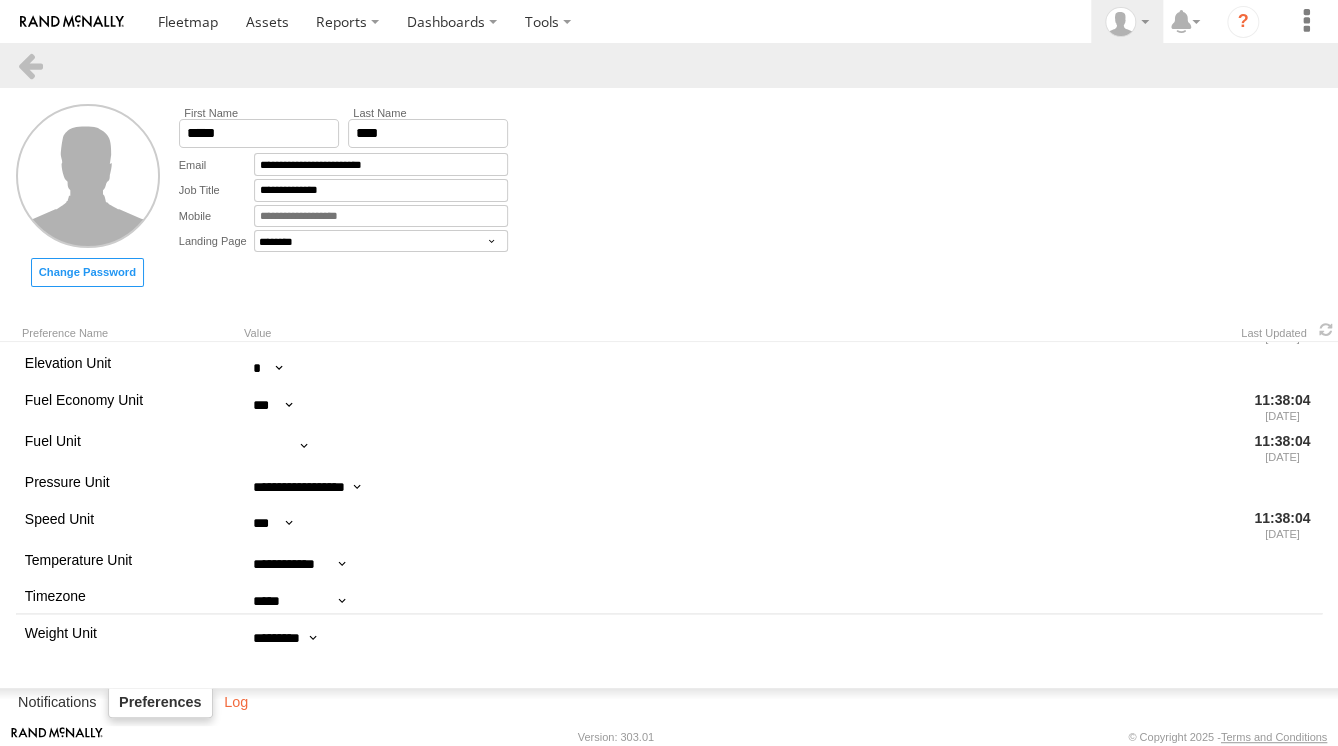 click on "Log" at bounding box center (236, 703) 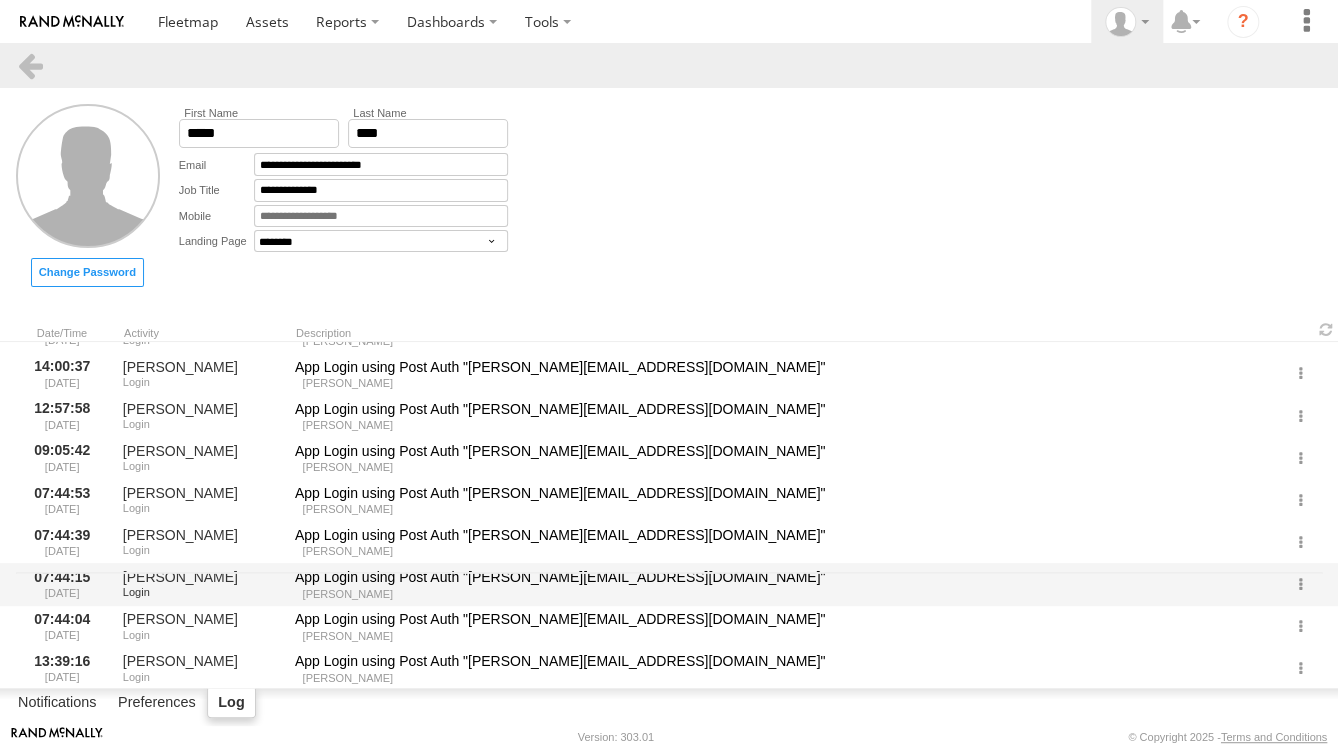scroll, scrollTop: 0, scrollLeft: 0, axis: both 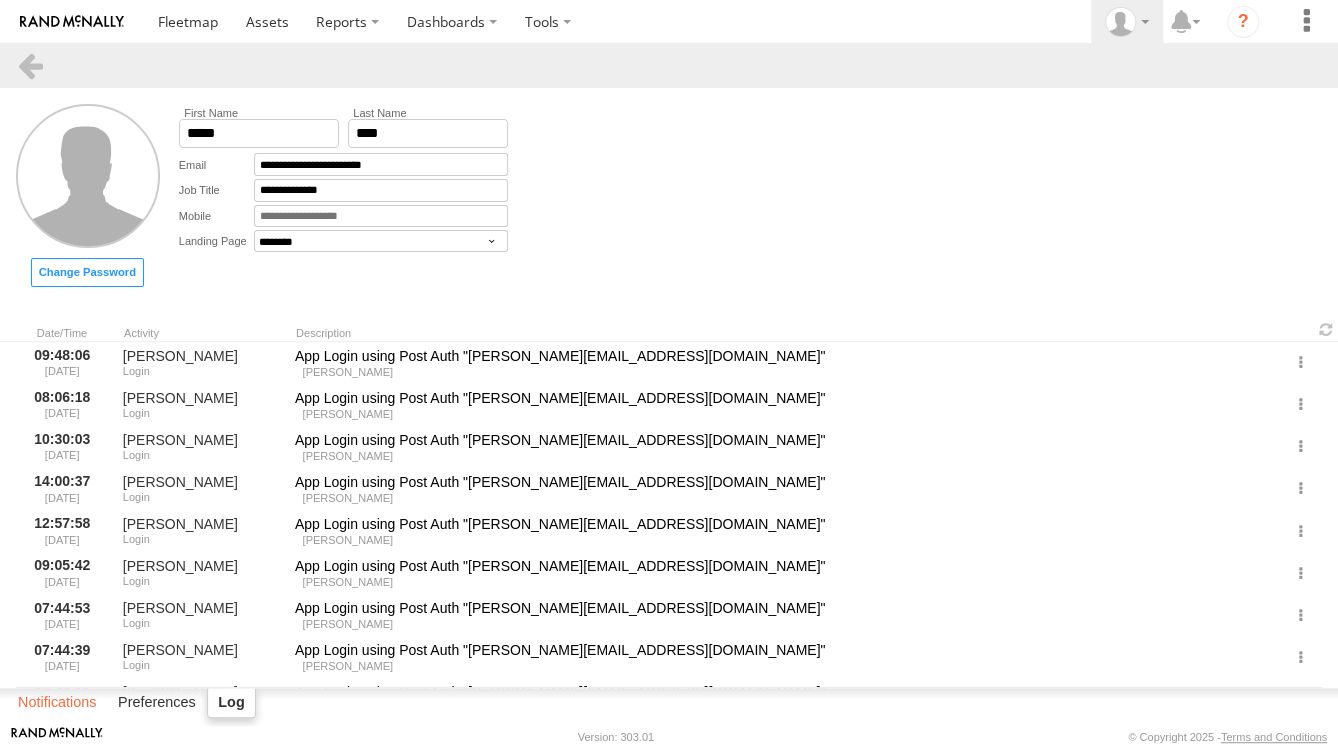 click on "Notifications" at bounding box center (57, 703) 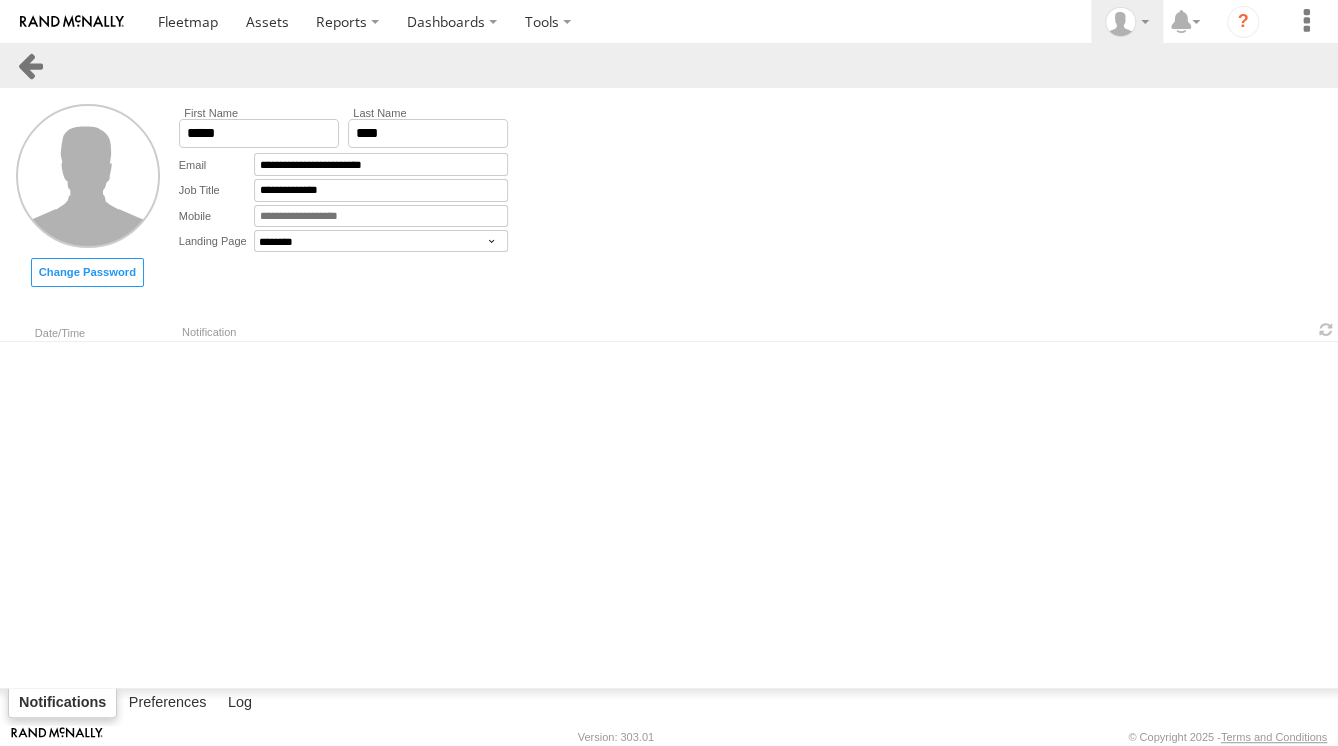 click at bounding box center [30, 65] 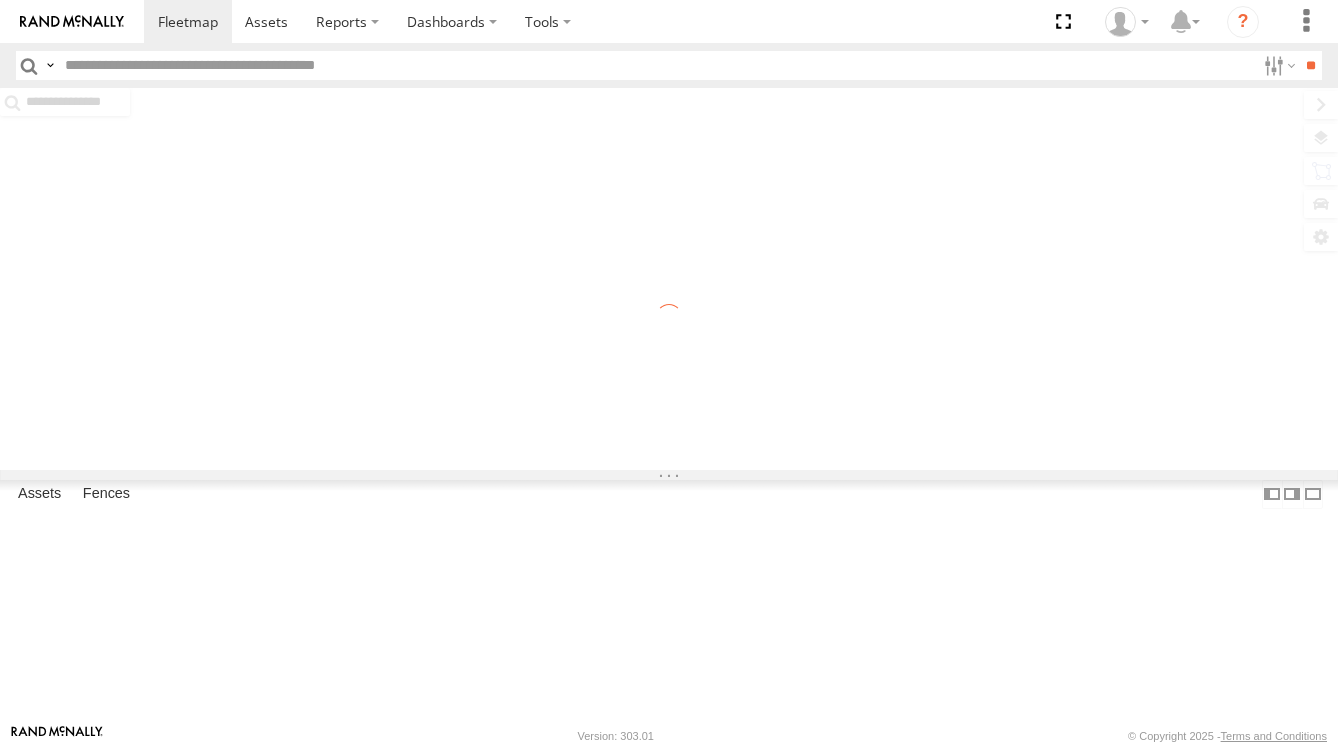 scroll, scrollTop: 0, scrollLeft: 0, axis: both 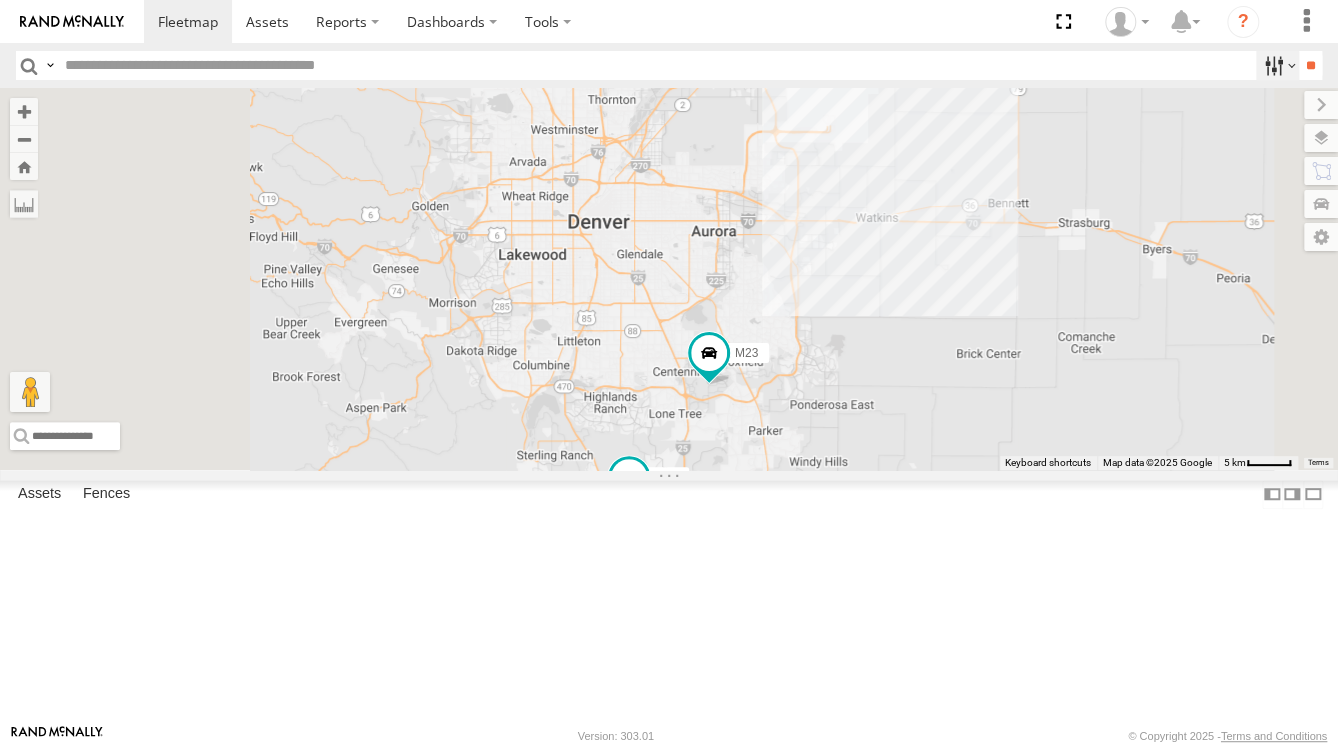 click at bounding box center [1277, 65] 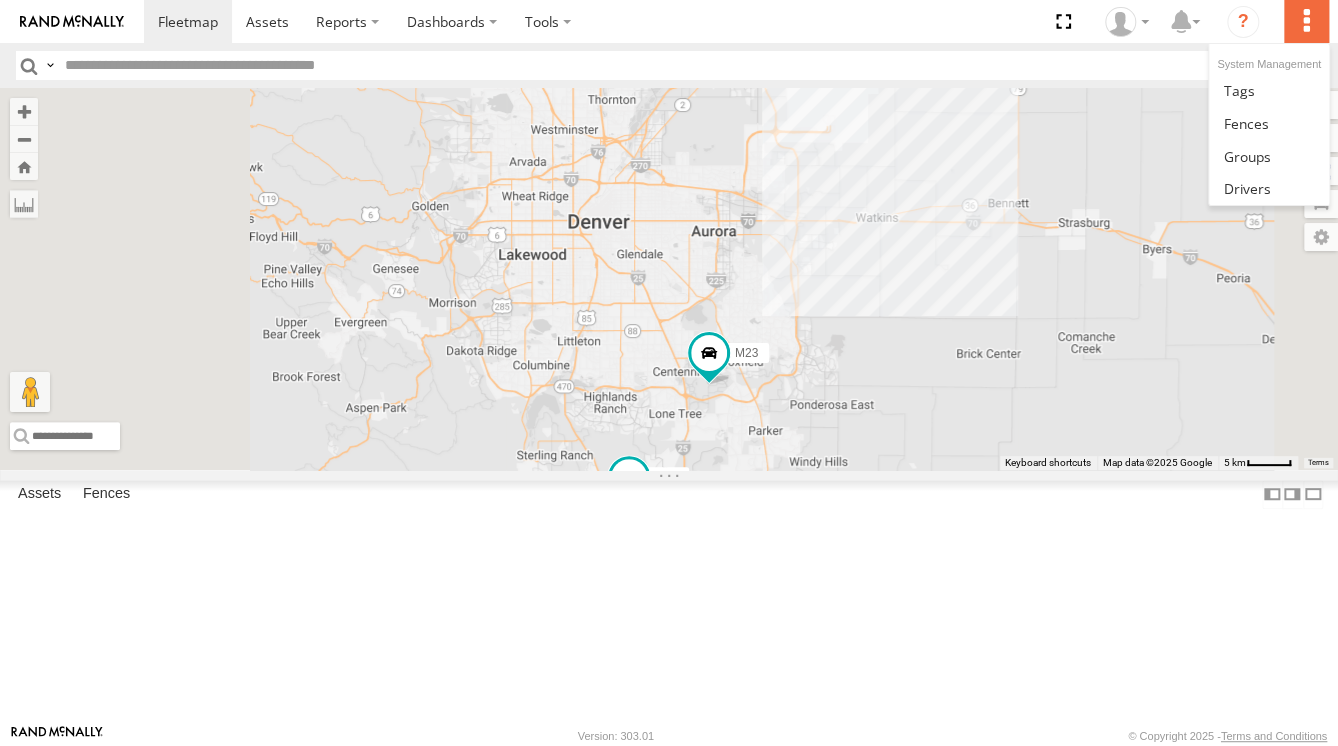 click at bounding box center [1306, 21] 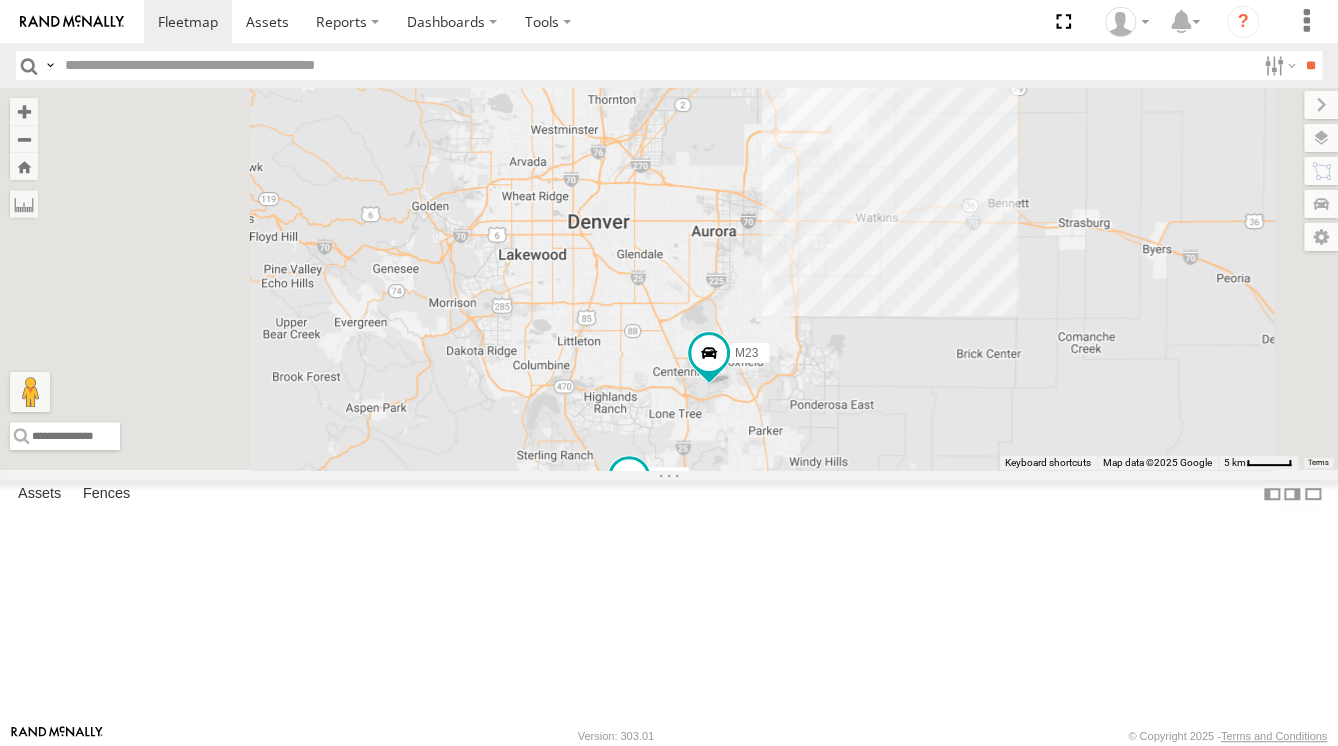 click at bounding box center (738, 21) 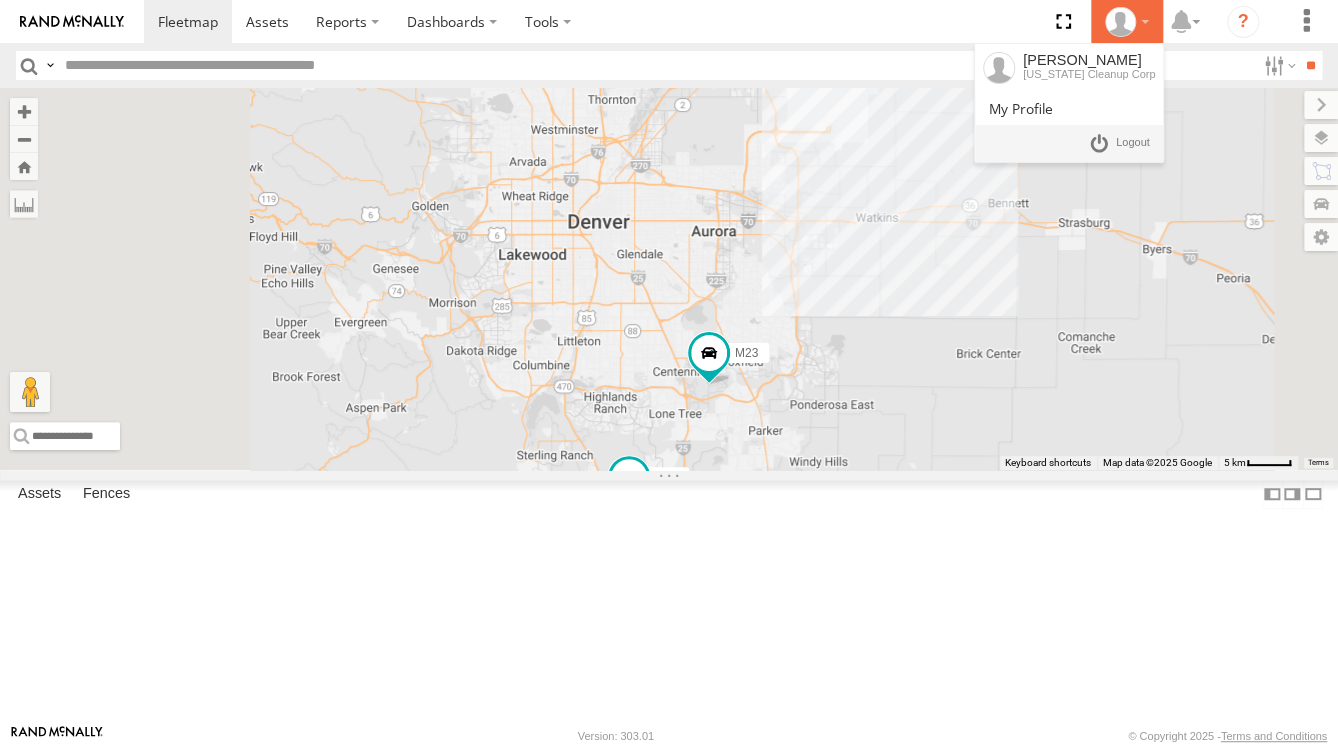 click at bounding box center [1120, 22] 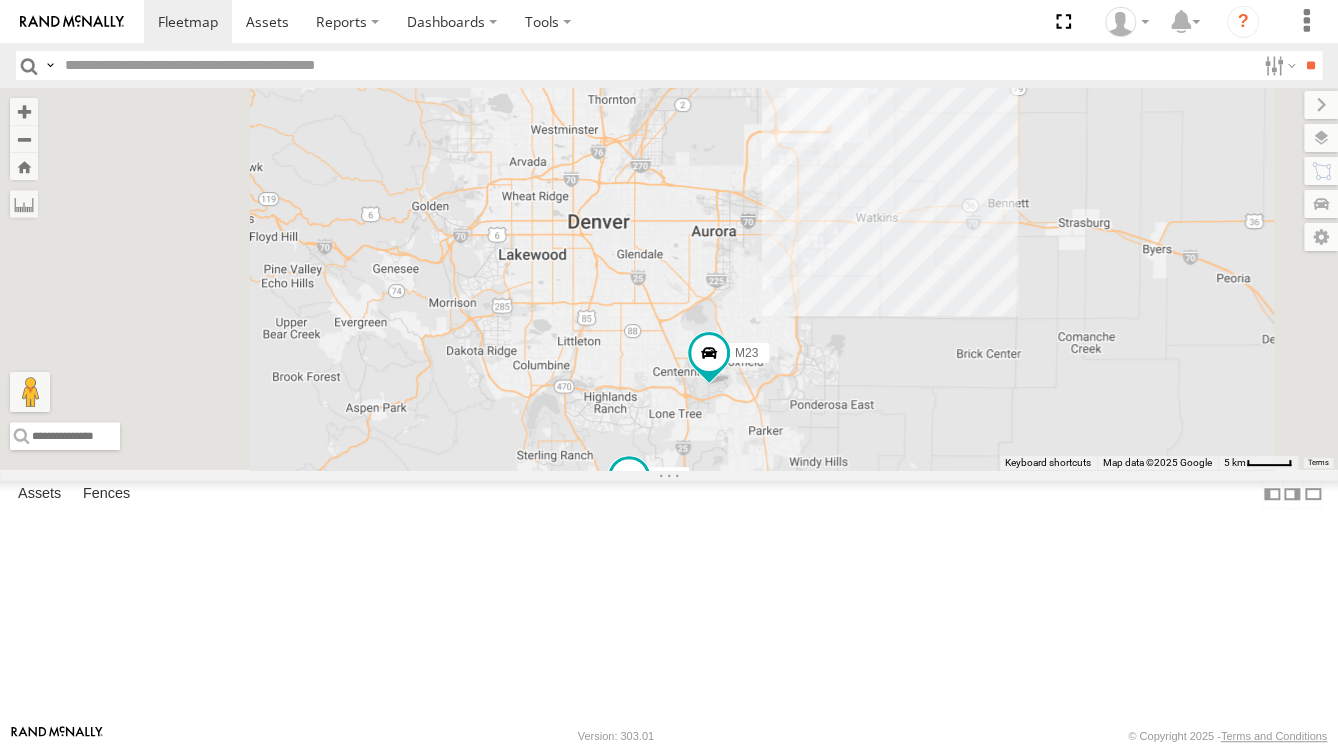 click at bounding box center [656, 65] 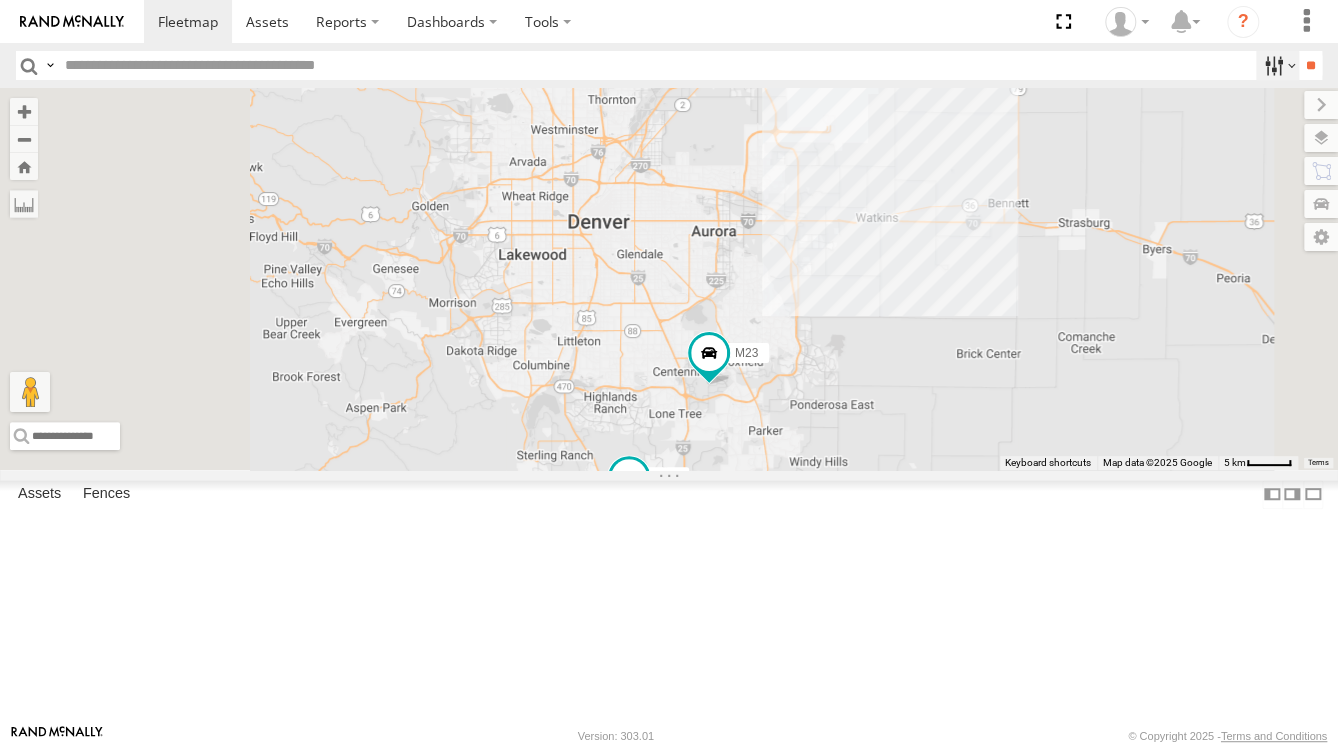 click at bounding box center [1277, 65] 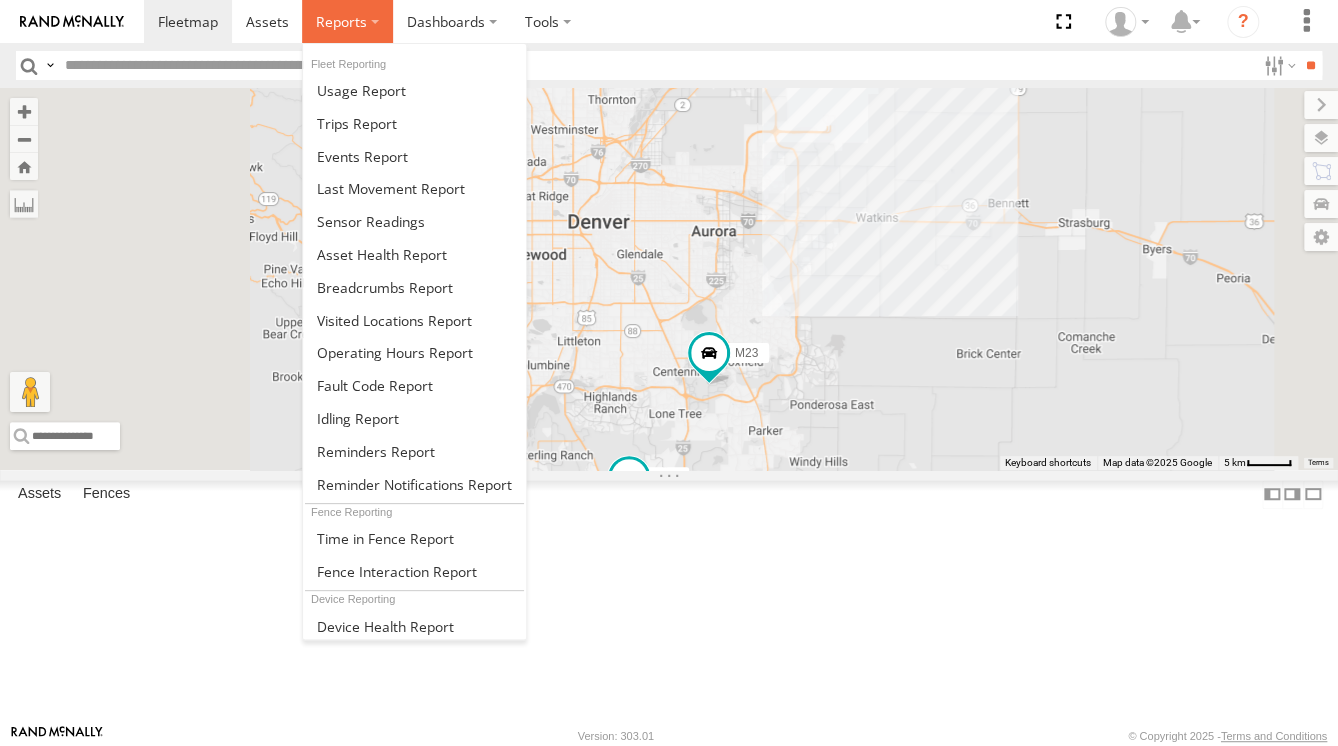 click at bounding box center (347, 21) 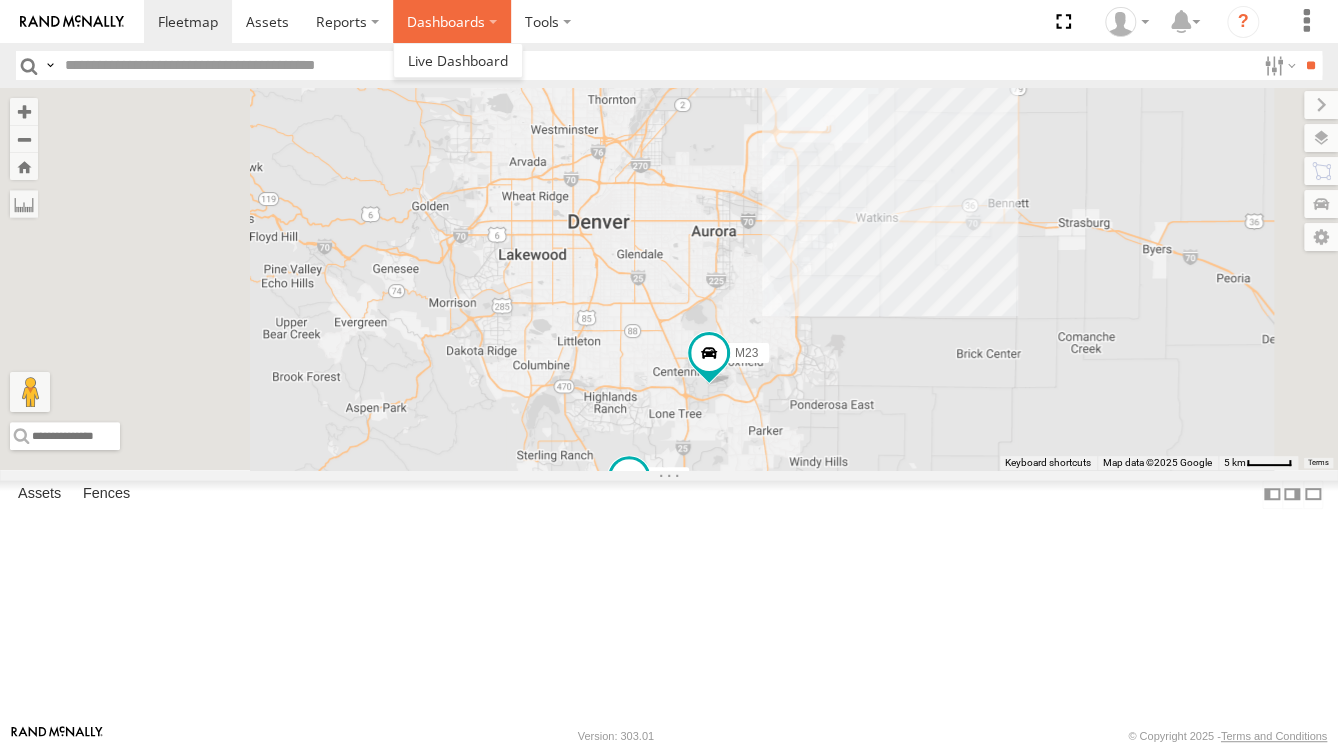 click on "Dashboards" at bounding box center (452, 21) 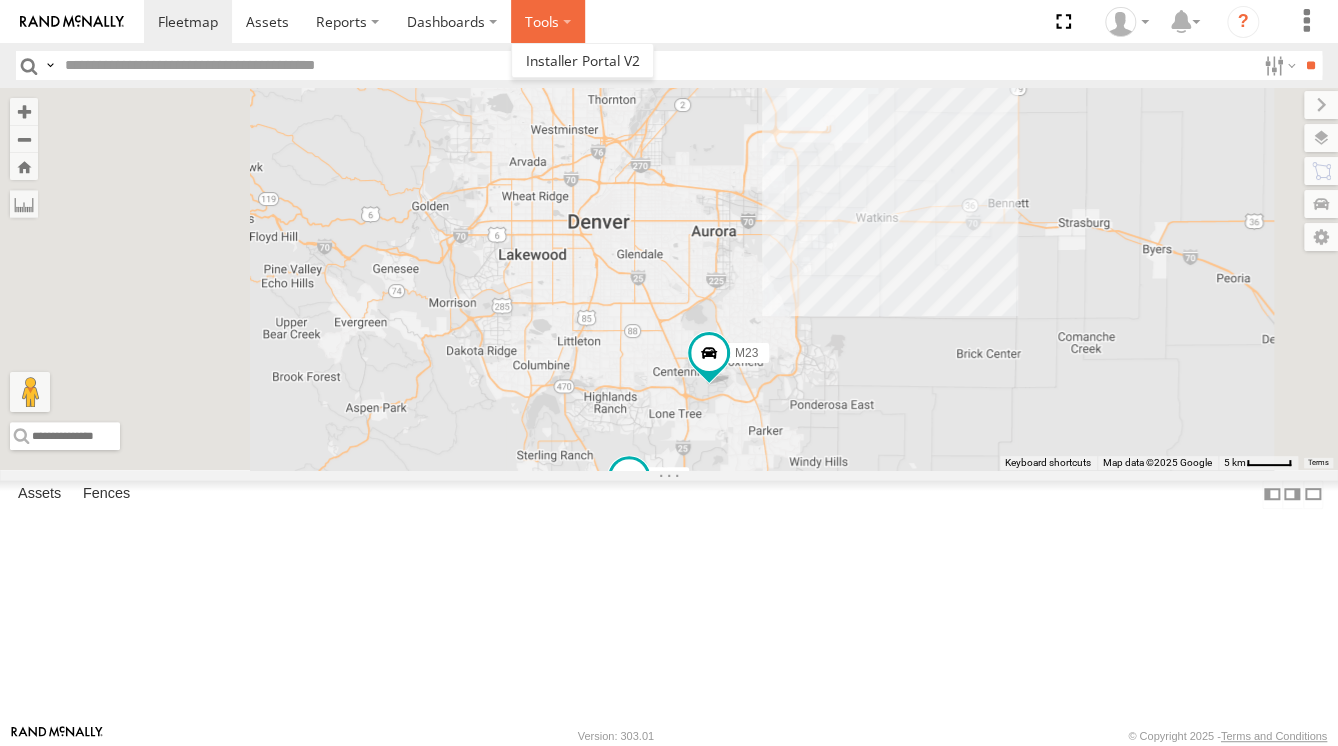 click at bounding box center [548, 21] 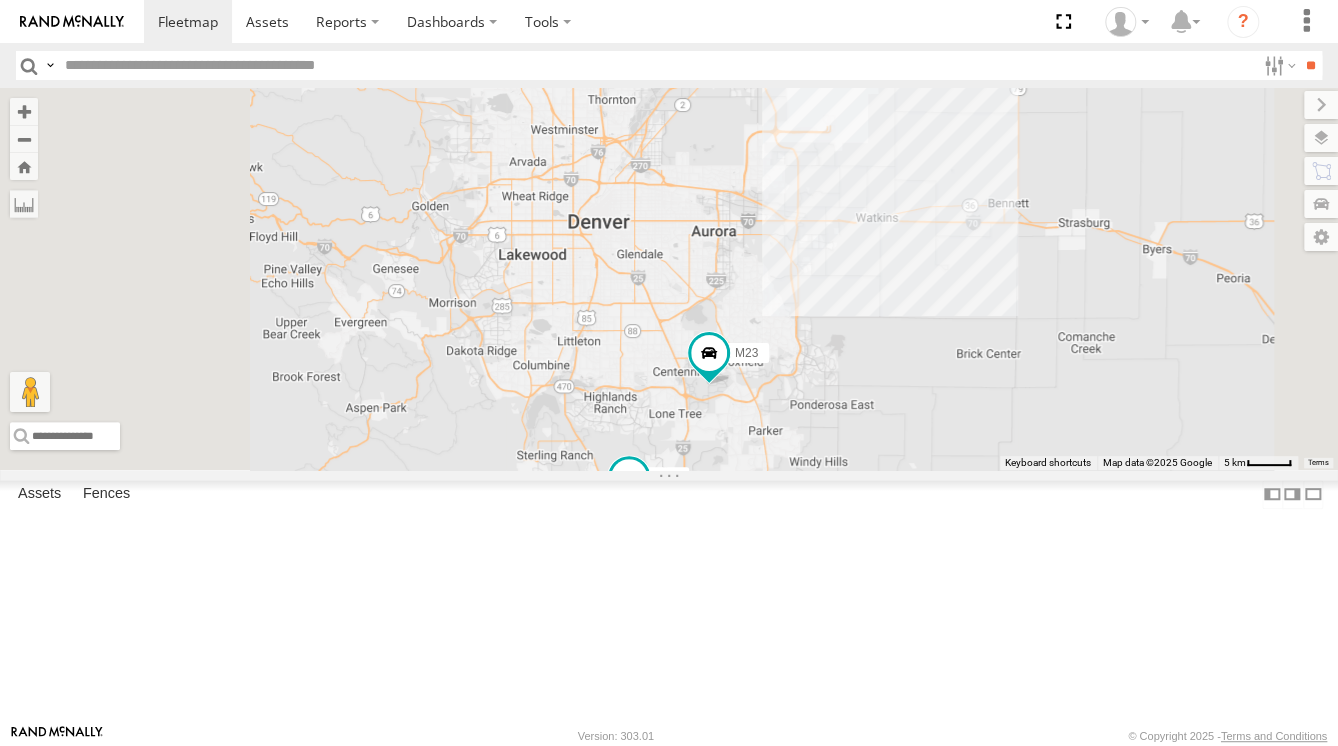 click at bounding box center [738, 21] 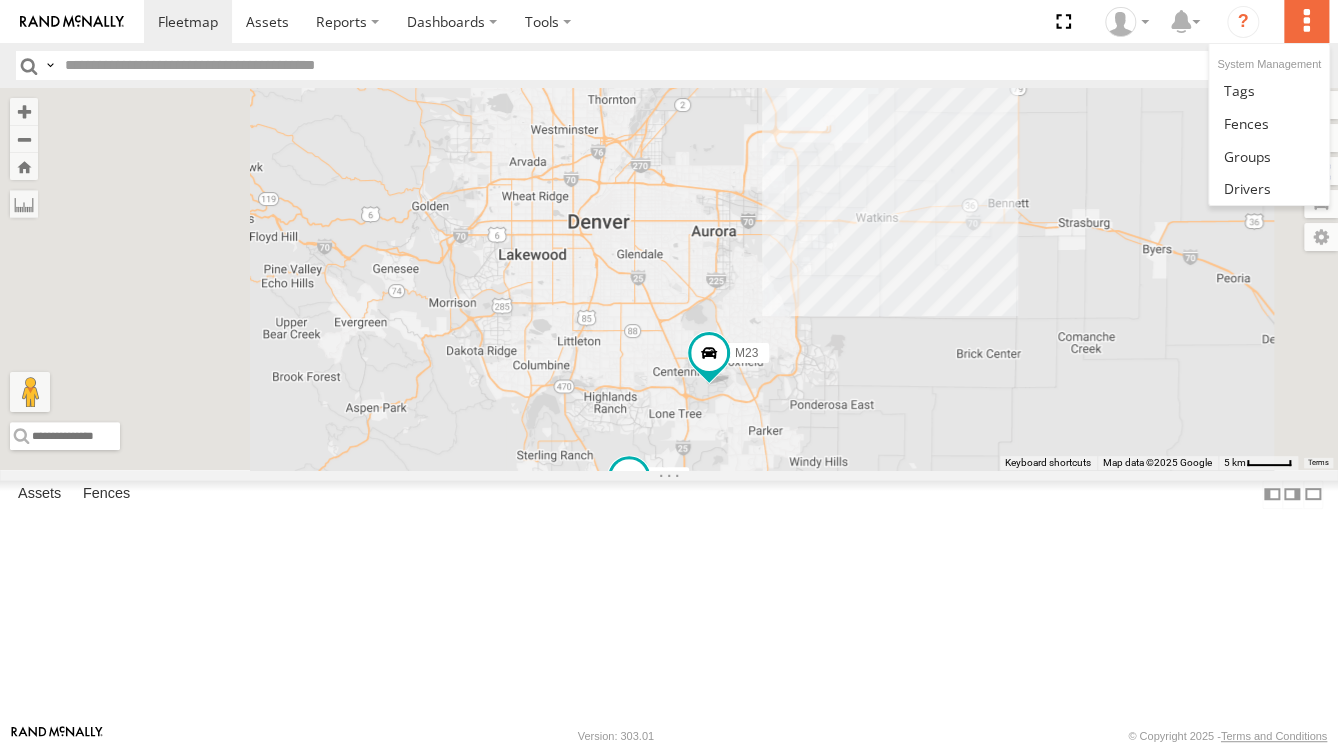 click at bounding box center [1306, 21] 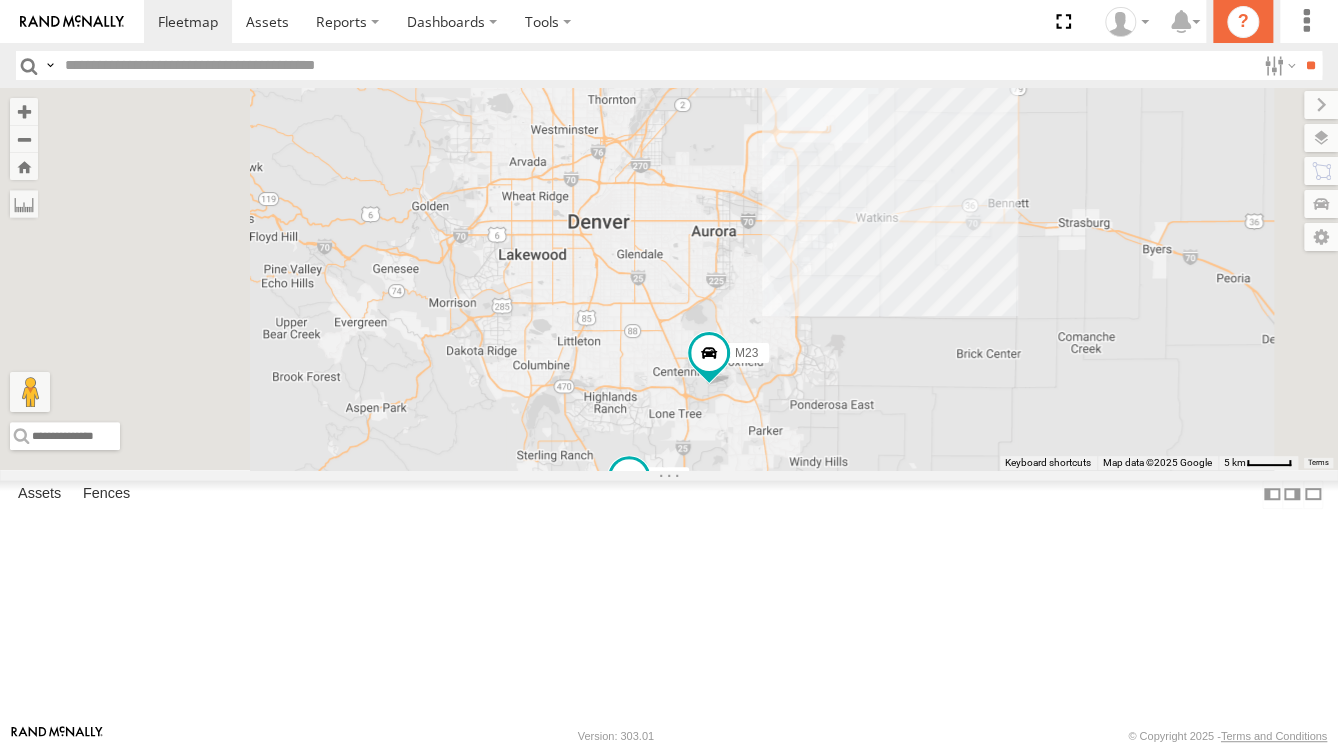 click on "?" at bounding box center [1243, 21] 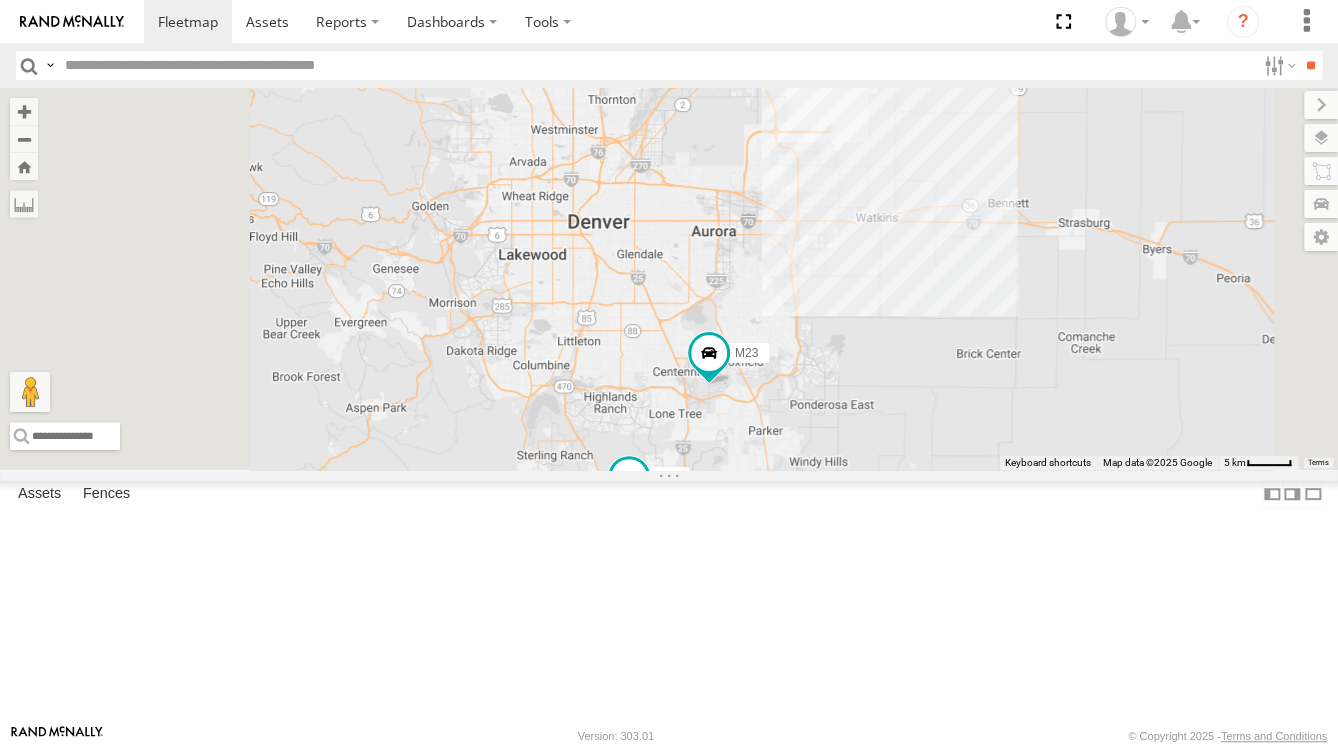 click at bounding box center (1321, 237) 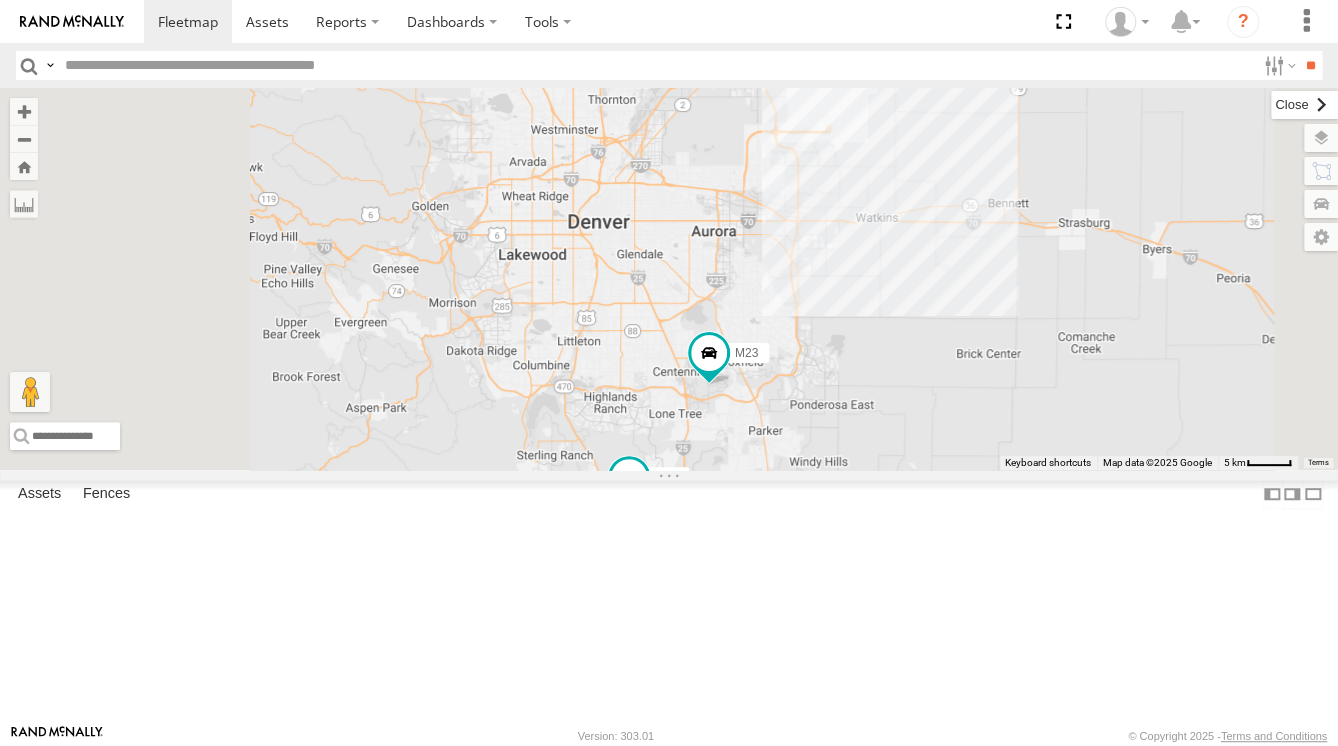 click at bounding box center (1304, 105) 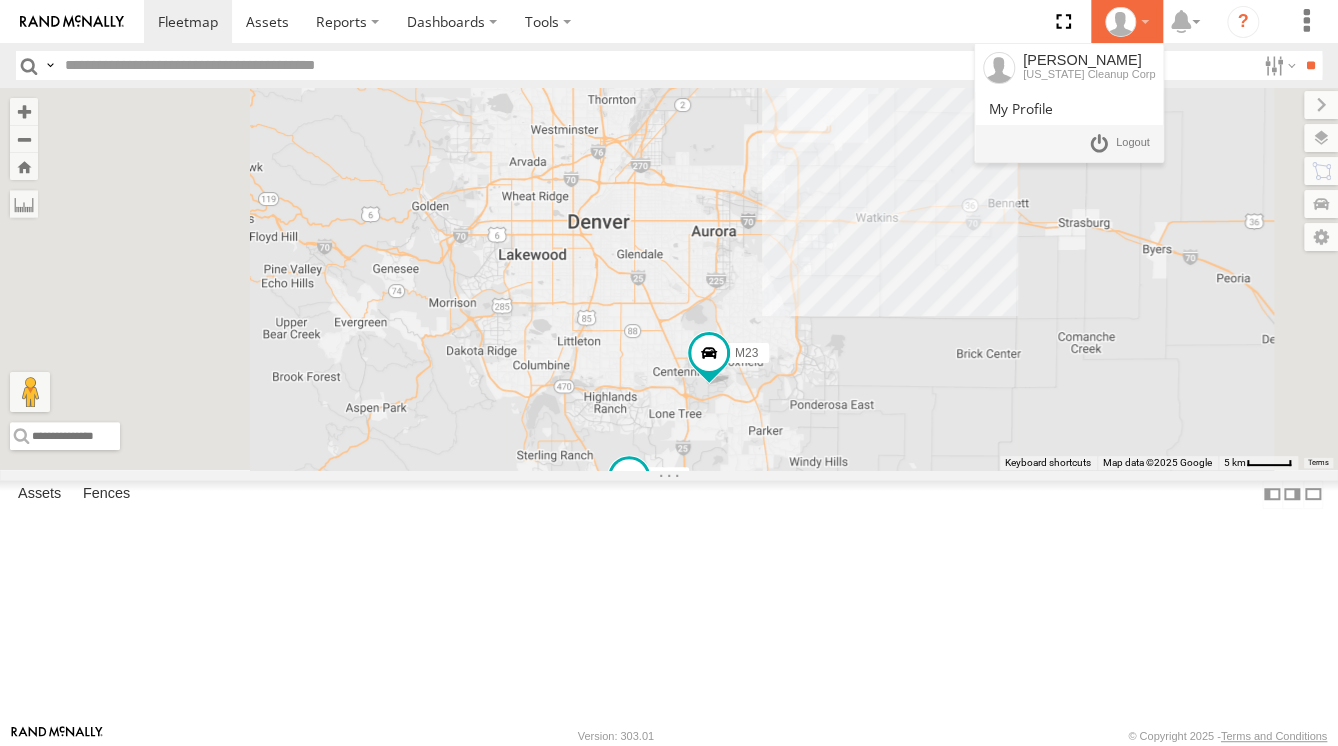 click at bounding box center (1120, 22) 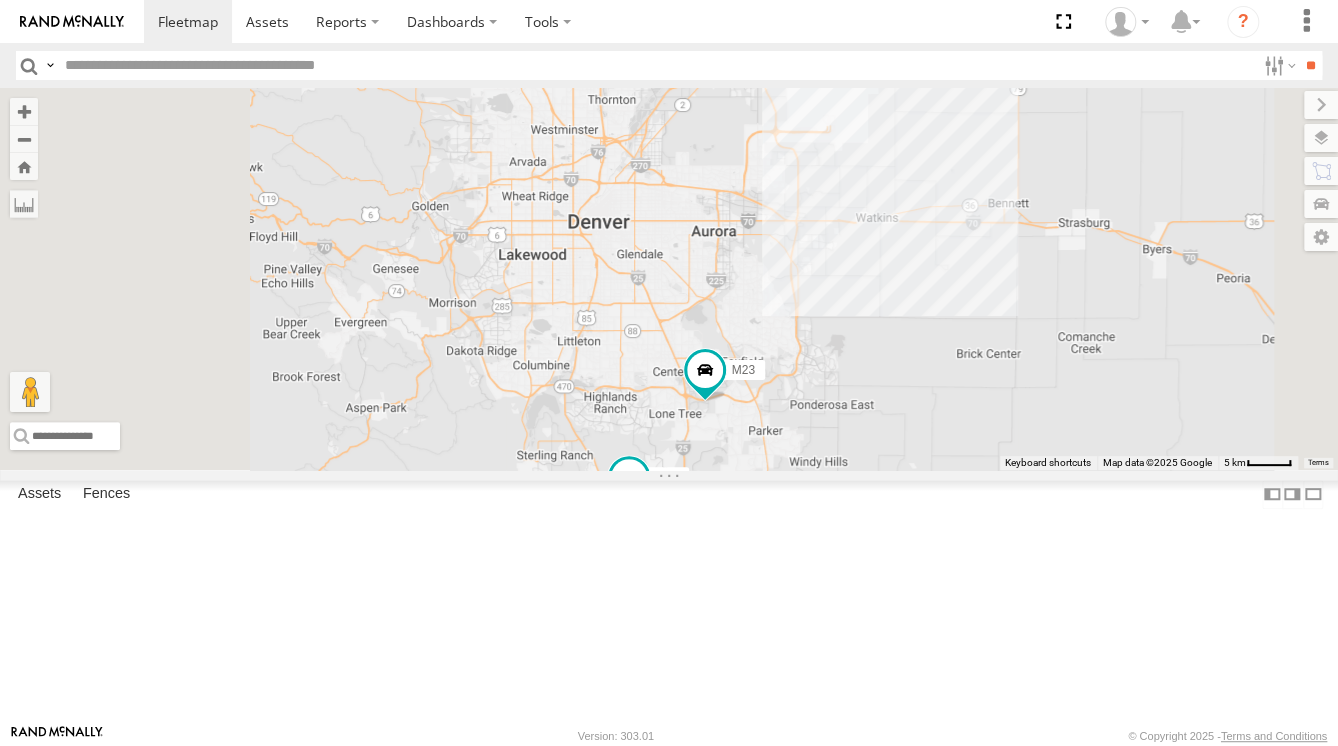 click at bounding box center (738, 21) 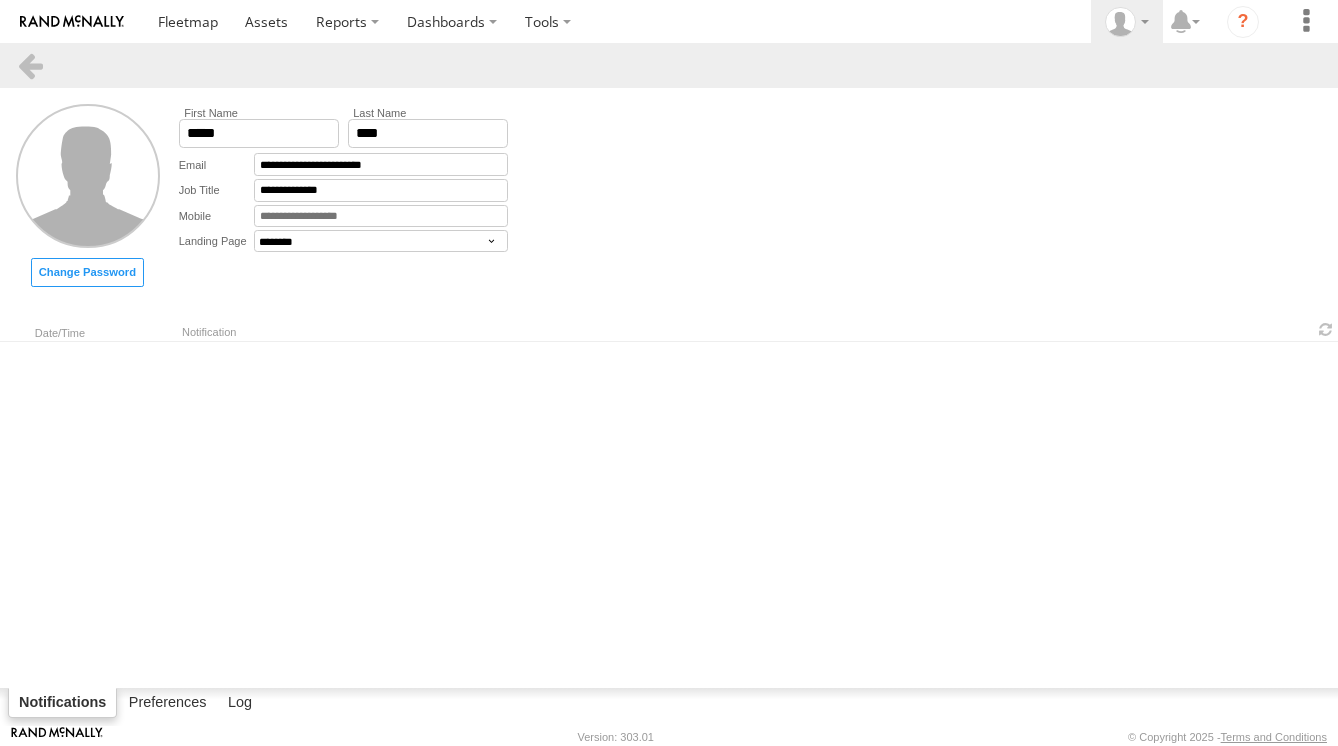 select on "********" 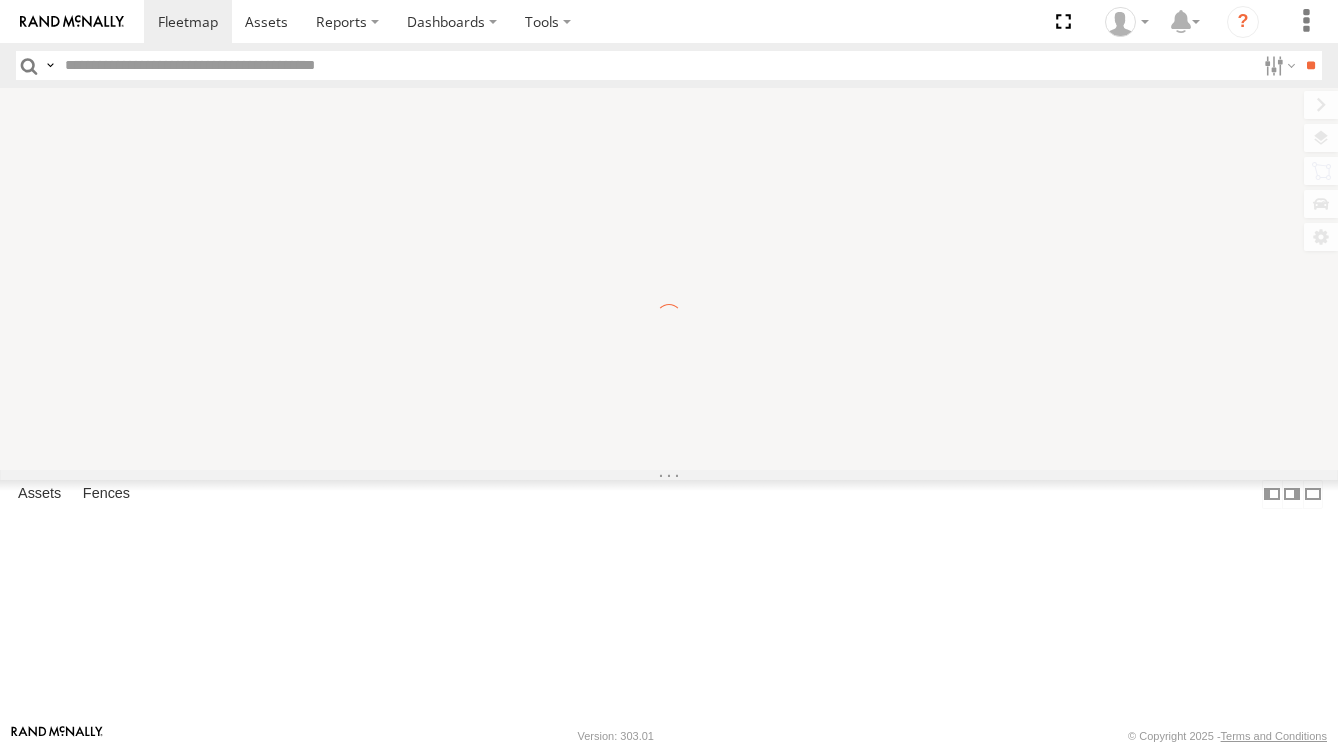 scroll, scrollTop: 0, scrollLeft: 0, axis: both 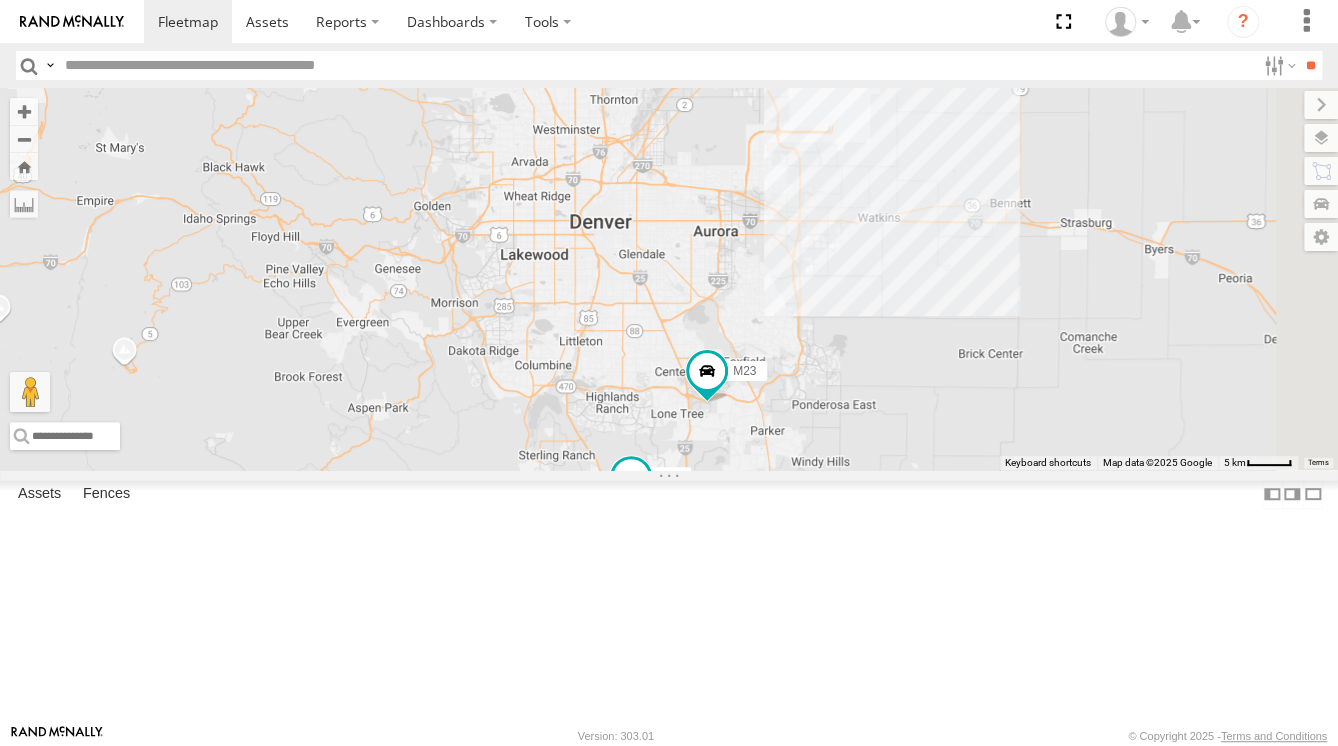 click at bounding box center (72, 22) 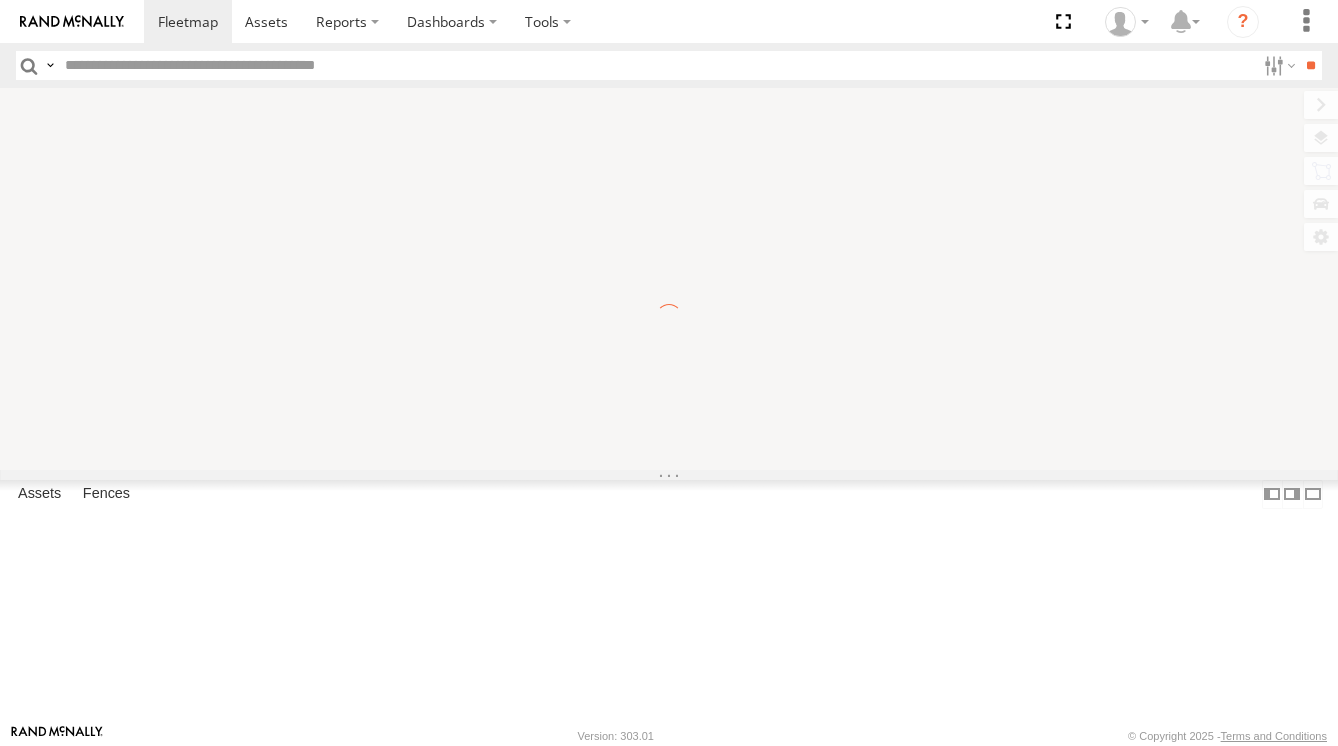 scroll, scrollTop: 0, scrollLeft: 0, axis: both 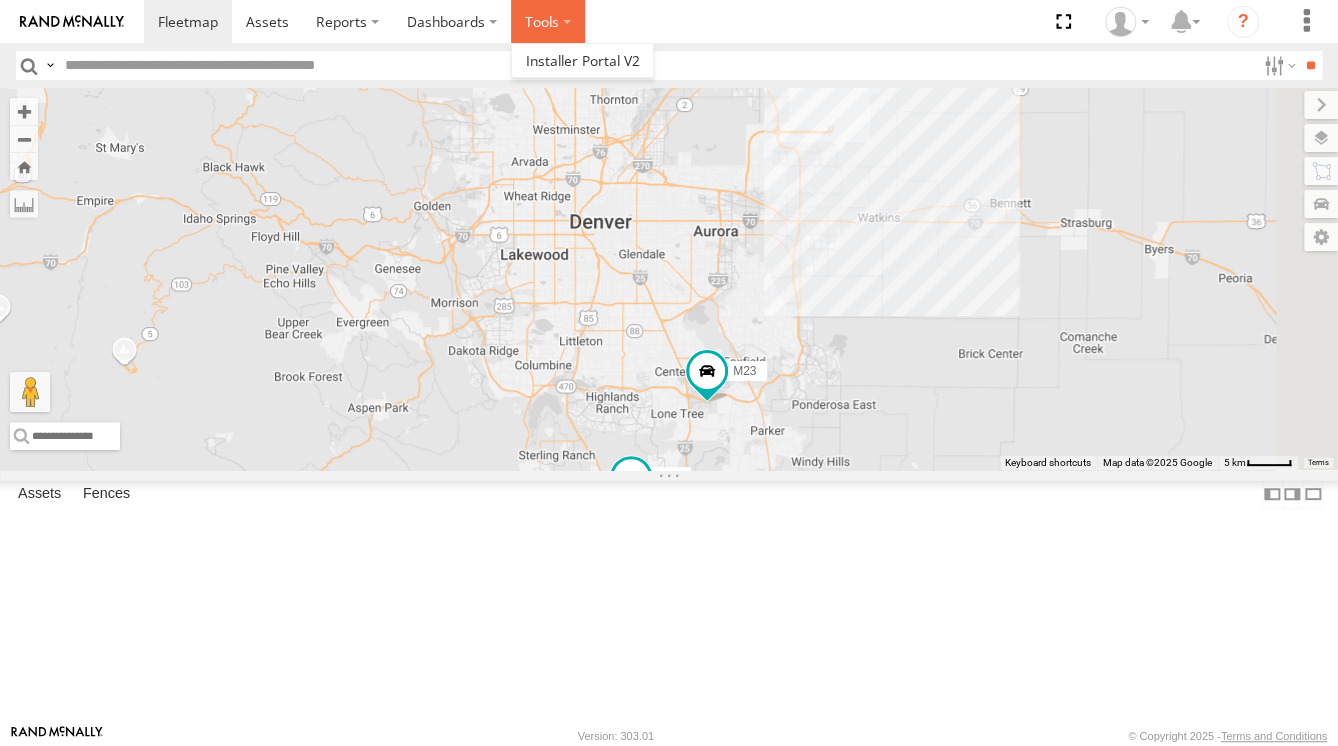 click at bounding box center (548, 21) 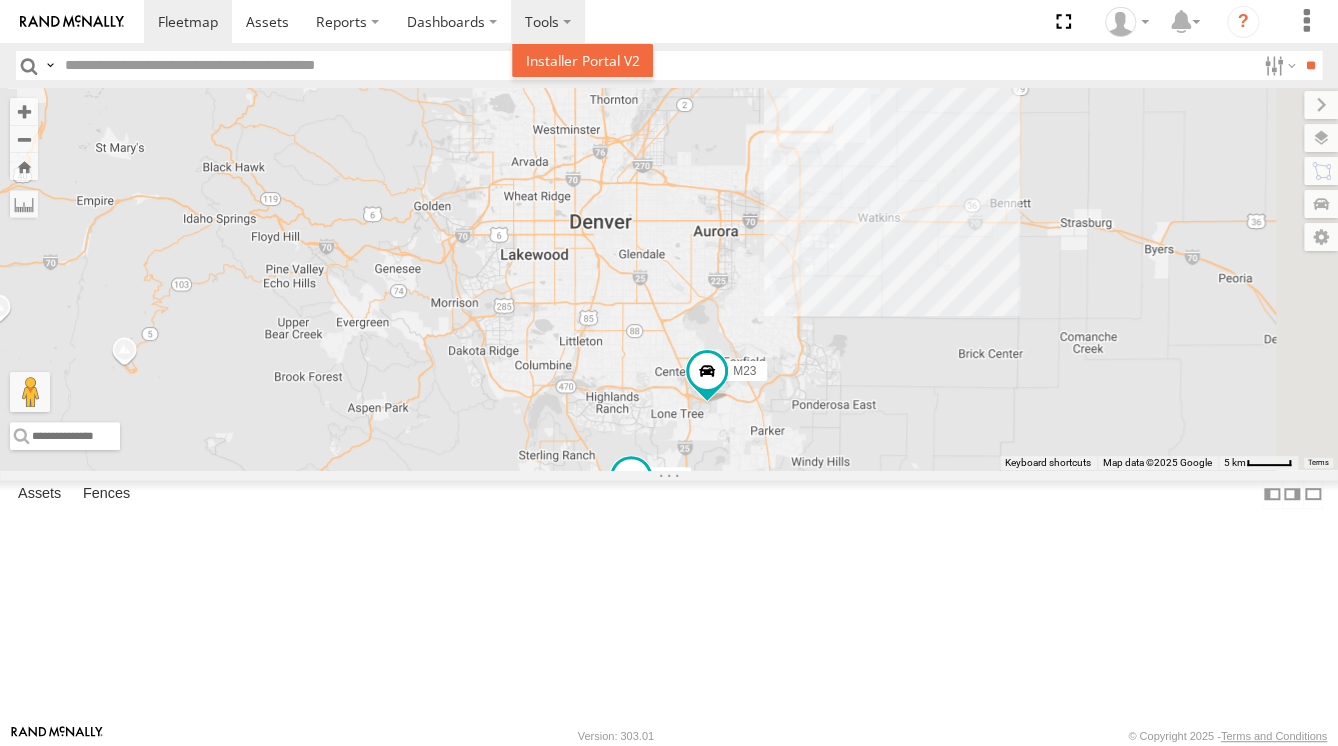click at bounding box center (583, 60) 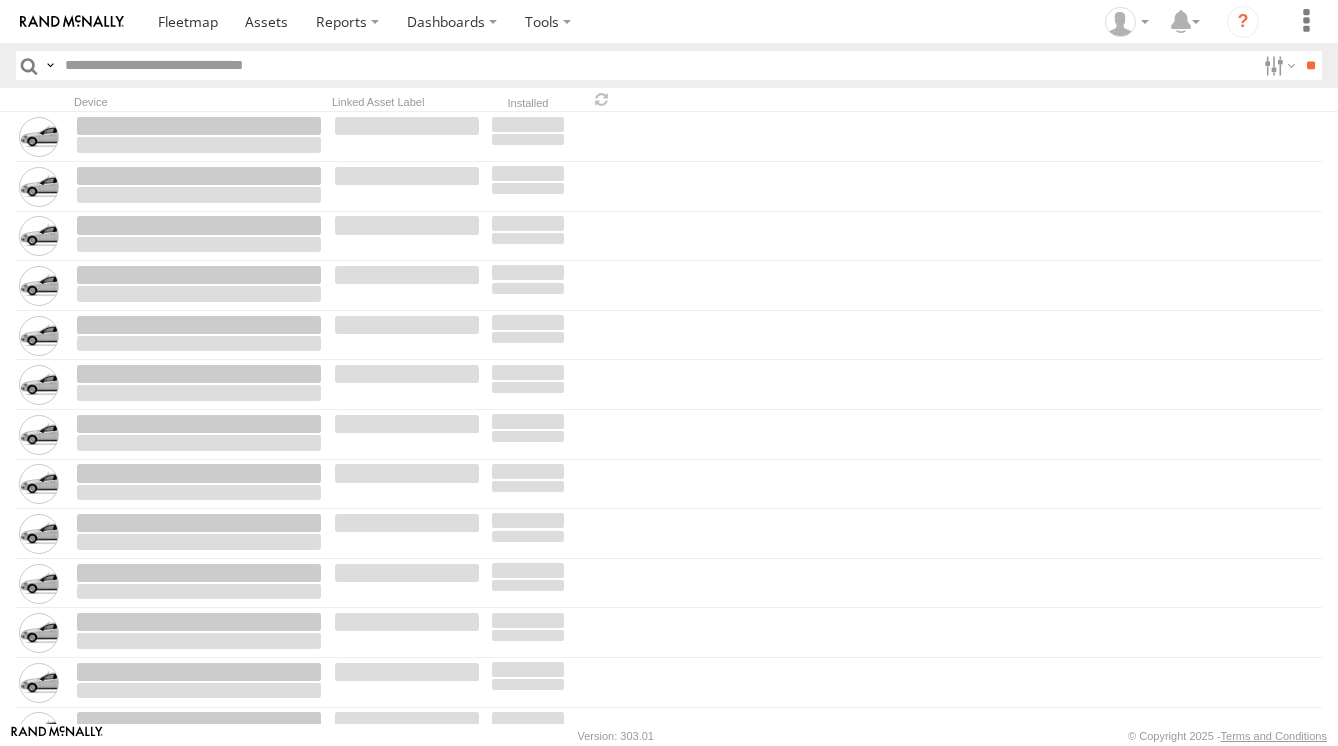 scroll, scrollTop: 0, scrollLeft: 0, axis: both 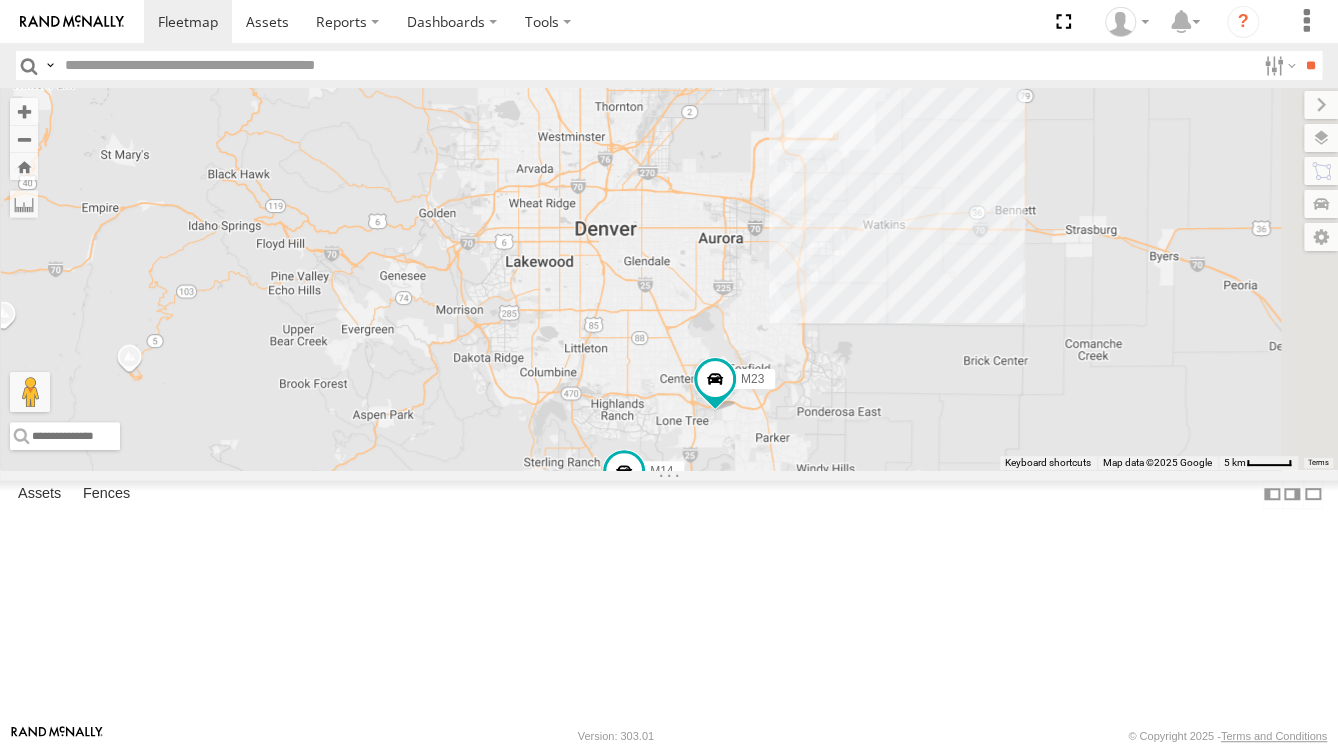 click at bounding box center (72, 21) 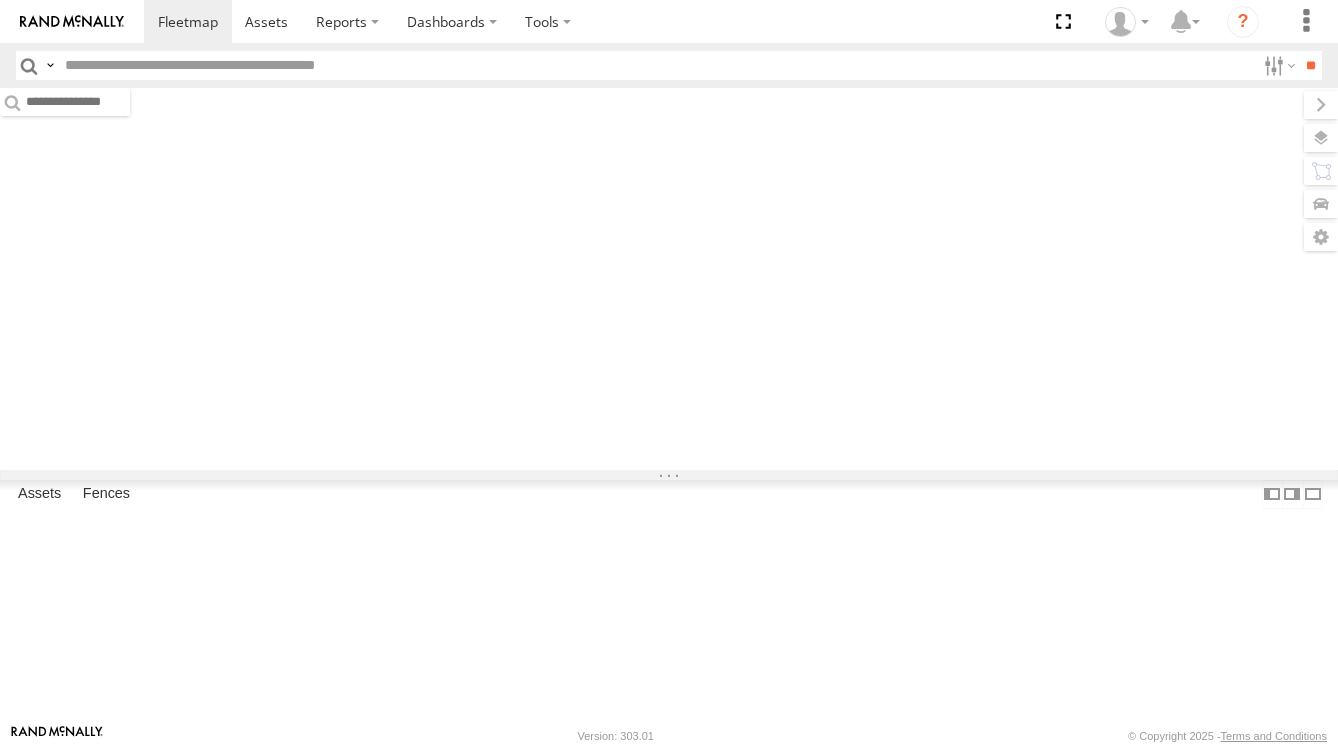 scroll, scrollTop: 0, scrollLeft: 0, axis: both 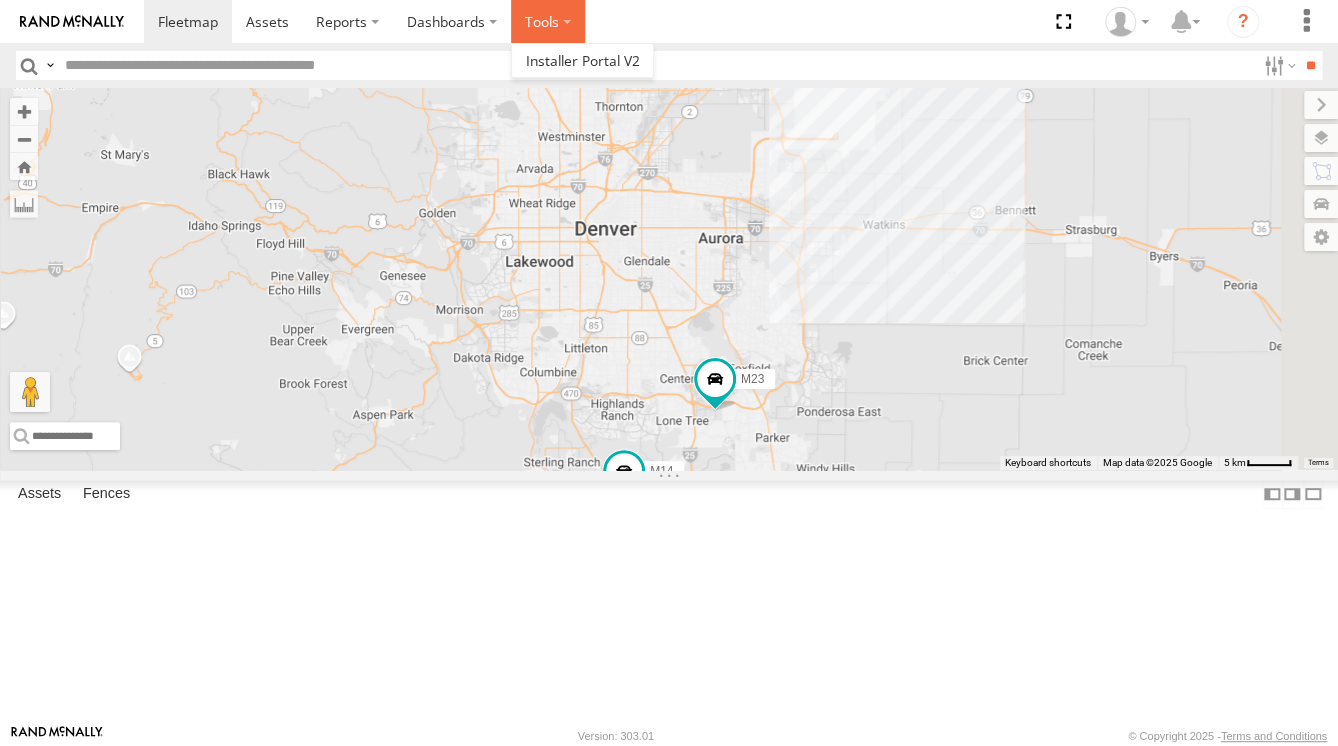 click at bounding box center [548, 21] 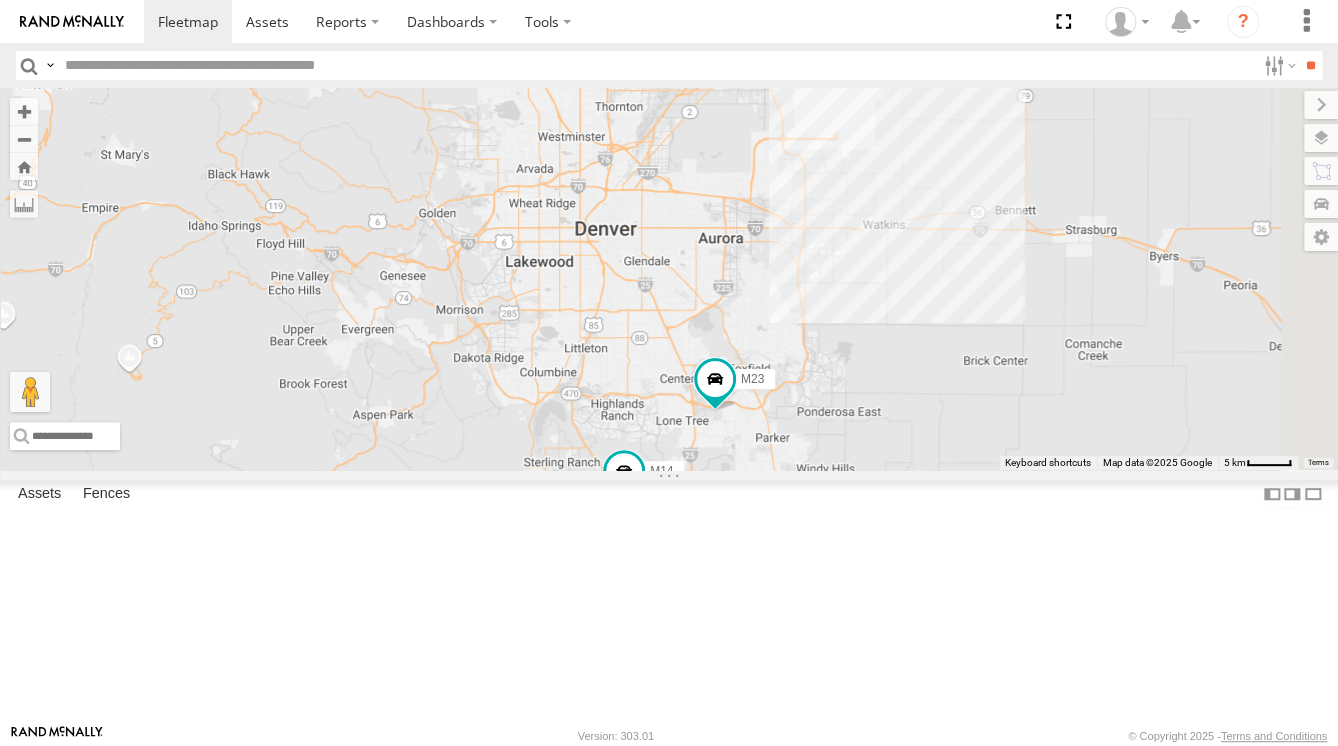 click at bounding box center (738, 21) 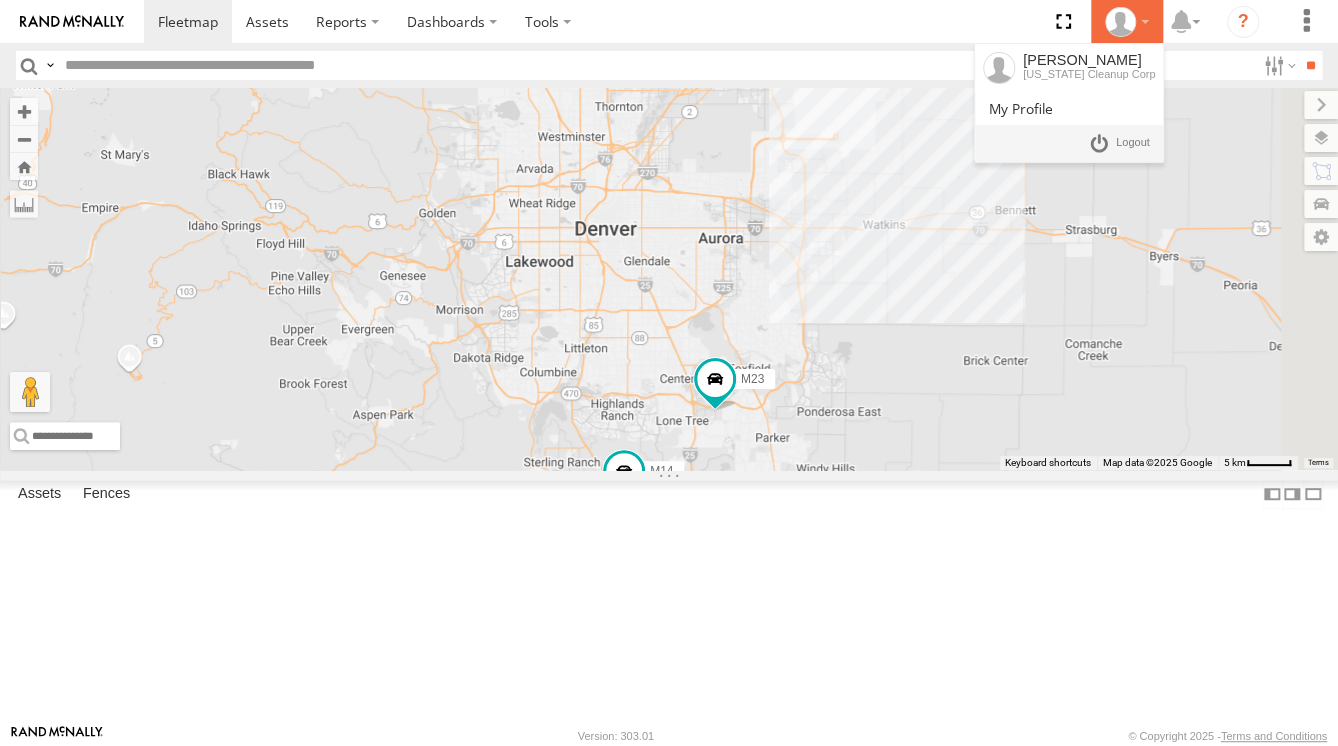 click at bounding box center [1127, 22] 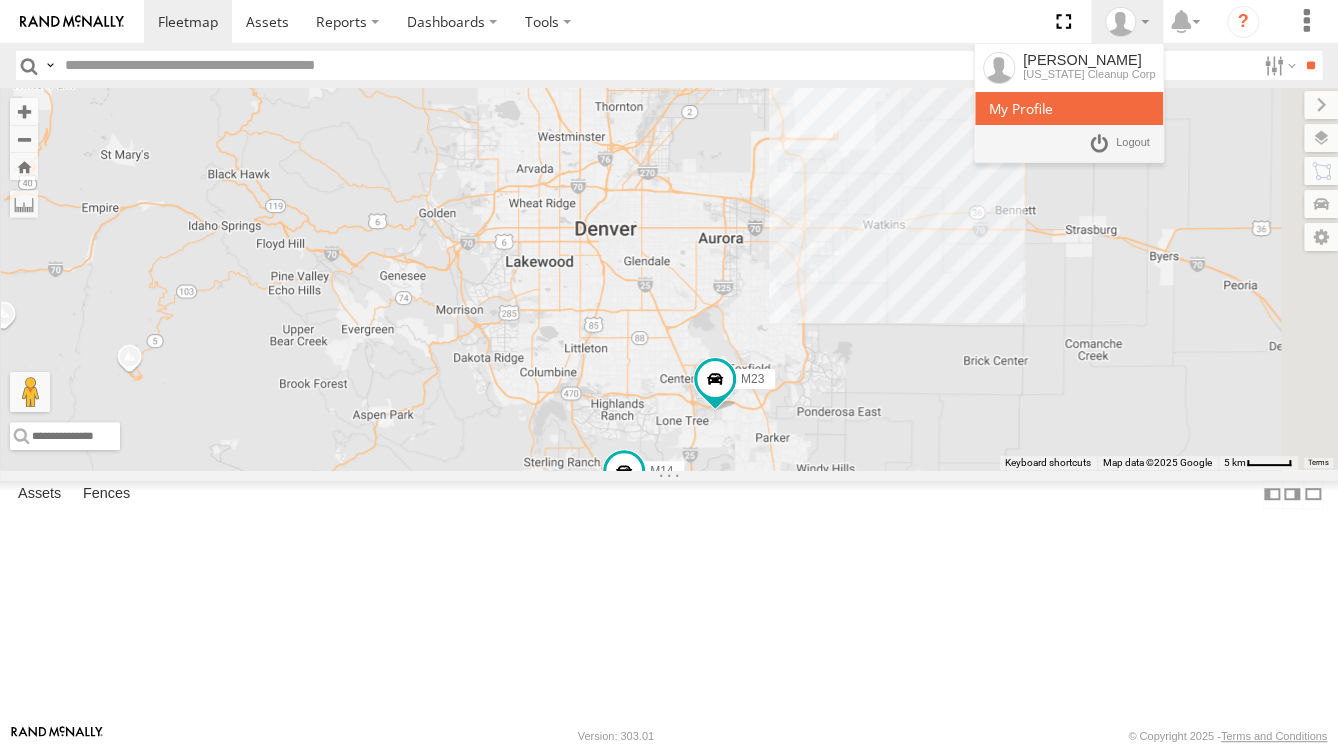 click at bounding box center [1021, 108] 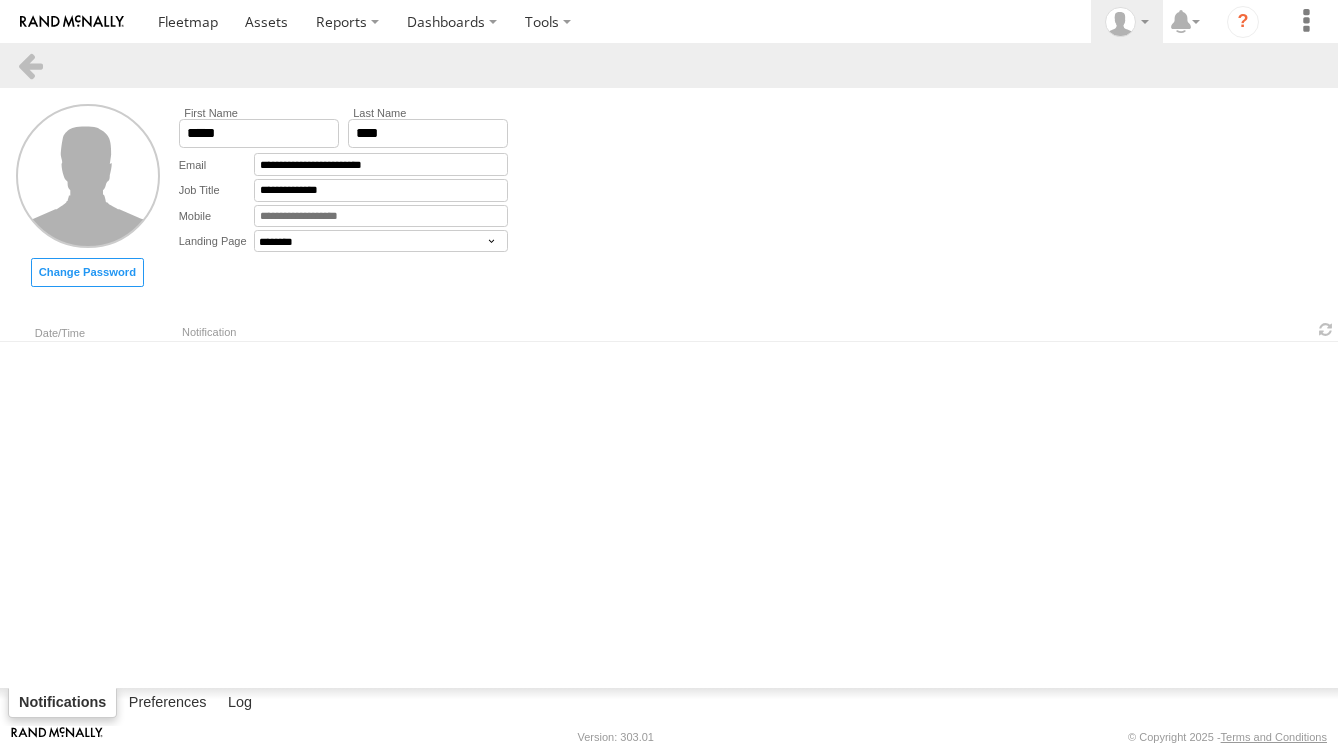 select on "********" 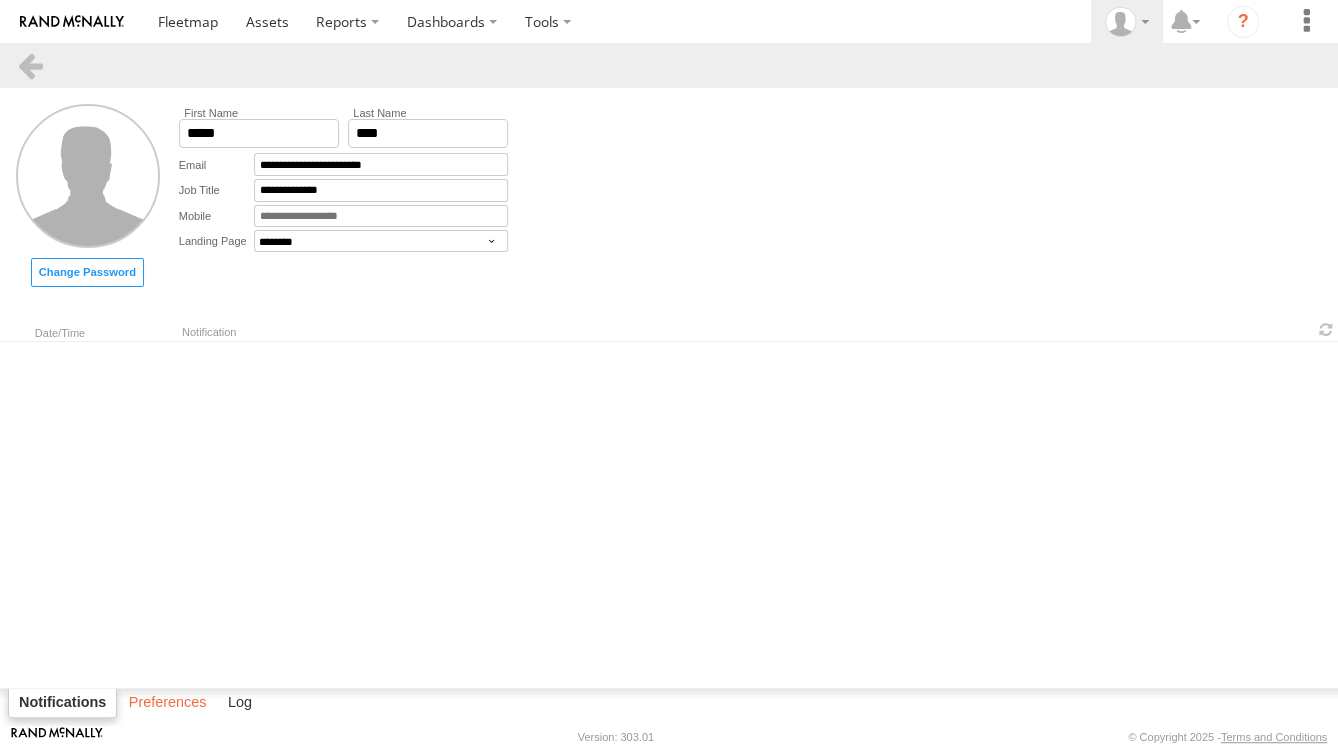click on "Preferences" at bounding box center (168, 703) 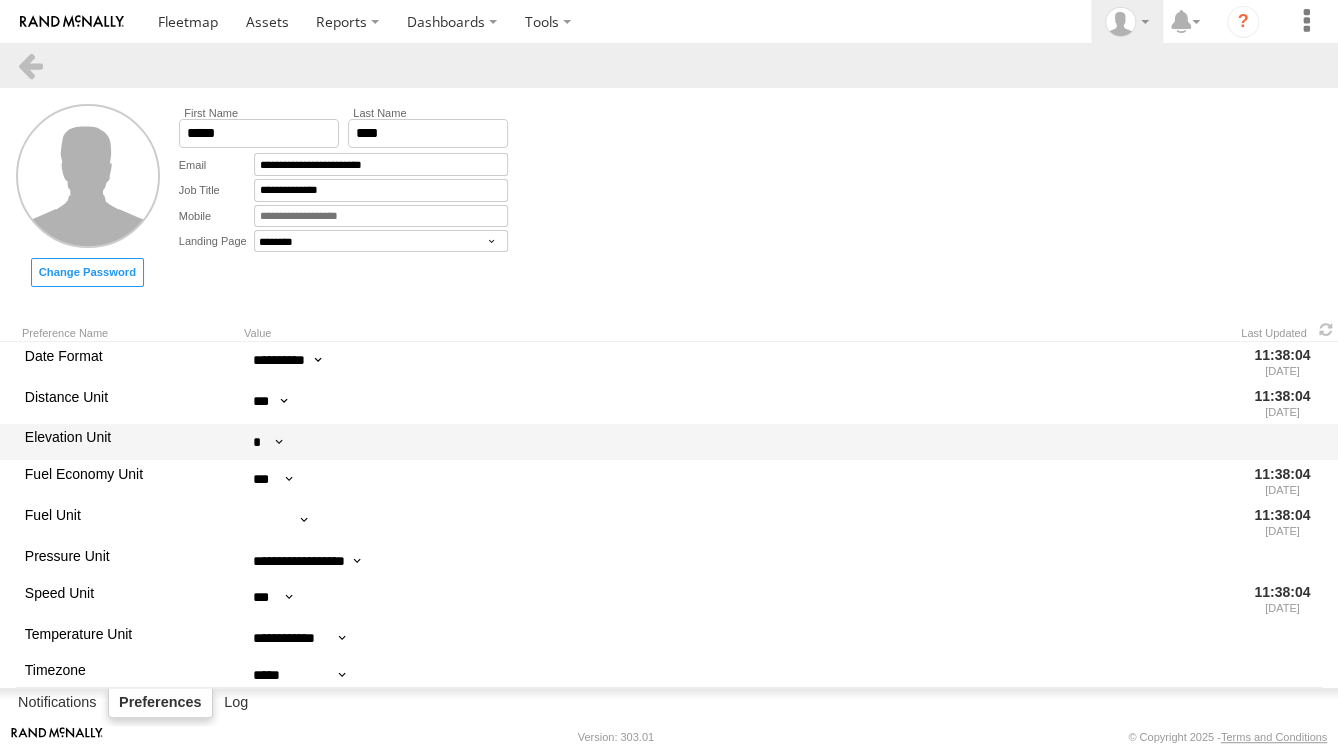 scroll, scrollTop: 82, scrollLeft: 0, axis: vertical 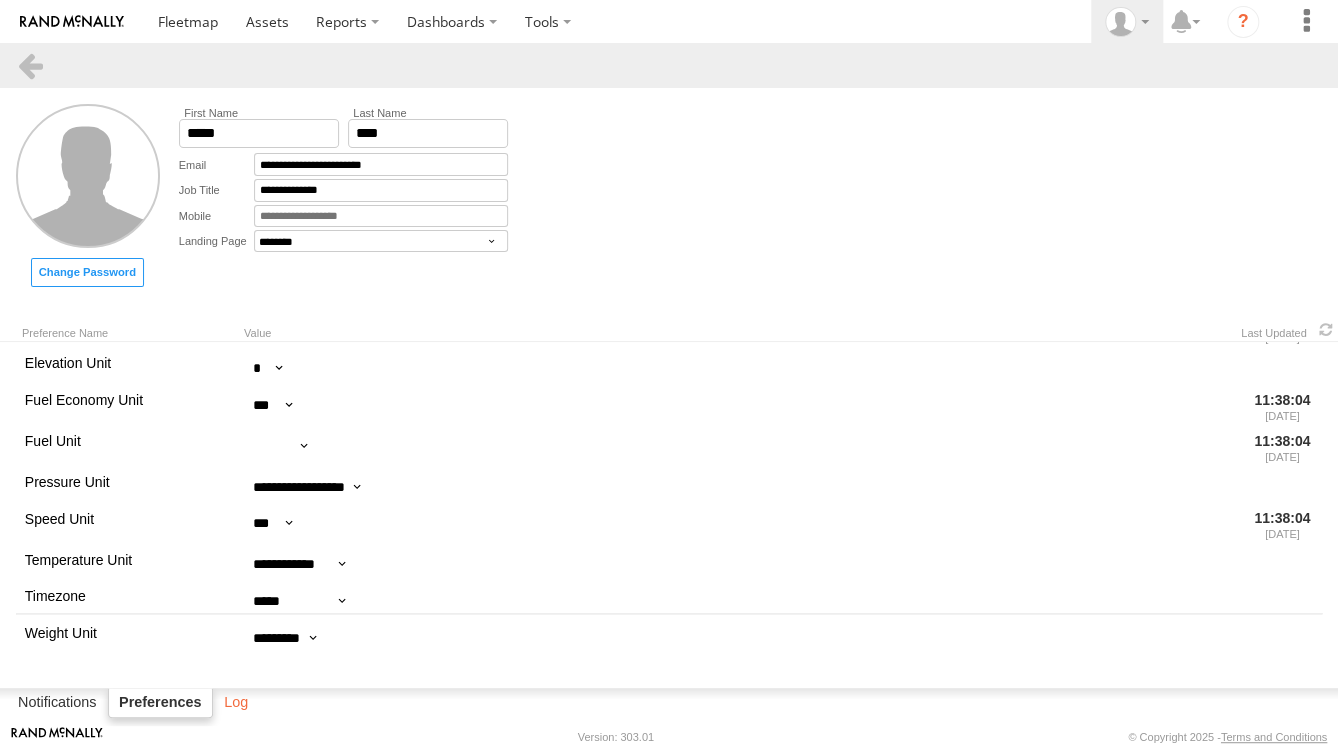 click on "Log" at bounding box center (236, 703) 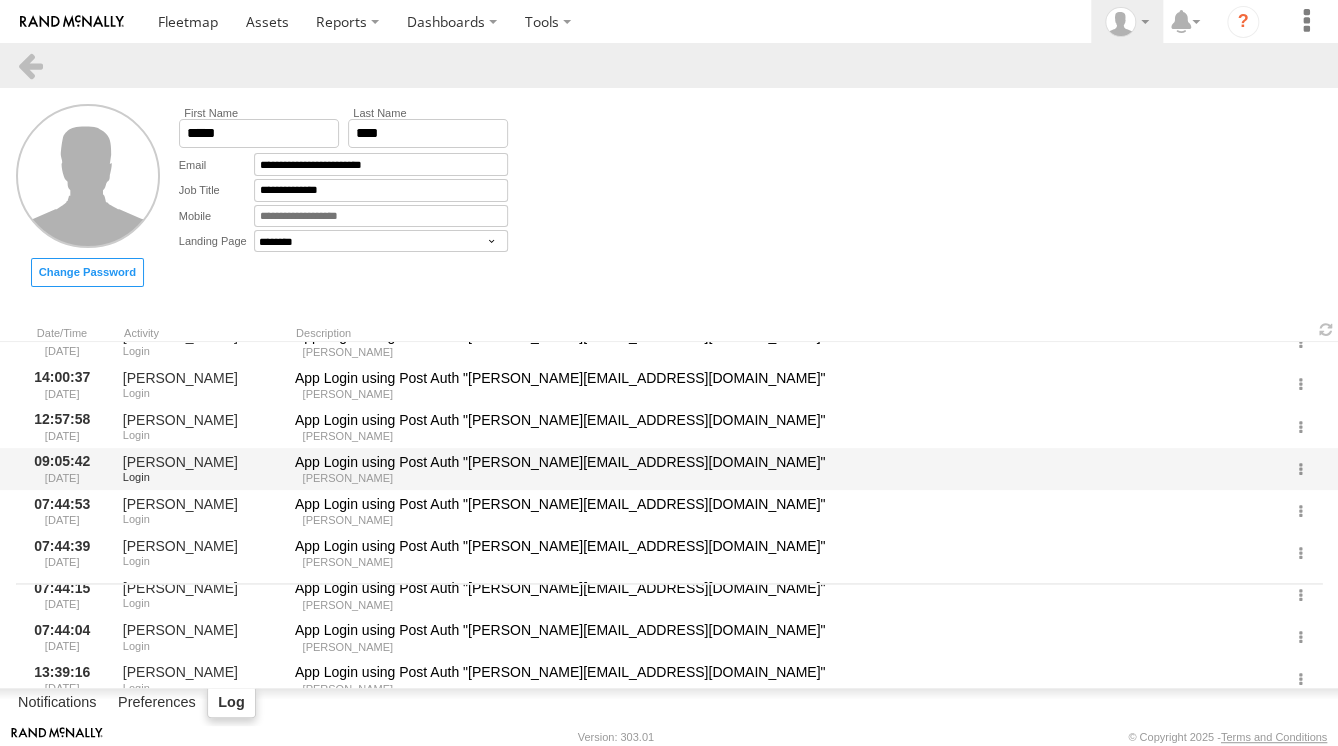 scroll, scrollTop: 0, scrollLeft: 0, axis: both 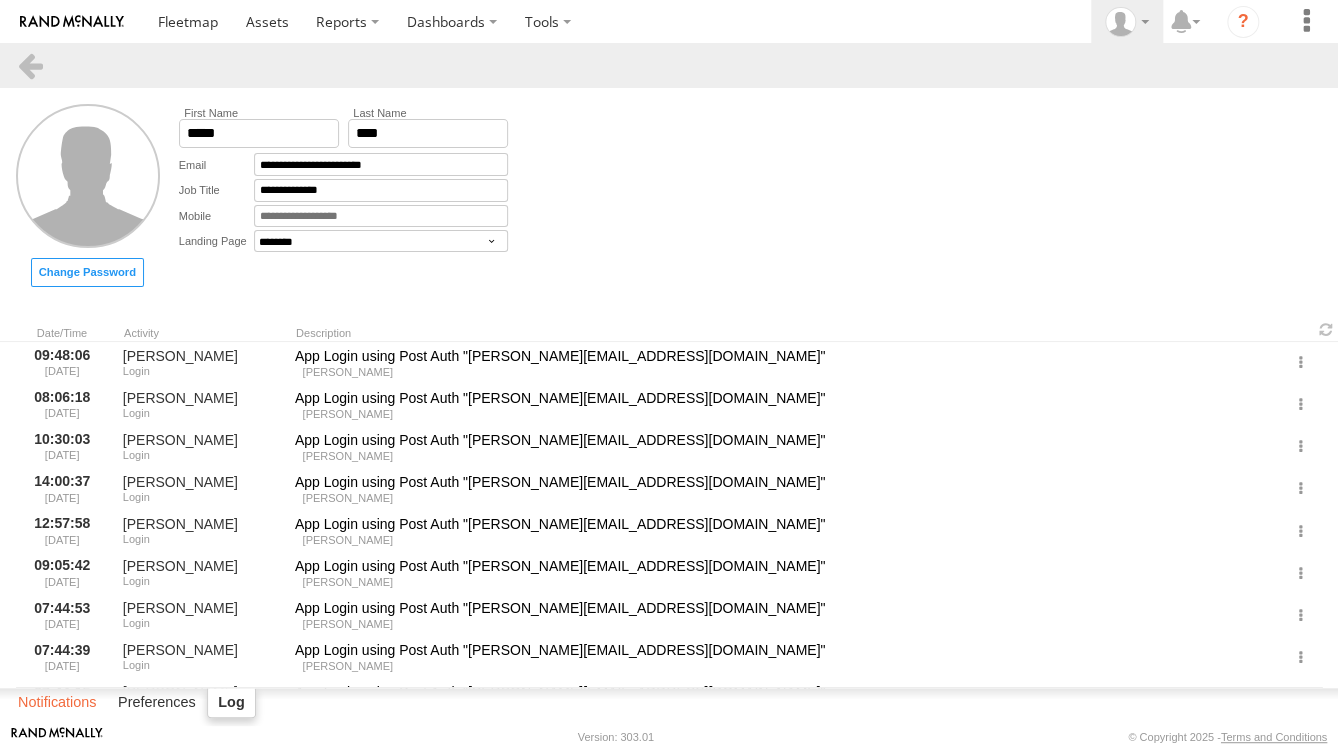 click on "Notifications" at bounding box center [57, 703] 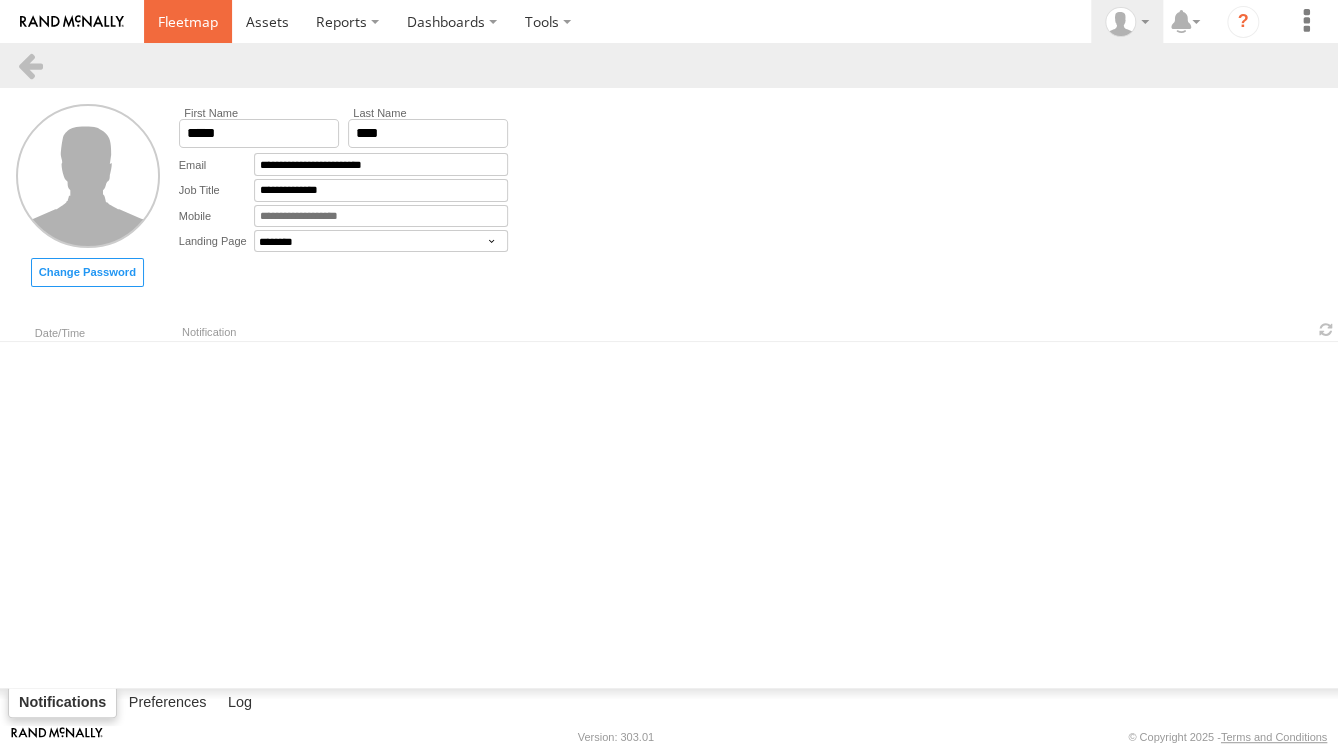 click at bounding box center [188, 21] 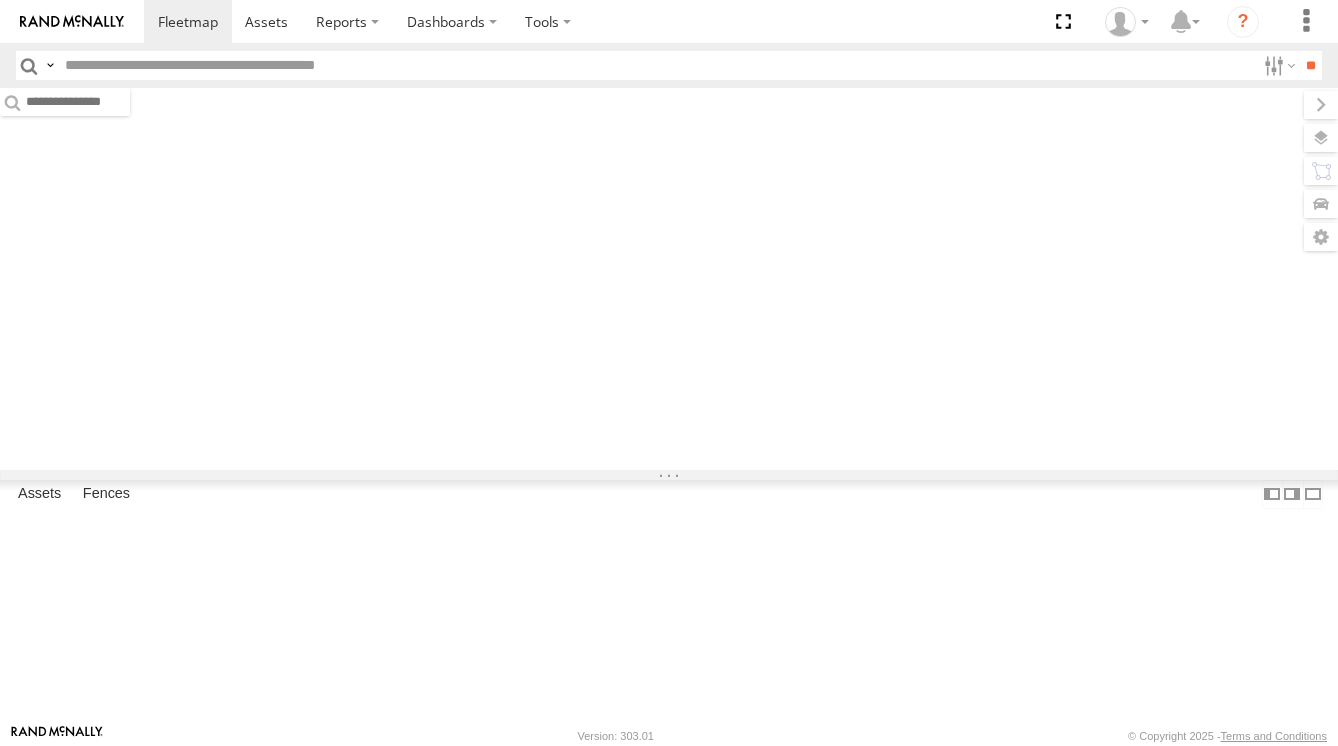scroll, scrollTop: 0, scrollLeft: 0, axis: both 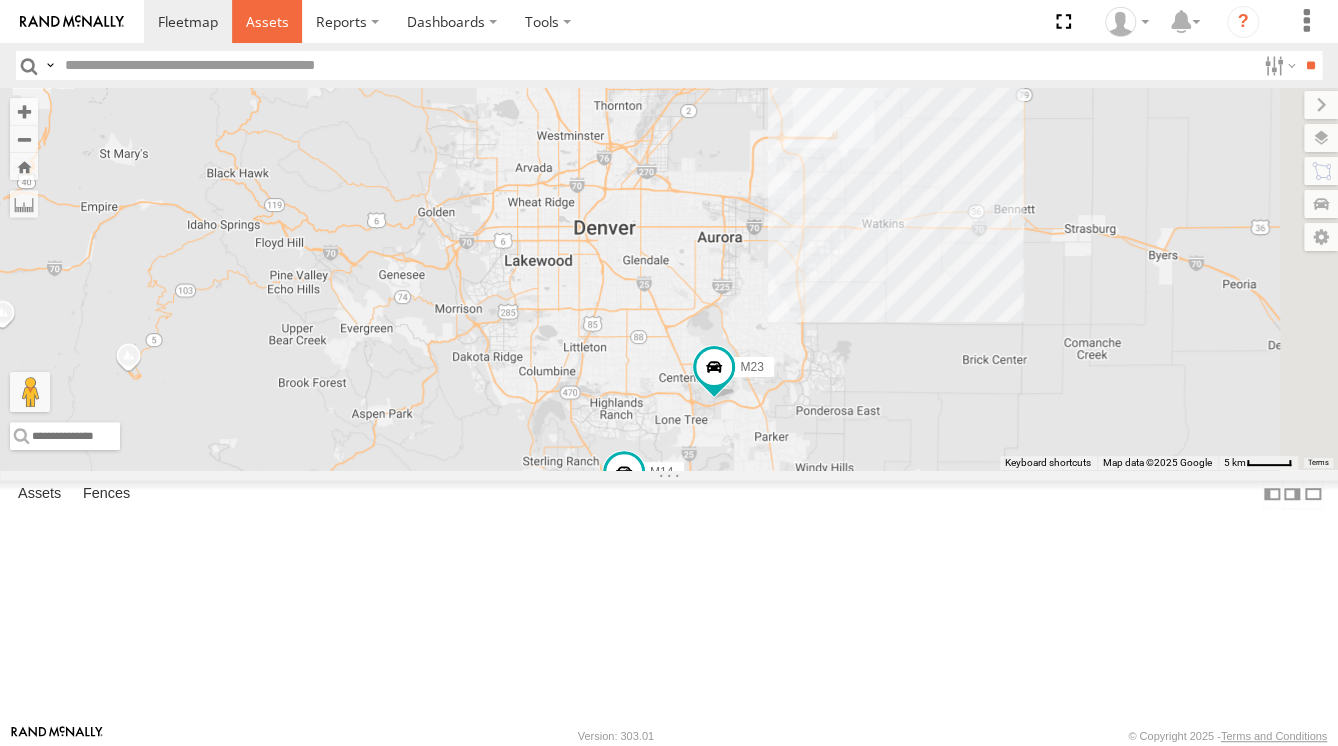click at bounding box center [266, 21] 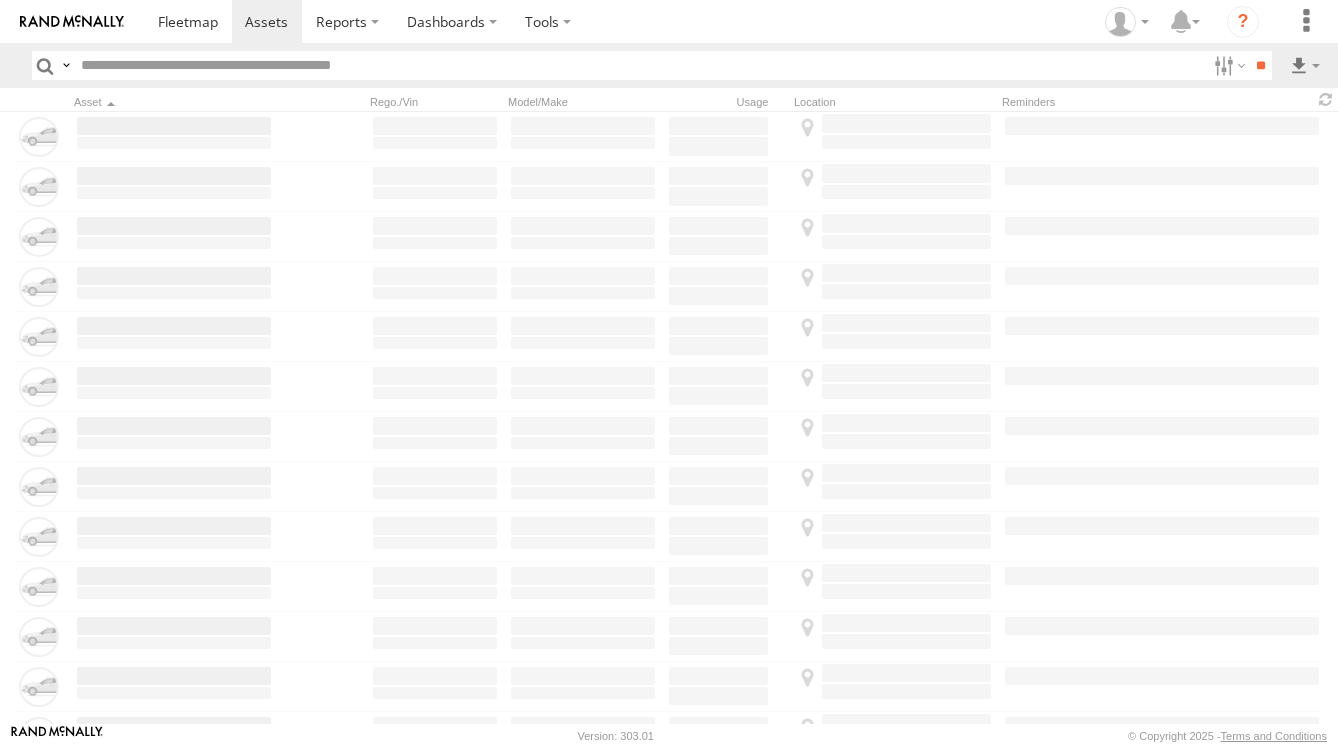 click at bounding box center [738, 21] 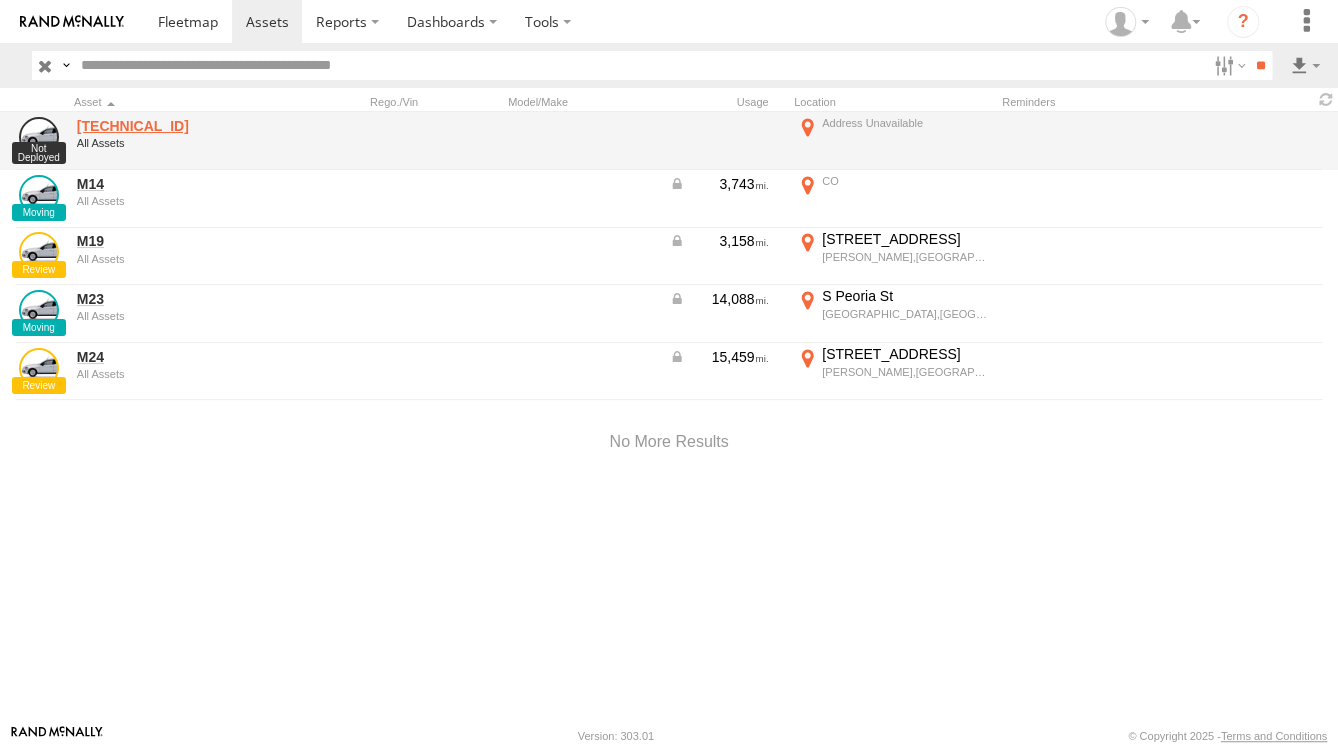 click on "357660104997812" at bounding box center (174, 126) 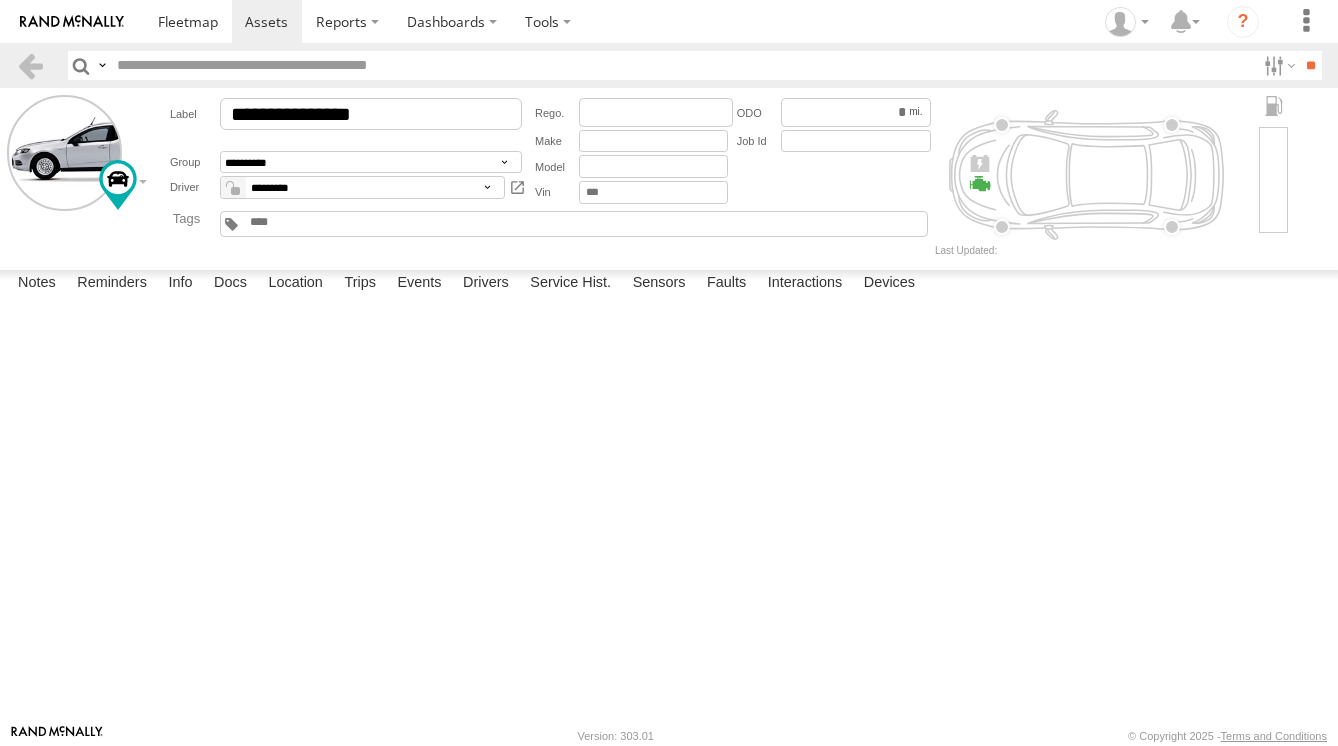 scroll, scrollTop: 0, scrollLeft: 0, axis: both 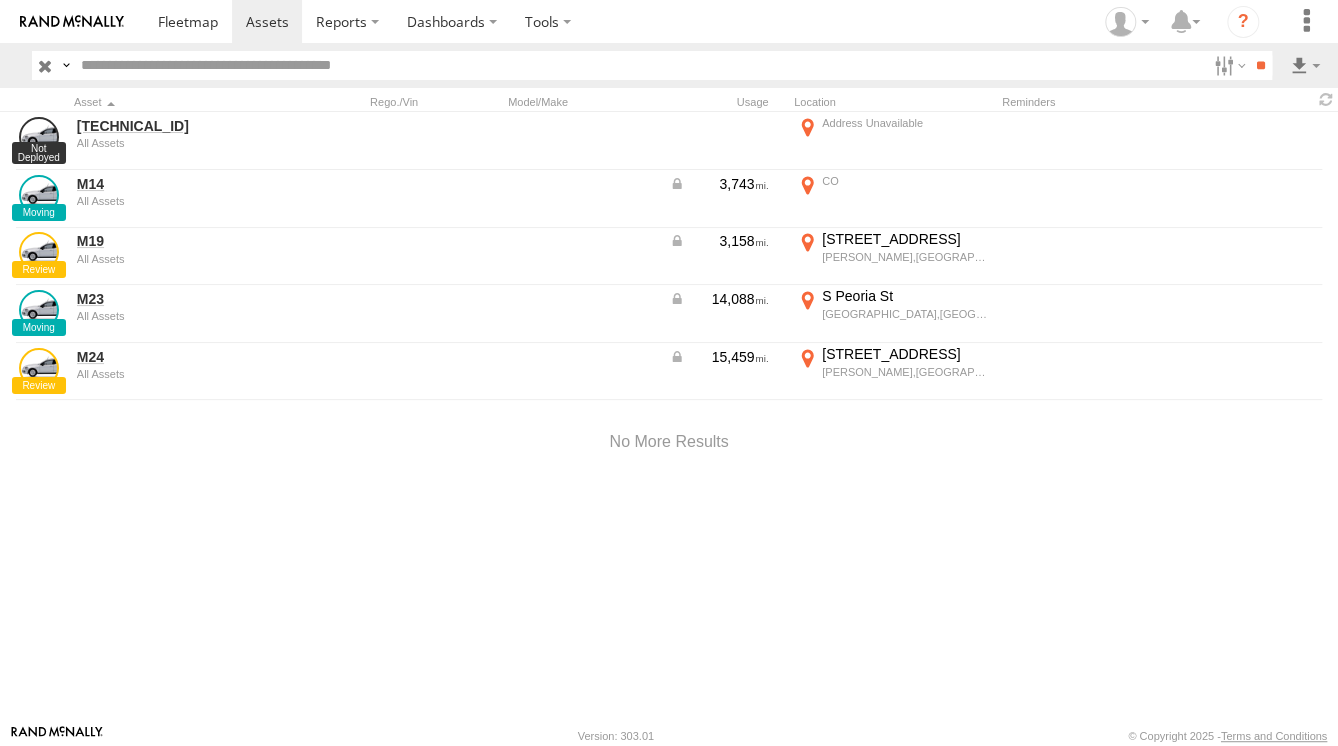 click at bounding box center [738, 21] 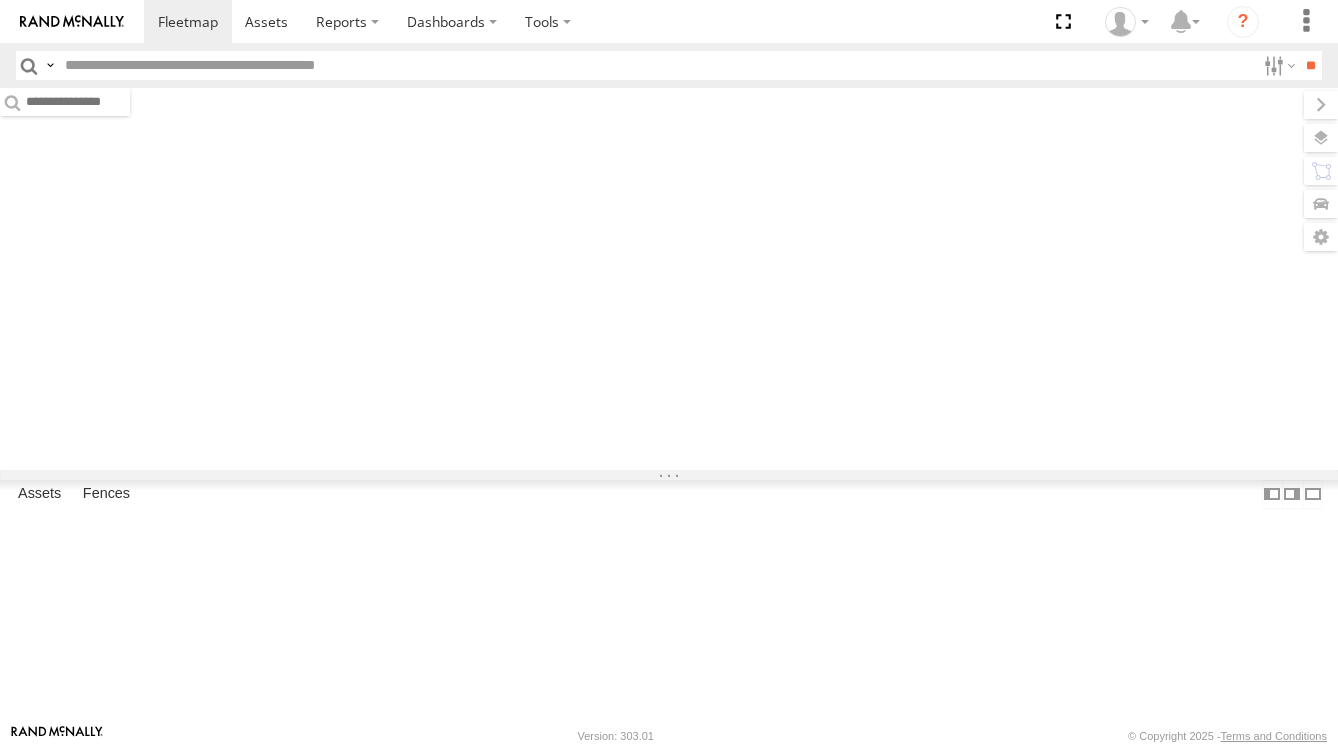 scroll, scrollTop: 0, scrollLeft: 0, axis: both 